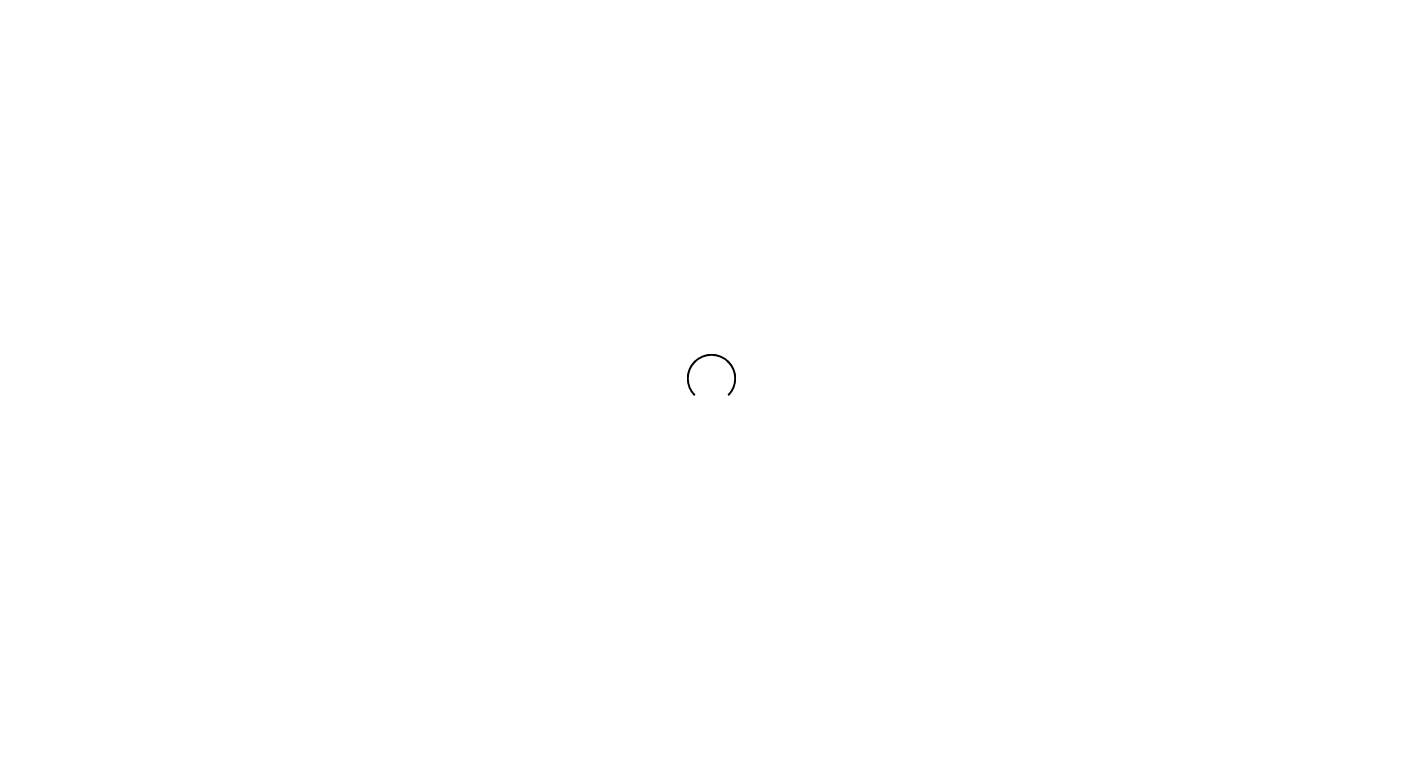 scroll, scrollTop: 0, scrollLeft: 0, axis: both 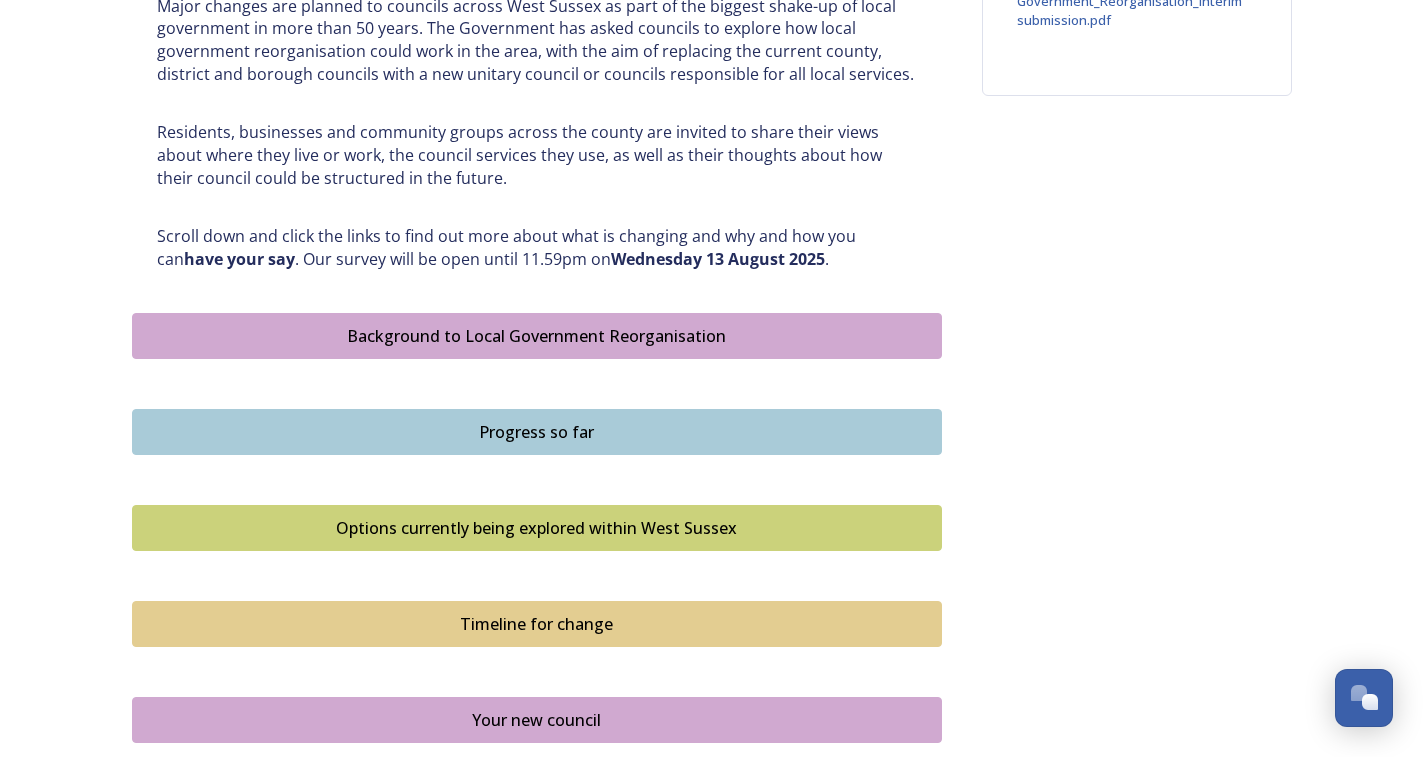 click on "Background to Local Government Reorganisation" at bounding box center [537, 336] 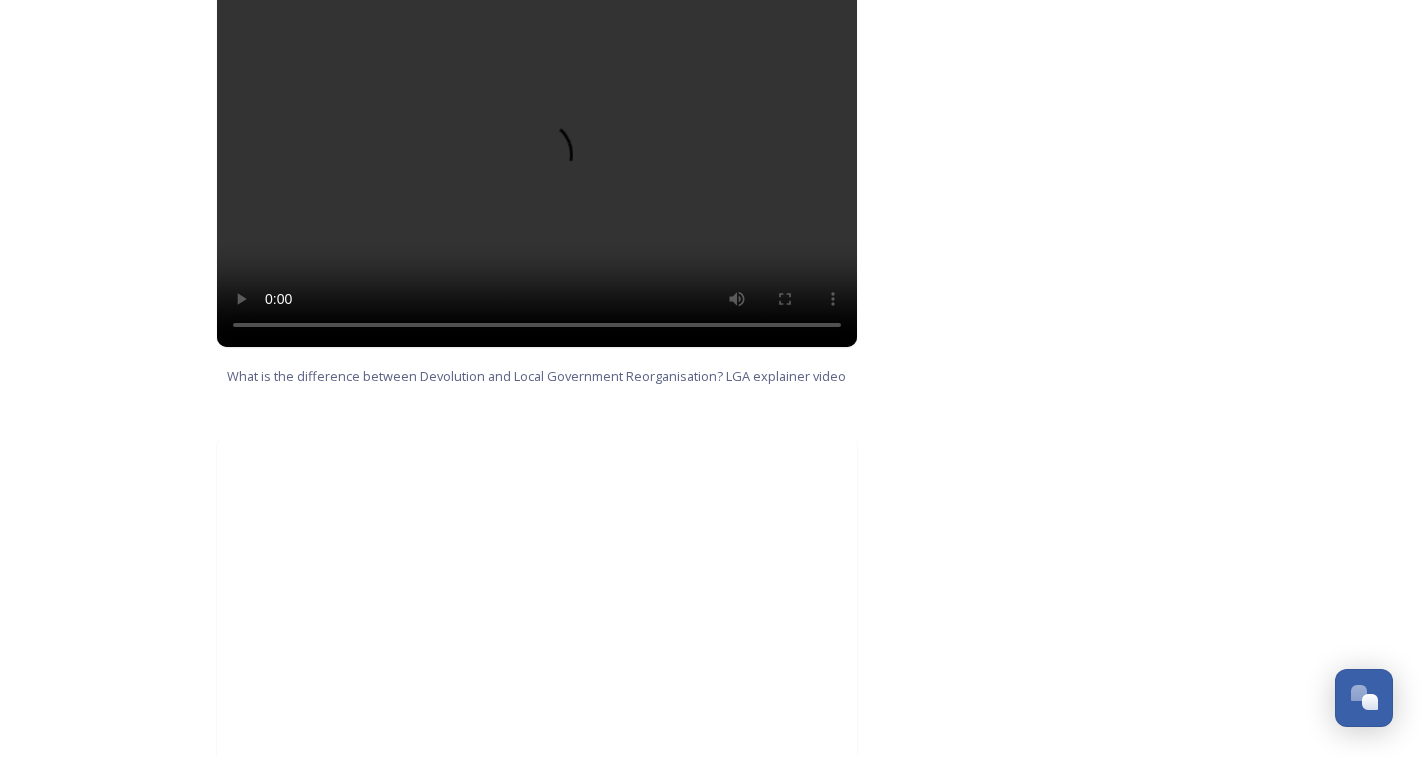 scroll, scrollTop: 1578, scrollLeft: 0, axis: vertical 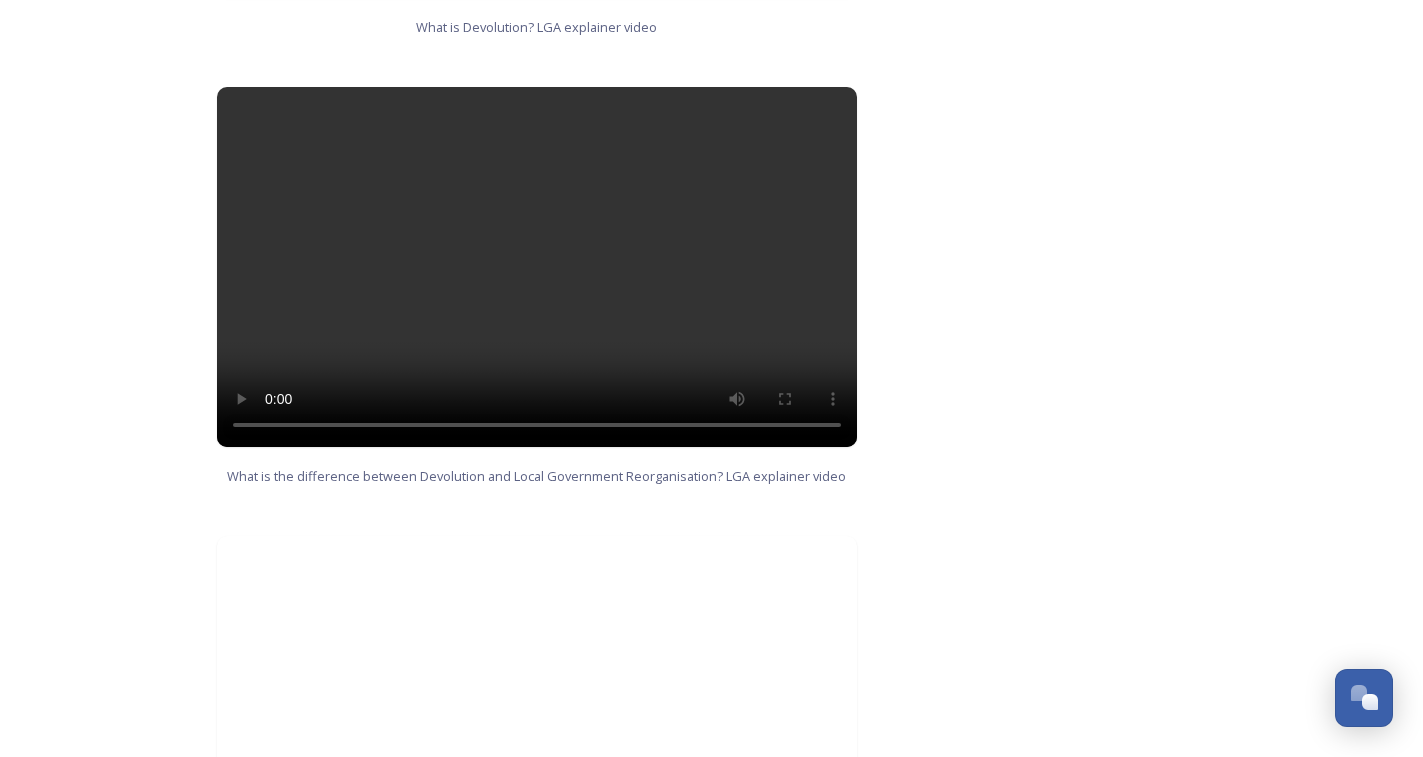 click at bounding box center (537, 267) 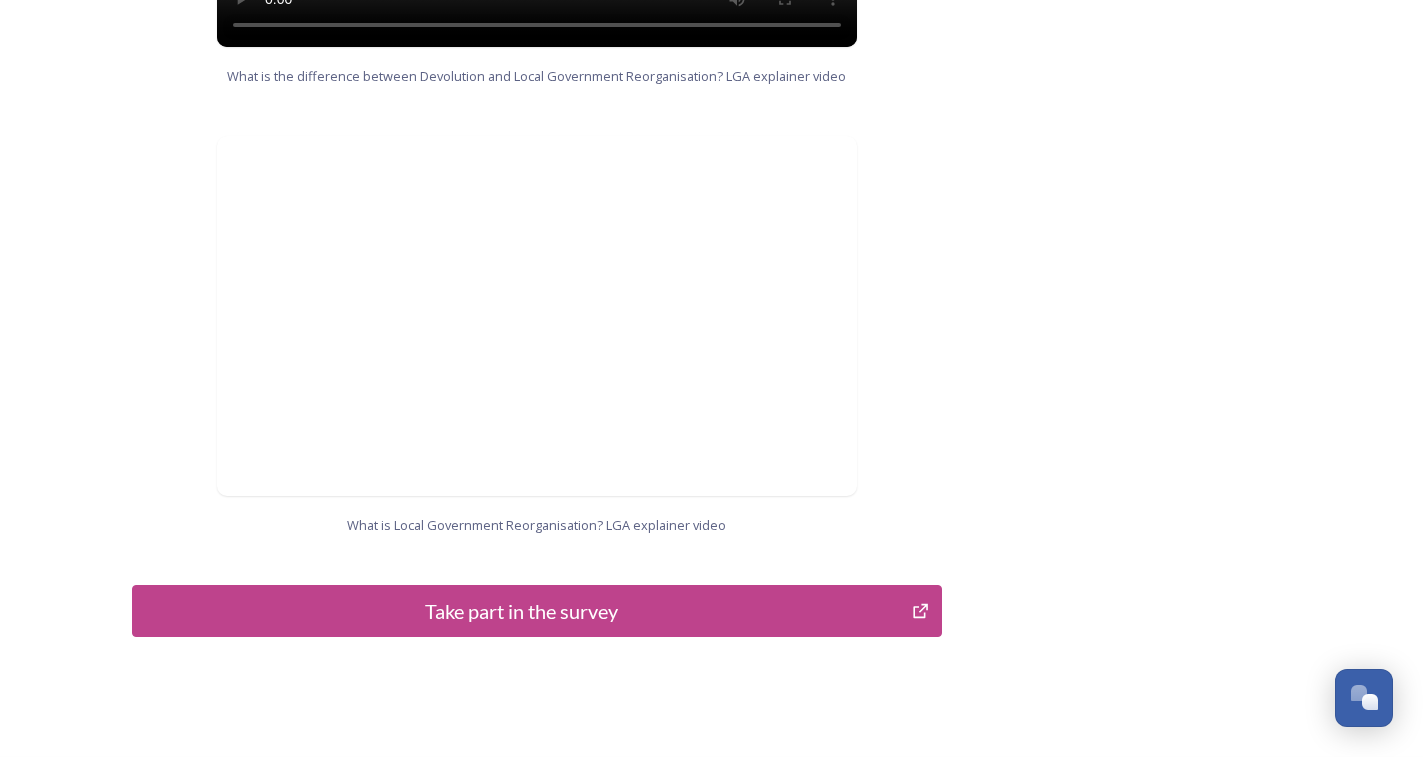 scroll, scrollTop: 2078, scrollLeft: 0, axis: vertical 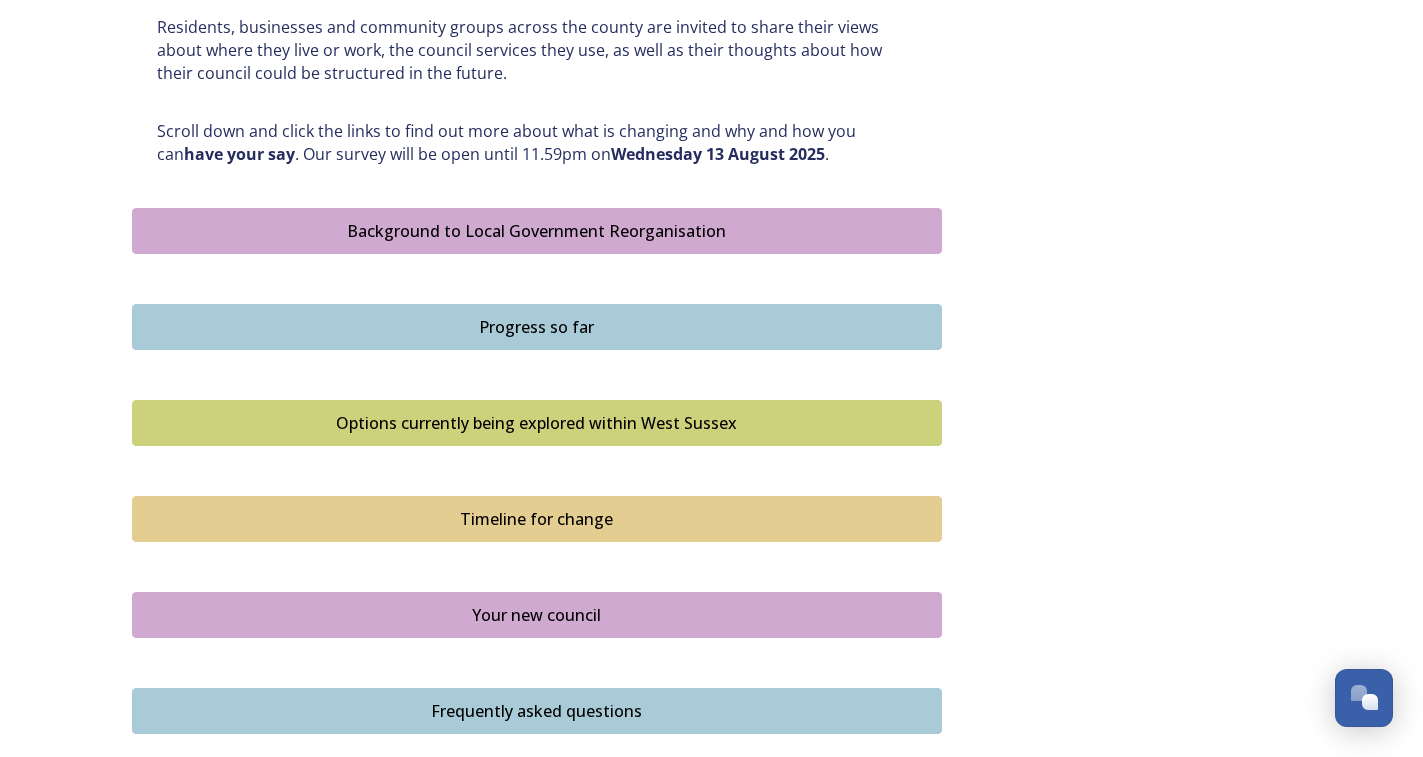click on "Progress so far" at bounding box center [537, 327] 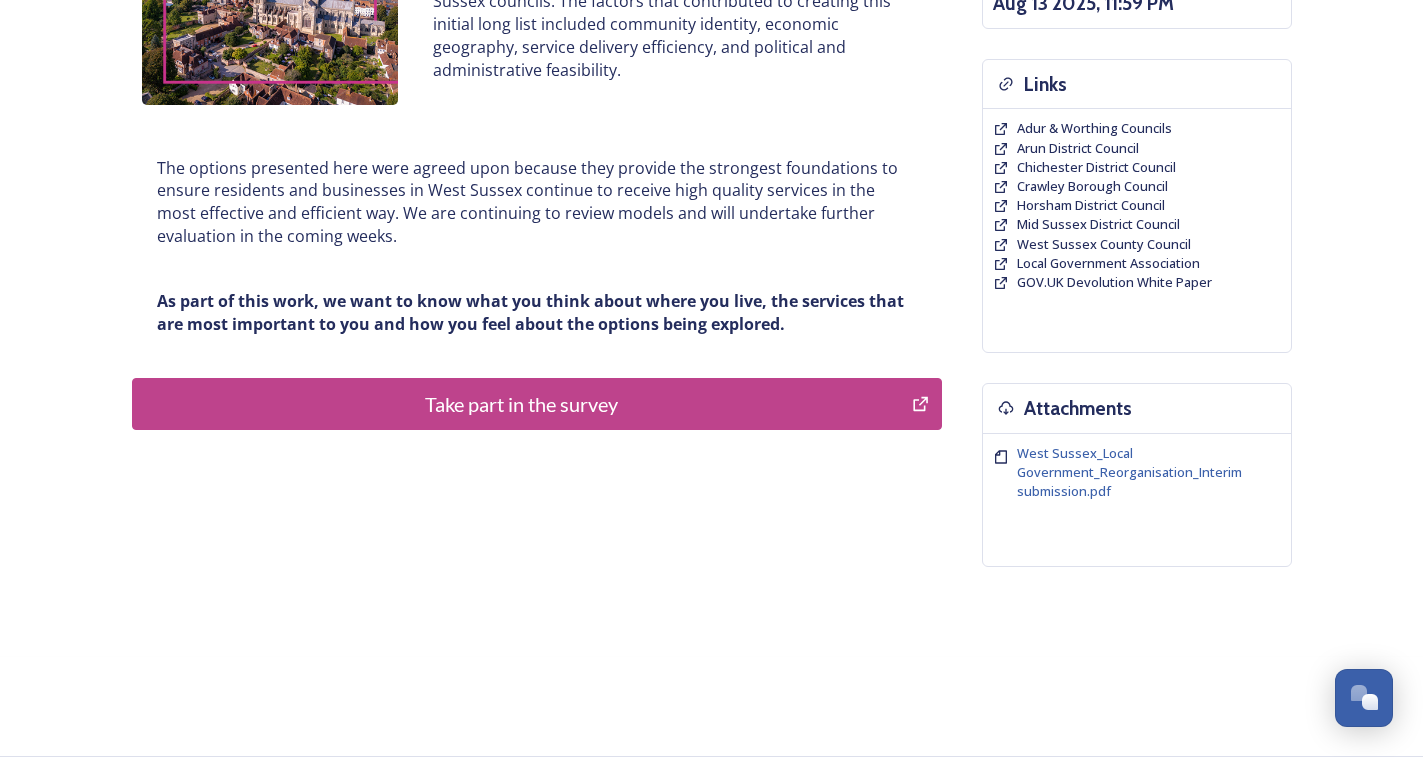 scroll, scrollTop: 124, scrollLeft: 0, axis: vertical 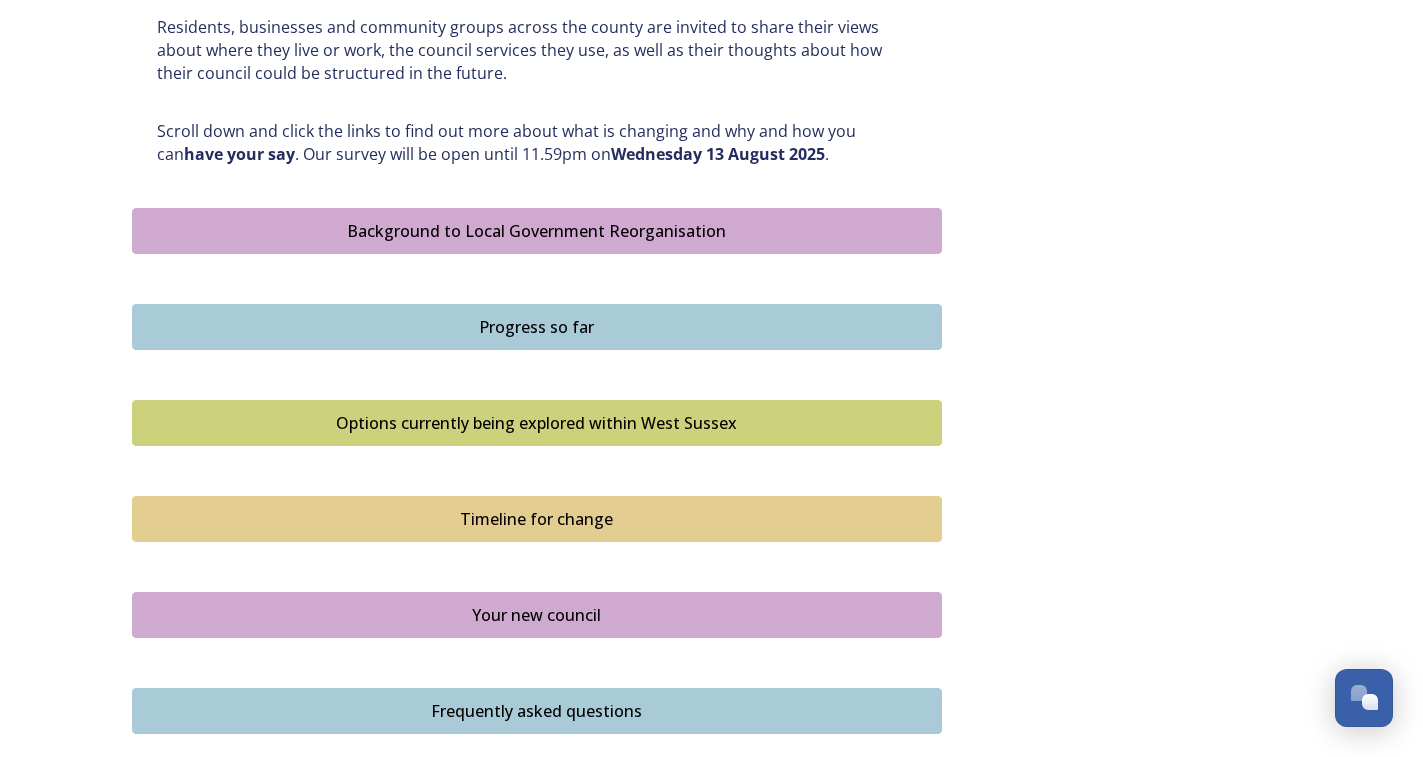 click on "Options currently being explored within West Sussex" at bounding box center [537, 423] 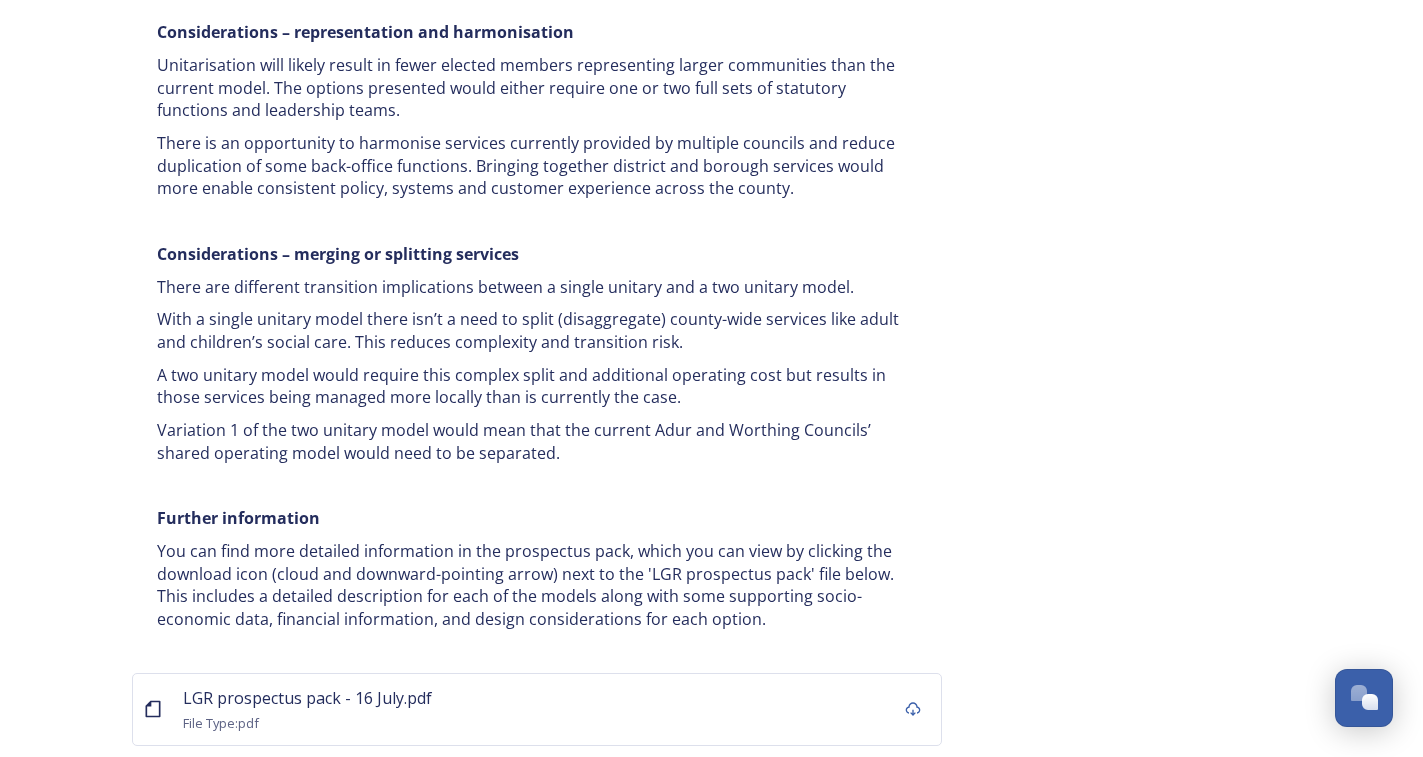 scroll, scrollTop: 3800, scrollLeft: 0, axis: vertical 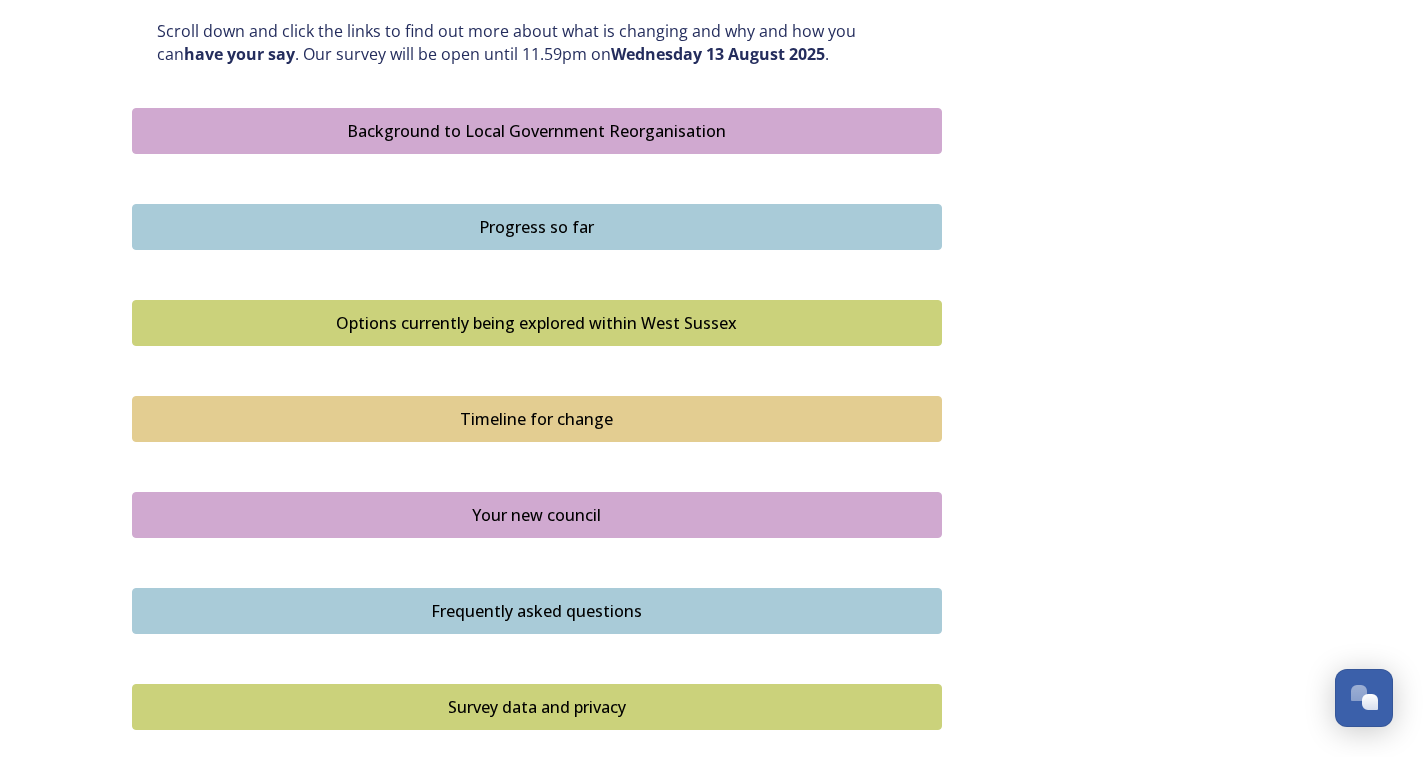 click on "Timeline for change" at bounding box center [537, 419] 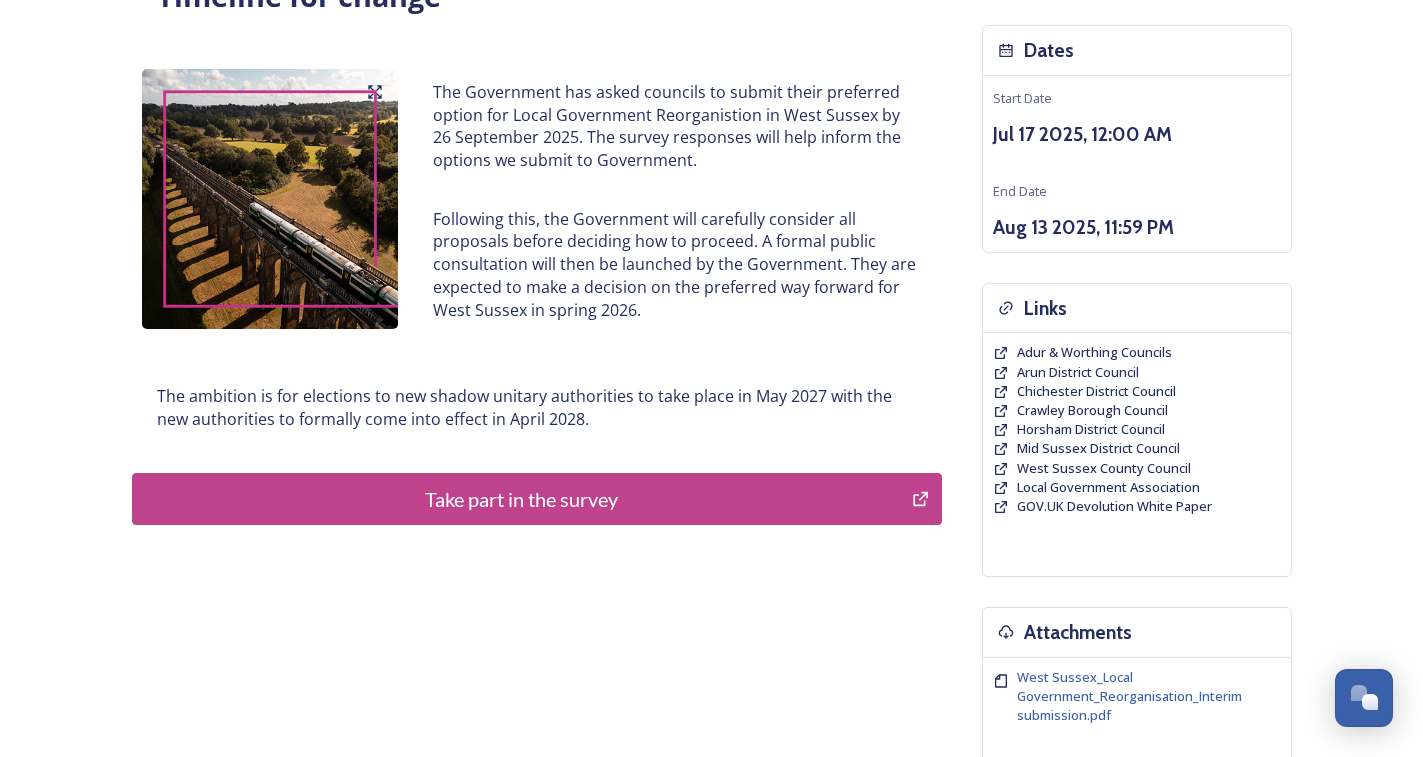 scroll, scrollTop: 100, scrollLeft: 0, axis: vertical 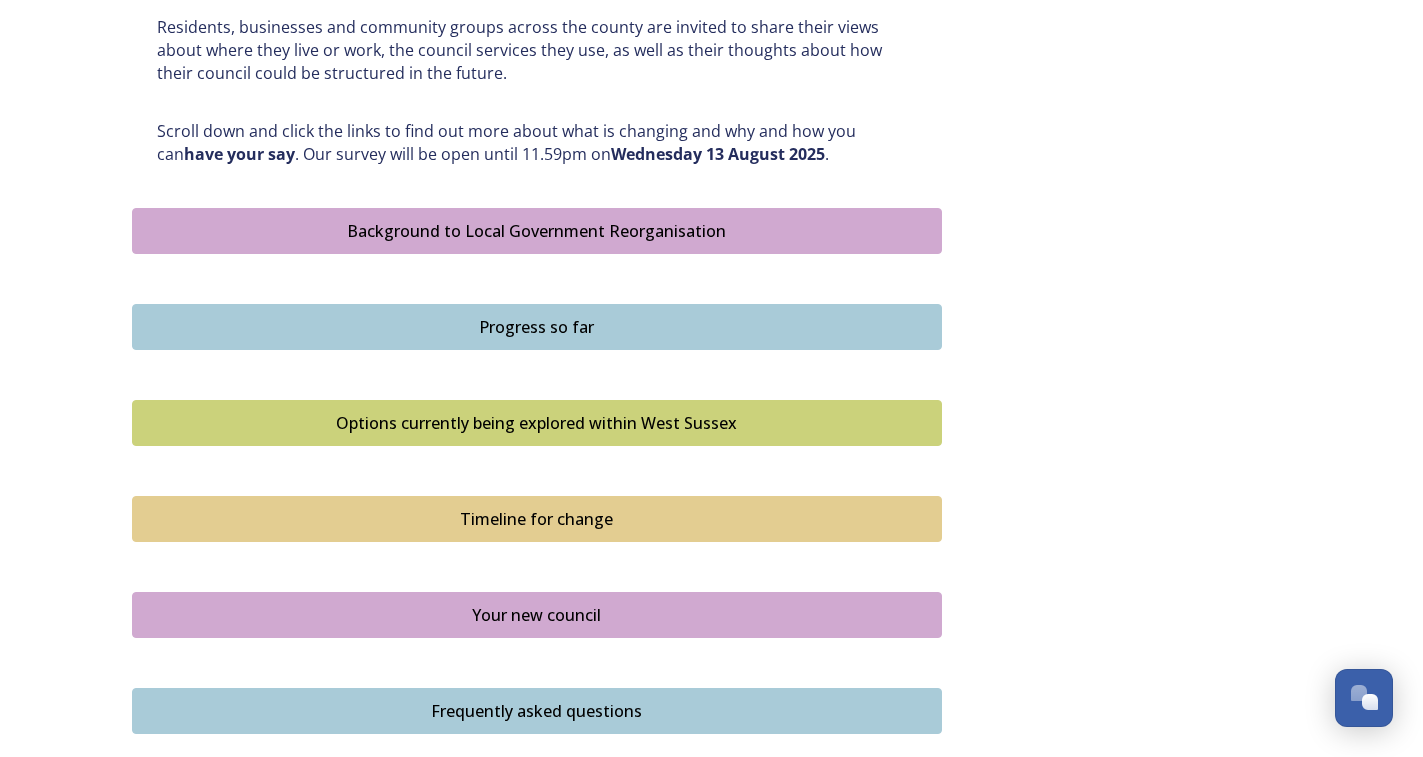 click on "Your new council" at bounding box center [537, 615] 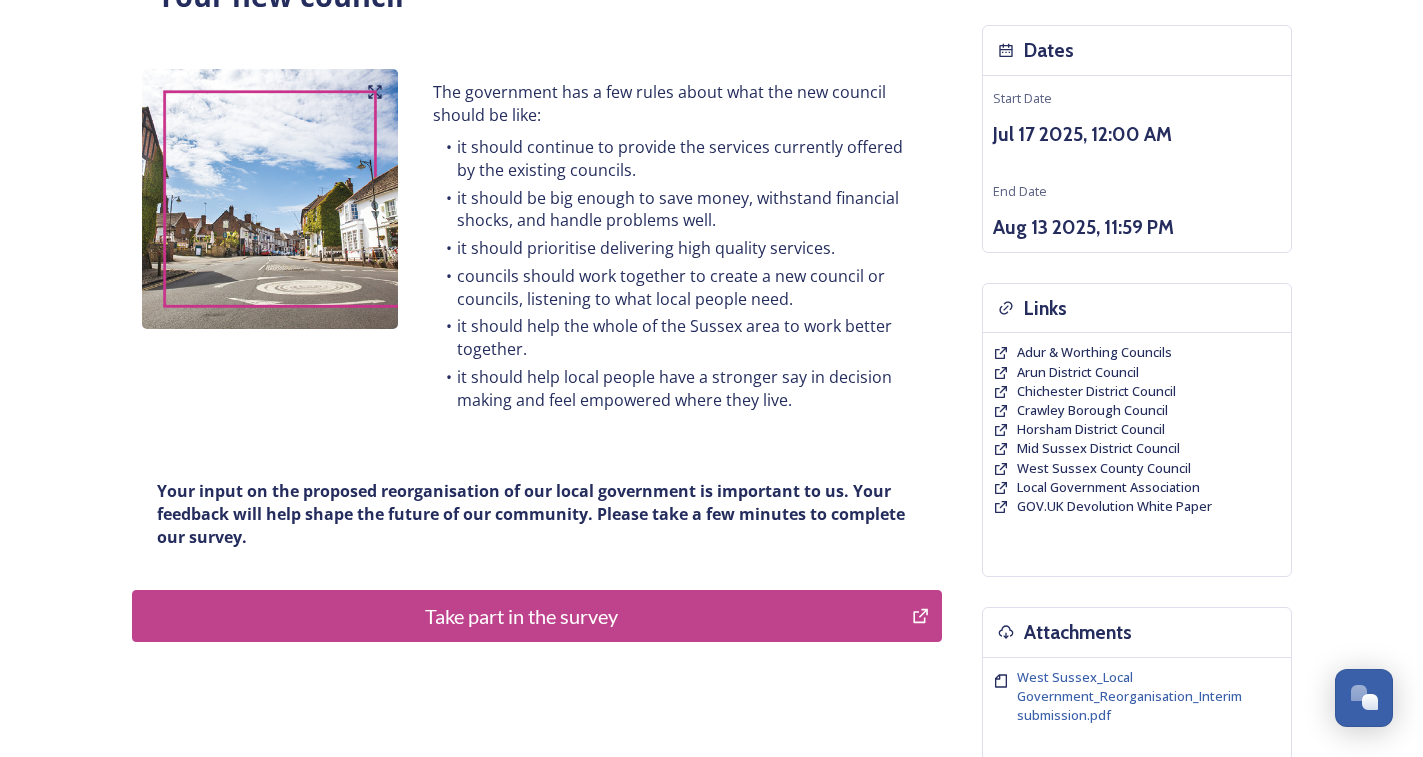 scroll, scrollTop: 400, scrollLeft: 0, axis: vertical 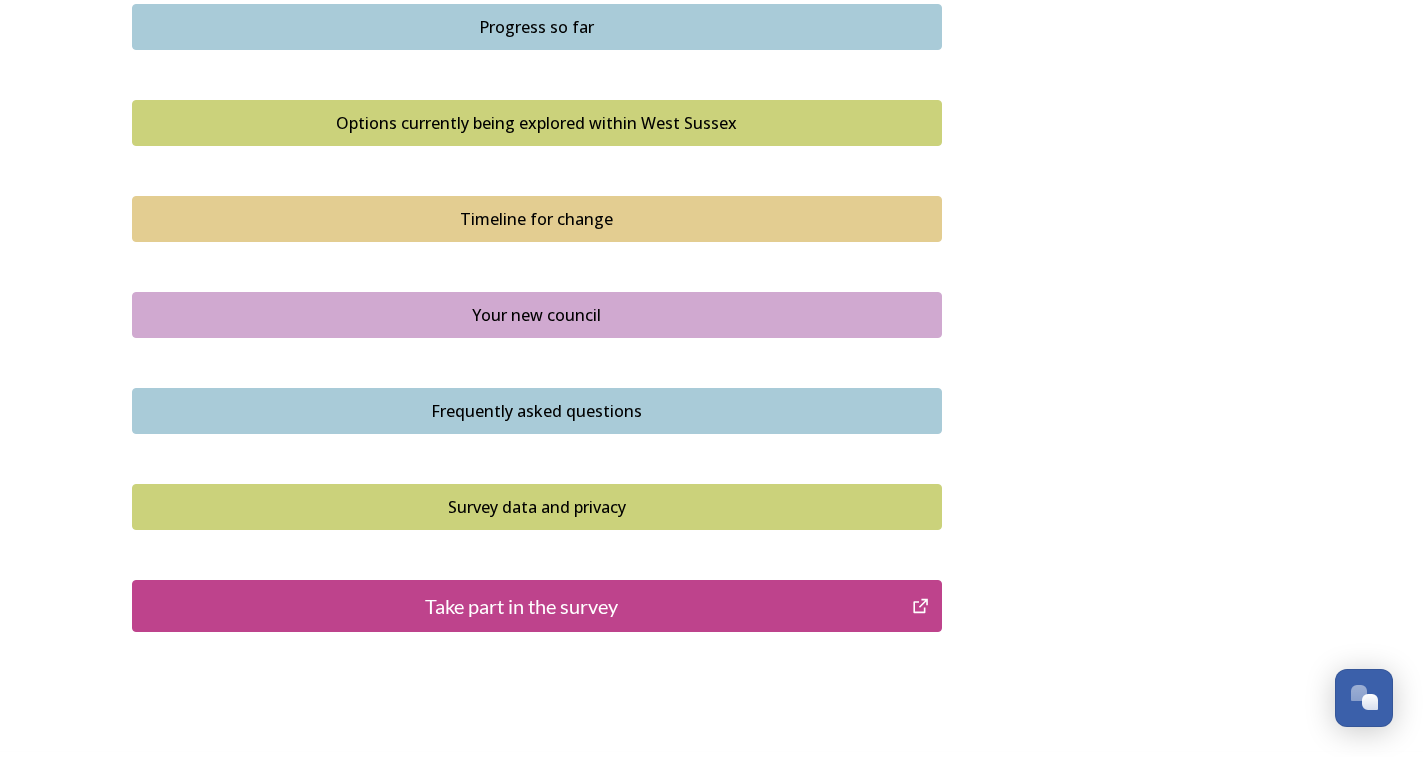 click on "Frequently asked questions" at bounding box center (537, 411) 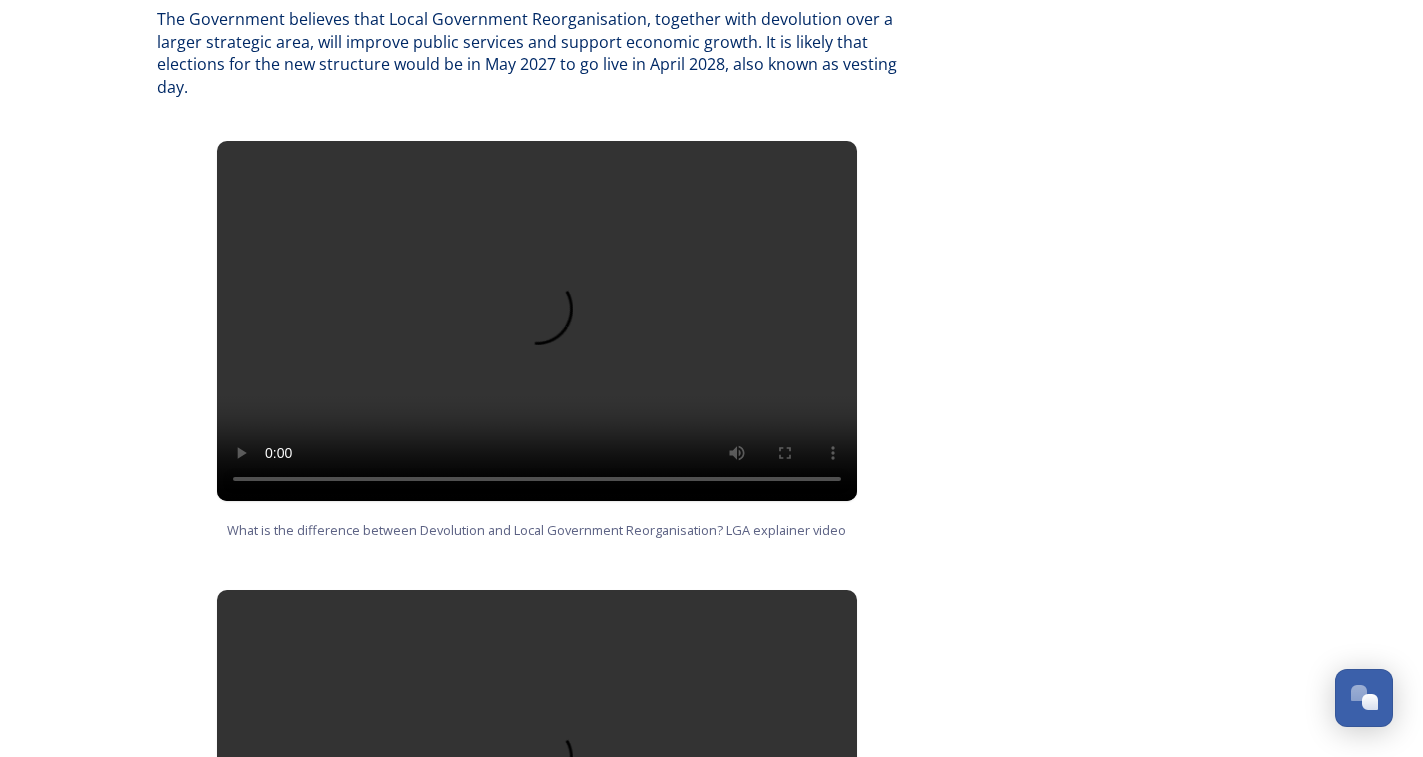 scroll, scrollTop: 1400, scrollLeft: 0, axis: vertical 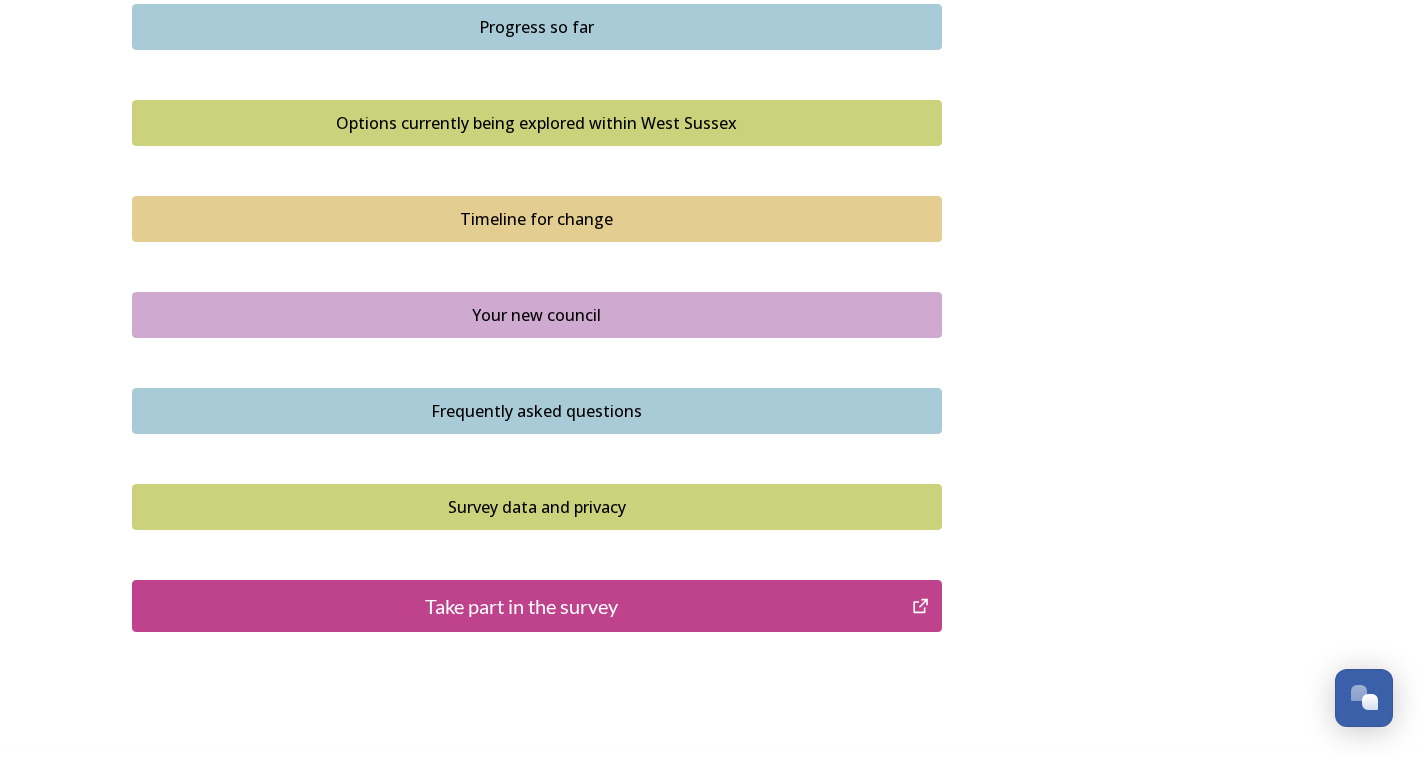 click on "Survey data and privacy" at bounding box center [537, 507] 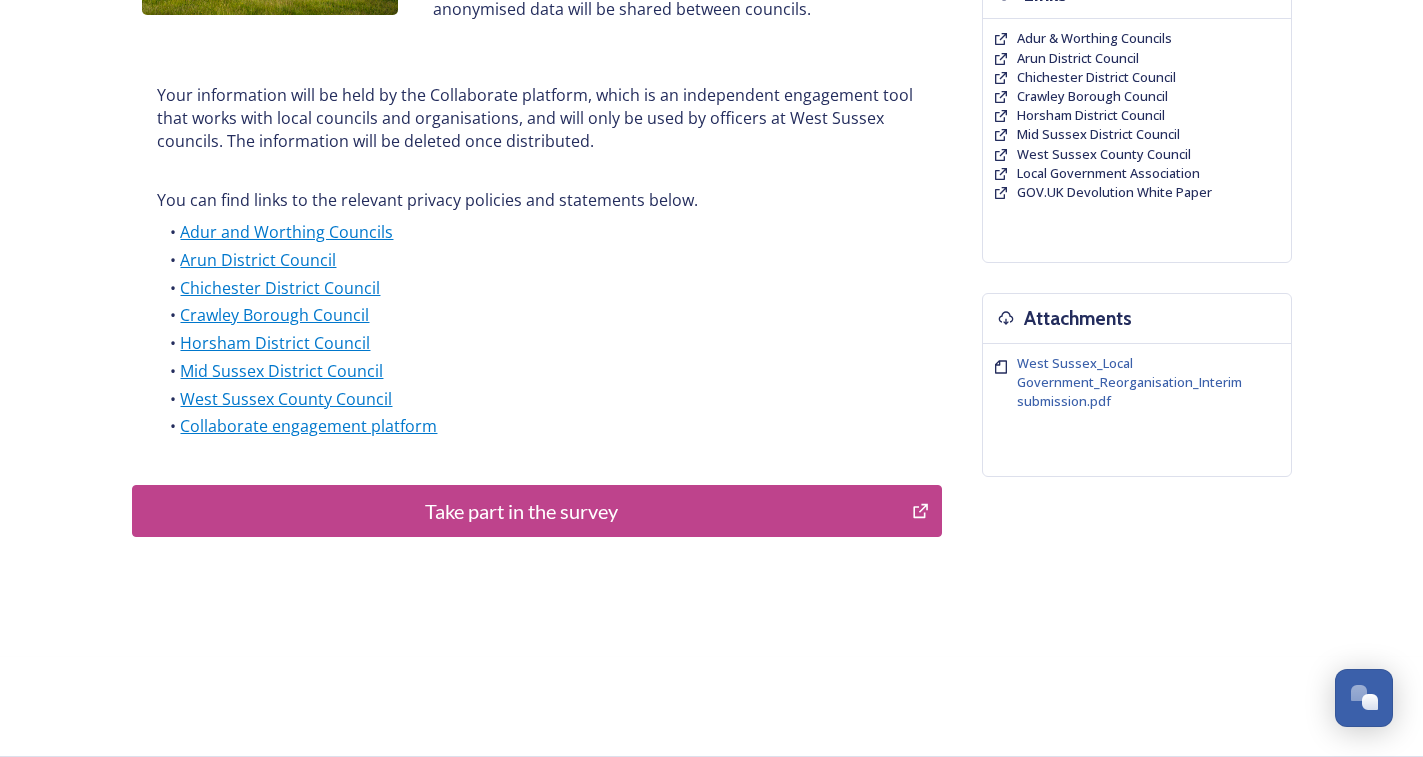 scroll, scrollTop: 214, scrollLeft: 0, axis: vertical 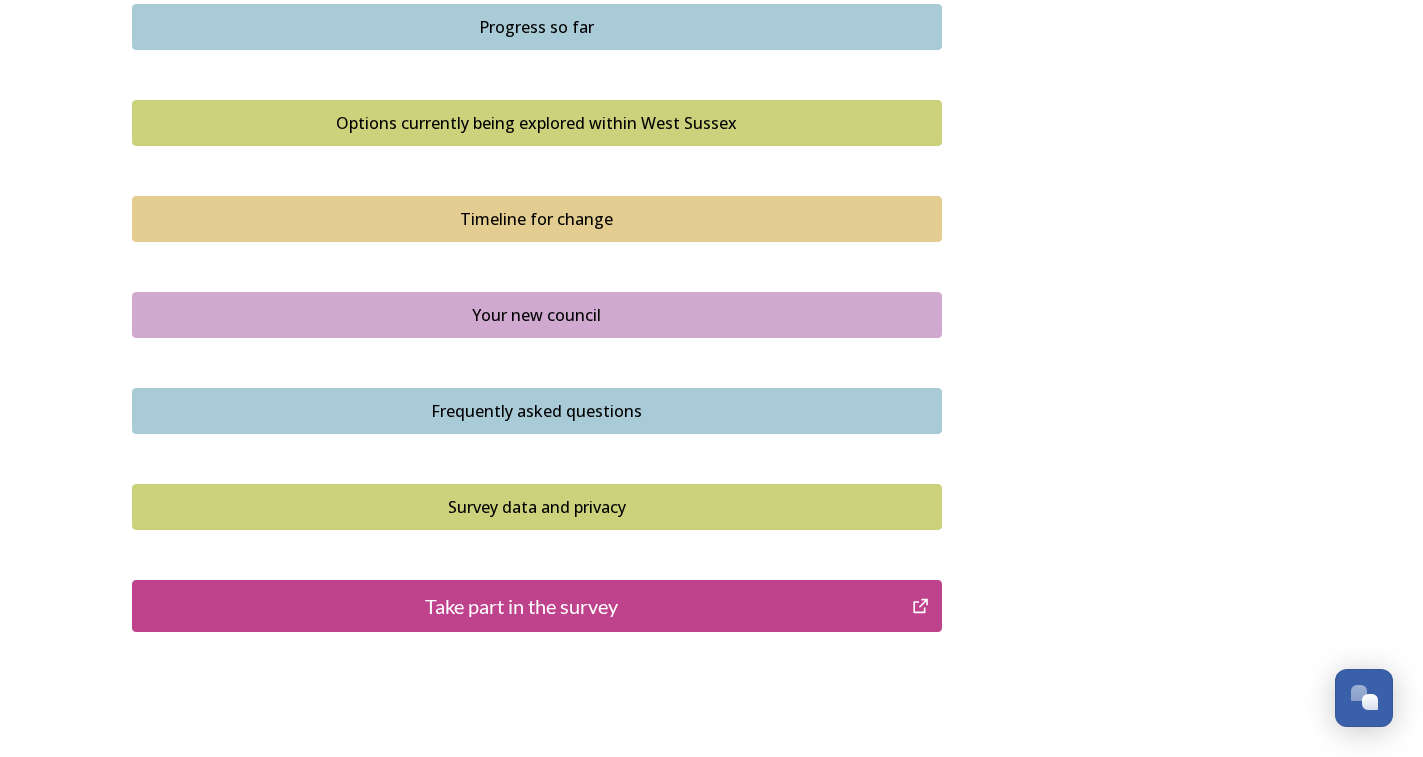 click on "Take part in the survey" at bounding box center (522, 606) 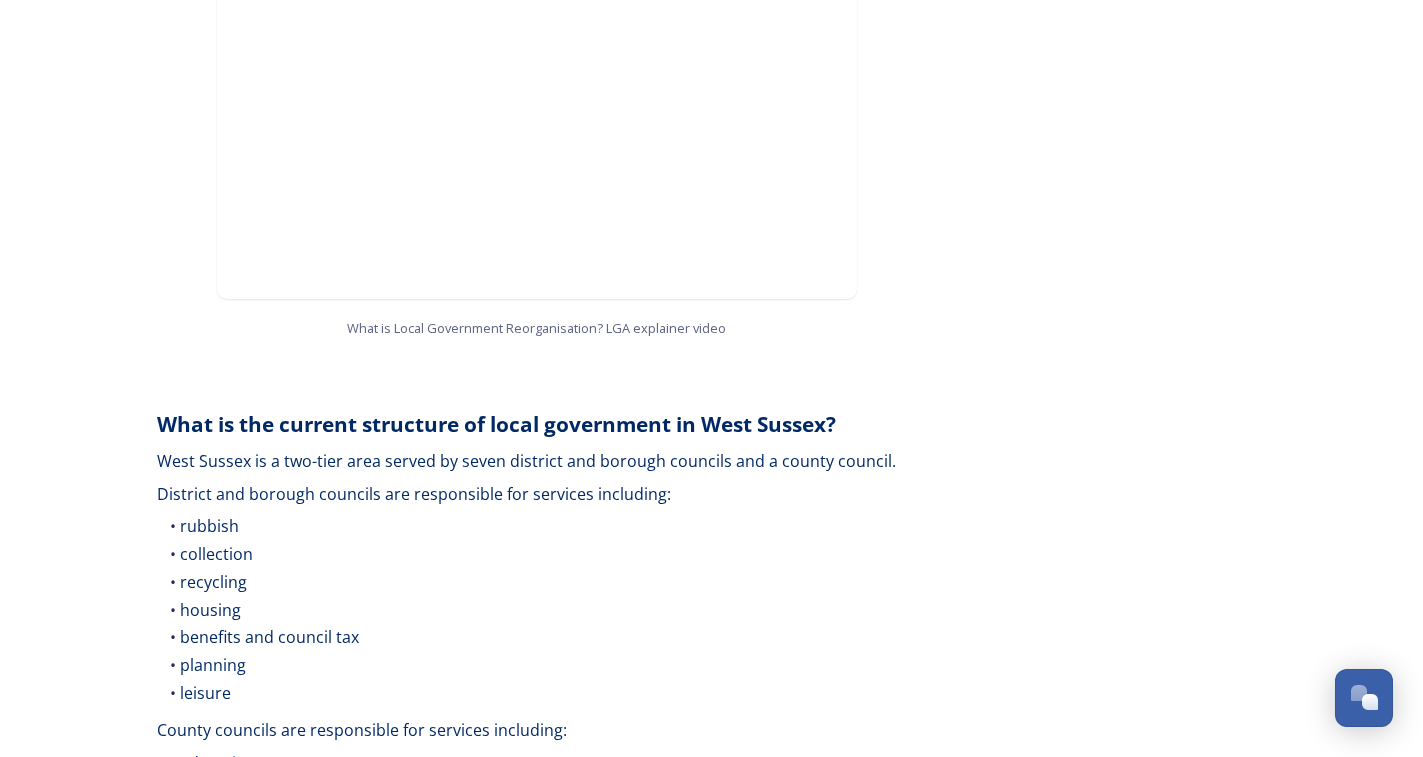 scroll, scrollTop: 2500, scrollLeft: 0, axis: vertical 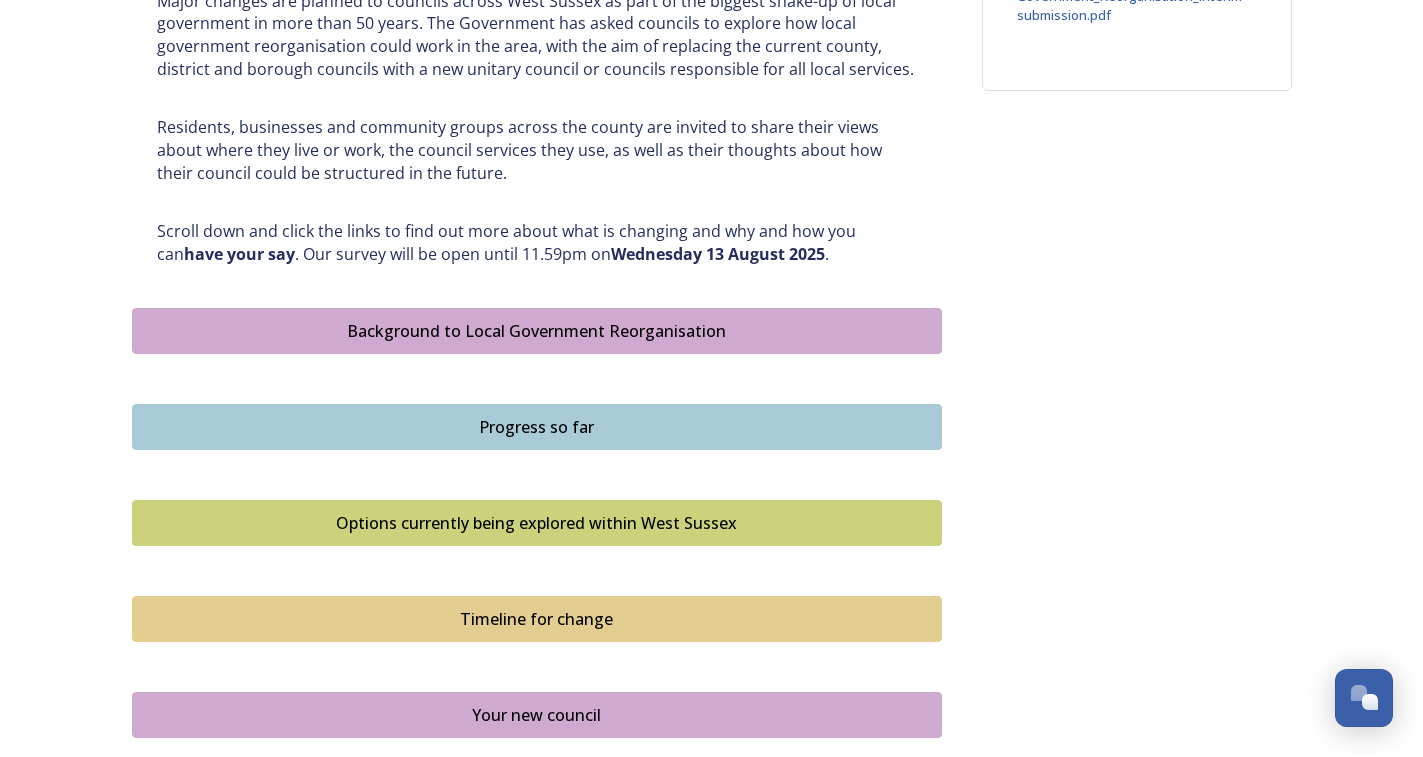 click on "Timeline for change" at bounding box center [537, 619] 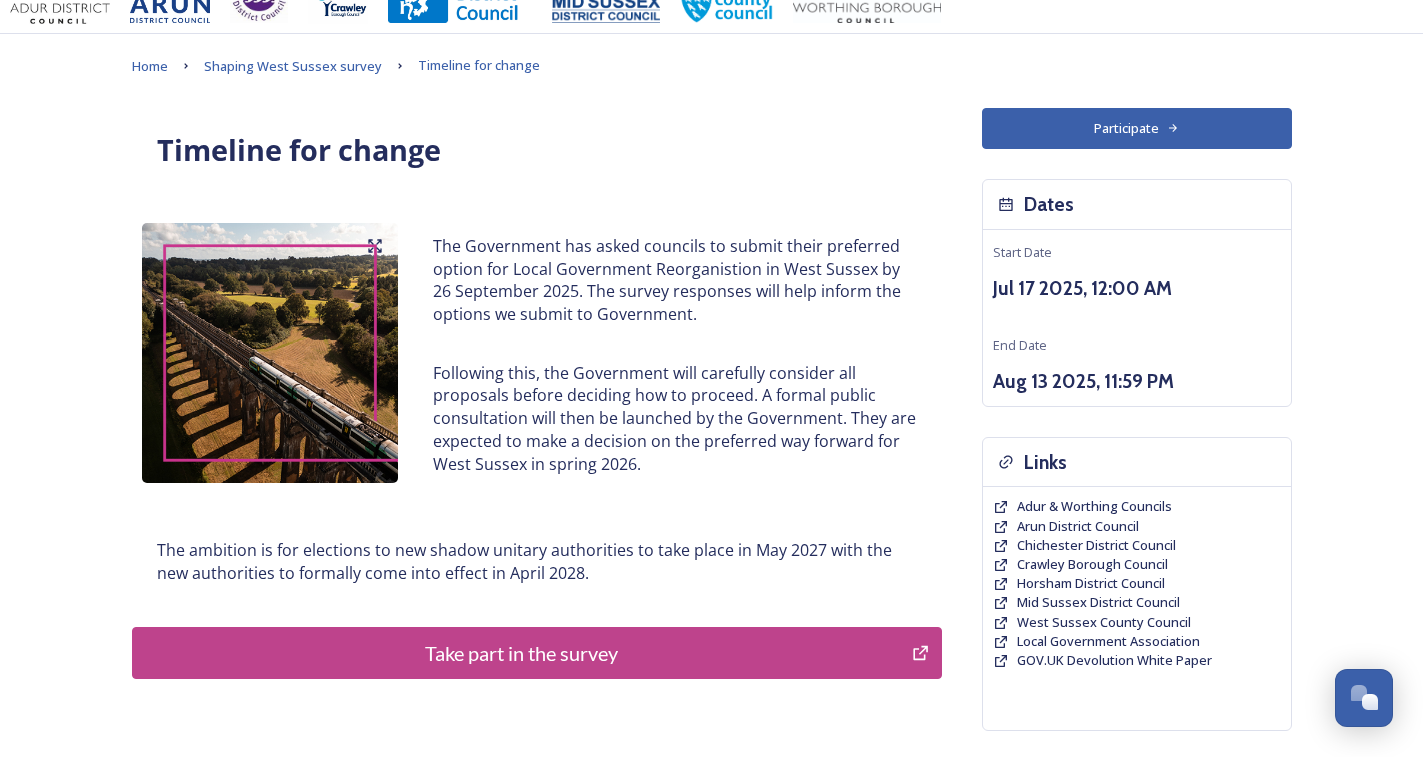 scroll, scrollTop: 44, scrollLeft: 0, axis: vertical 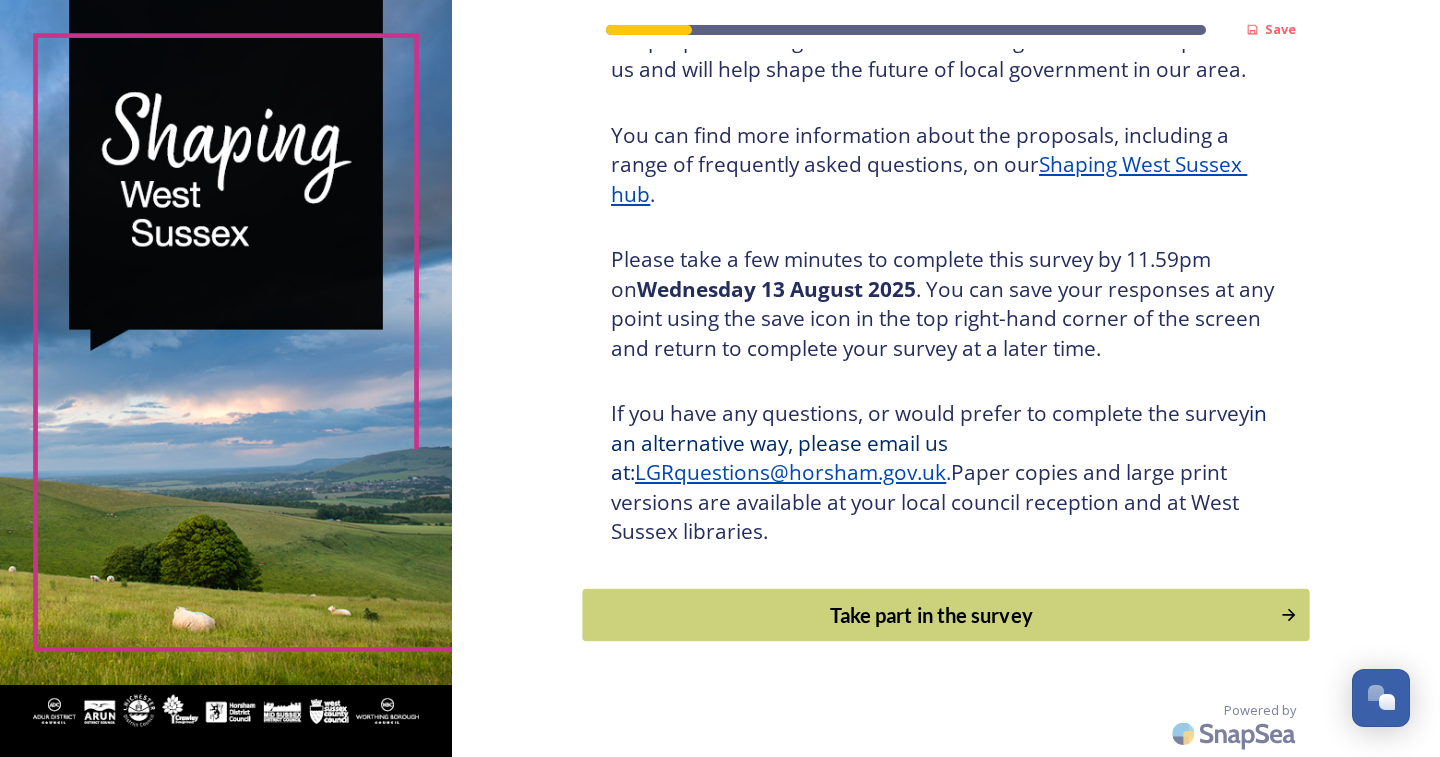 click on "Take part in the survey" at bounding box center (932, 615) 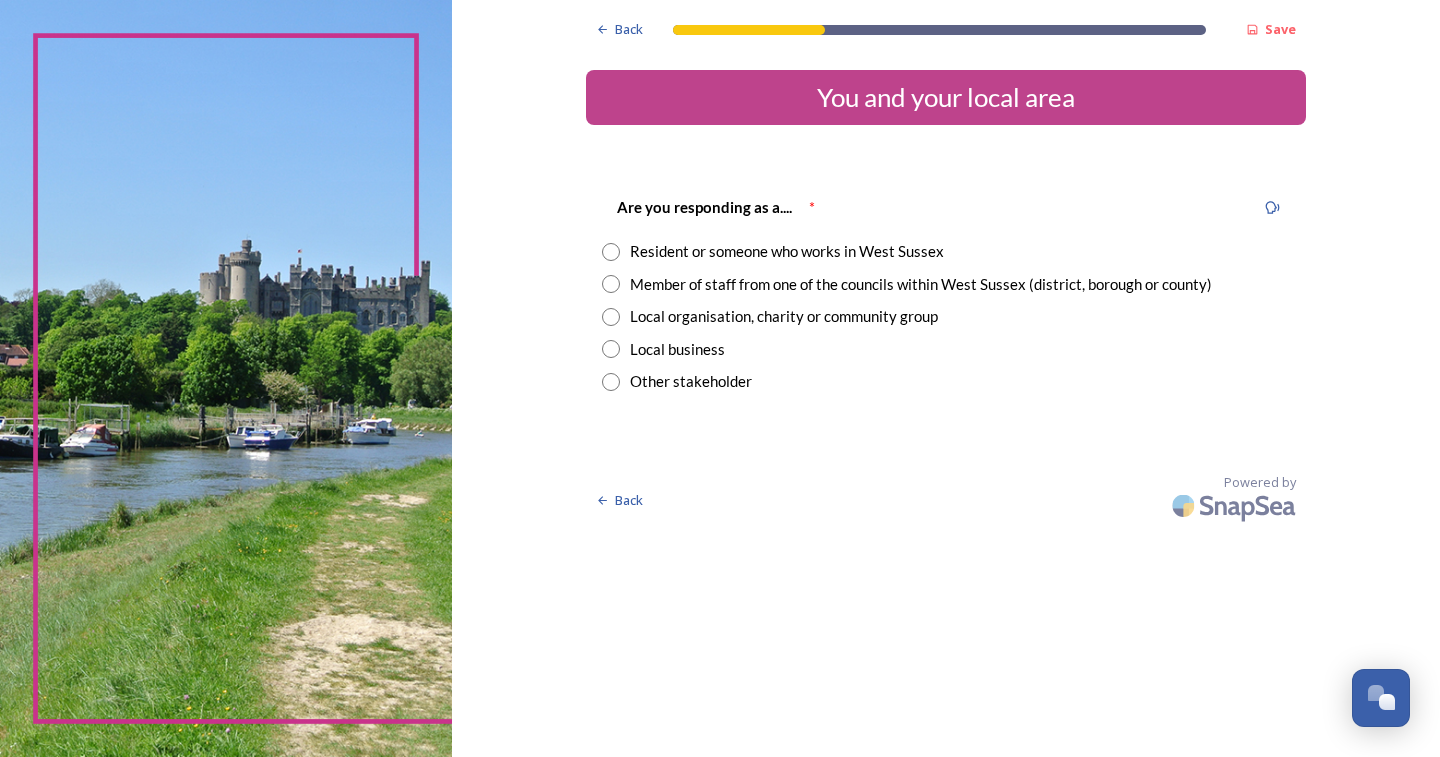 click at bounding box center (611, 252) 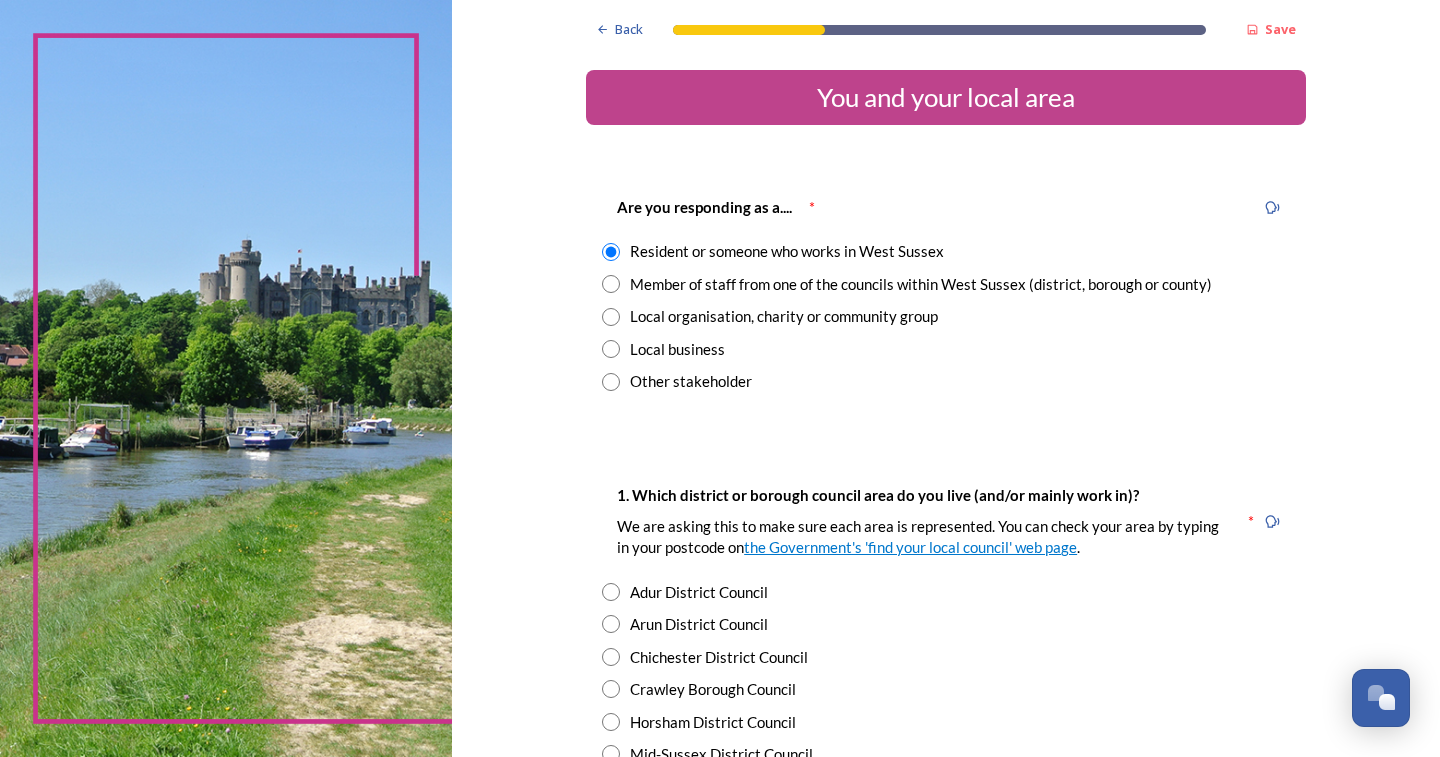 scroll, scrollTop: 300, scrollLeft: 0, axis: vertical 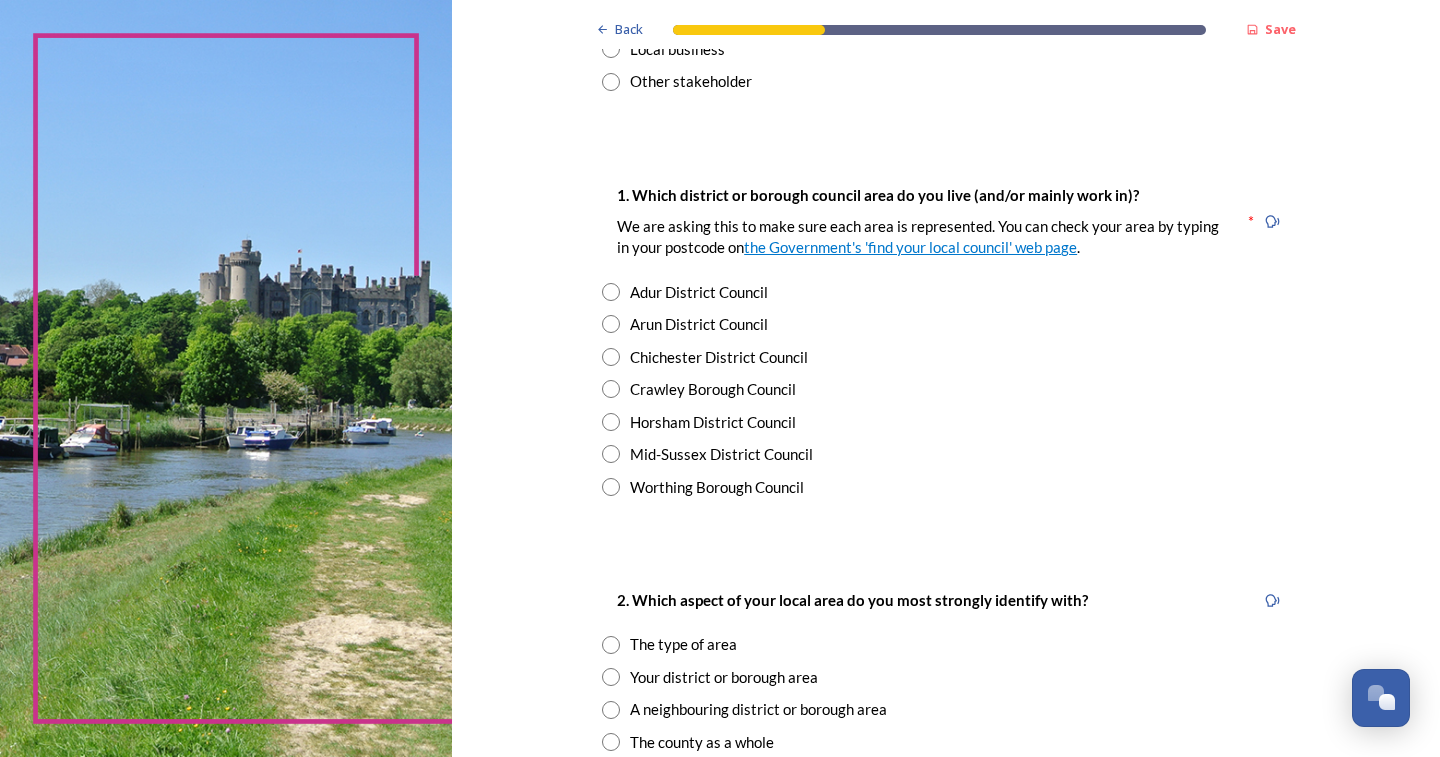 click at bounding box center (611, 487) 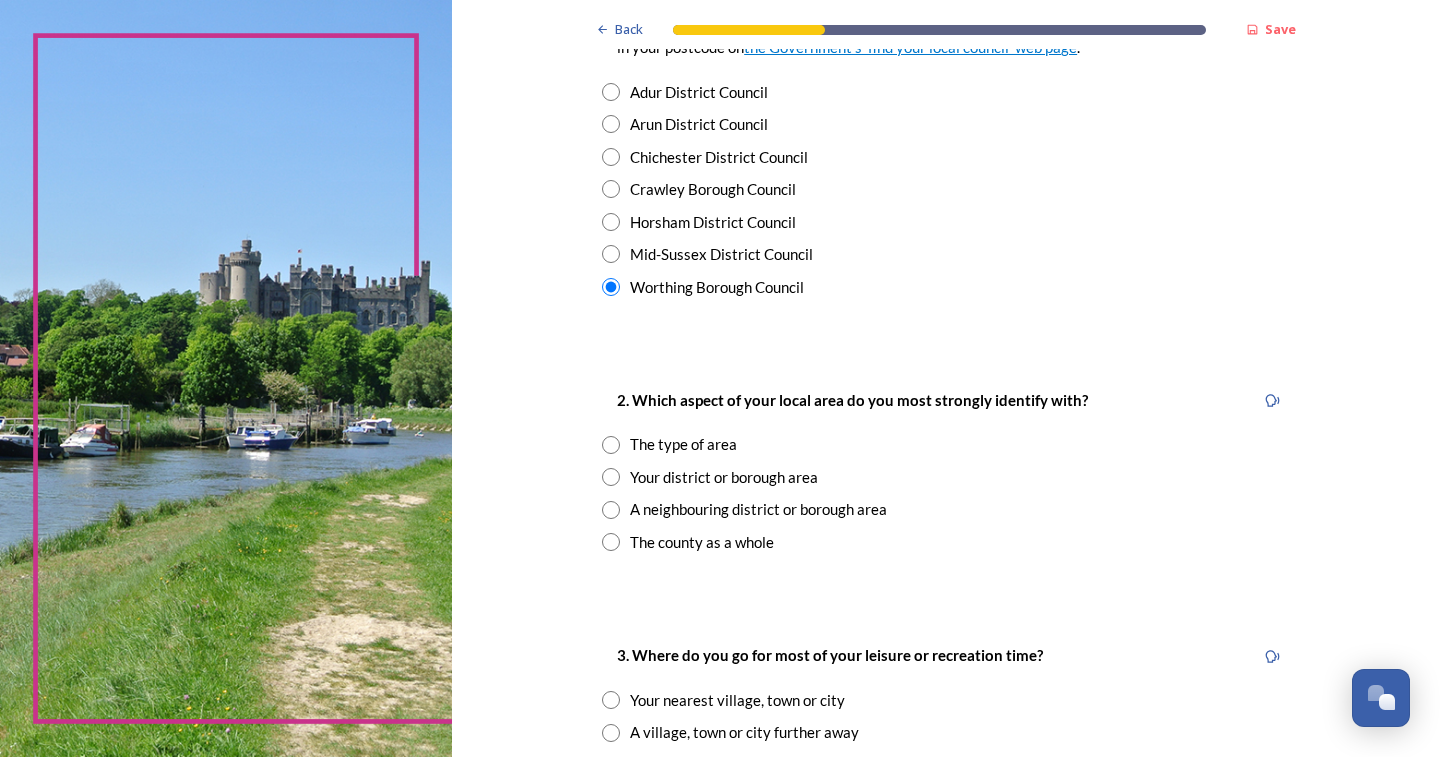 scroll, scrollTop: 600, scrollLeft: 0, axis: vertical 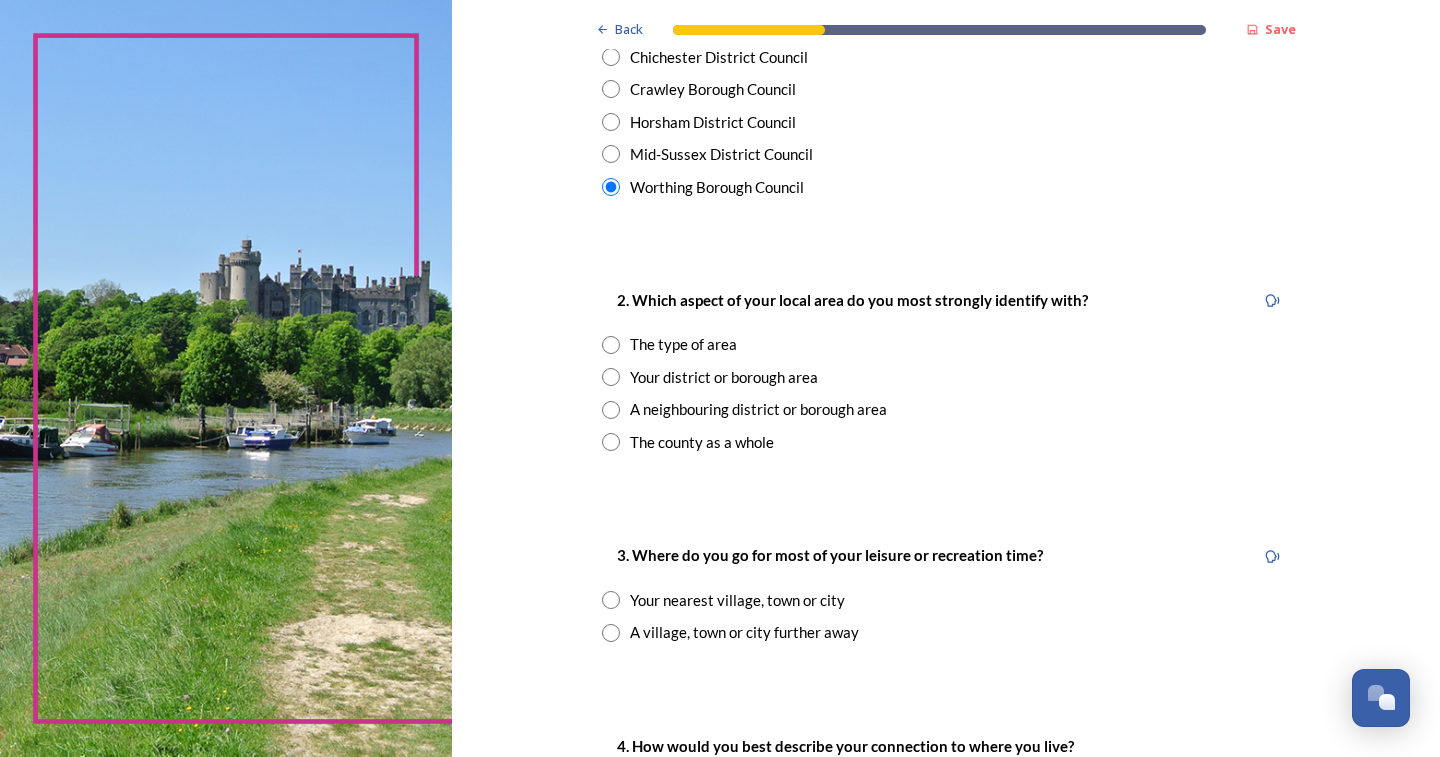 click at bounding box center [611, 377] 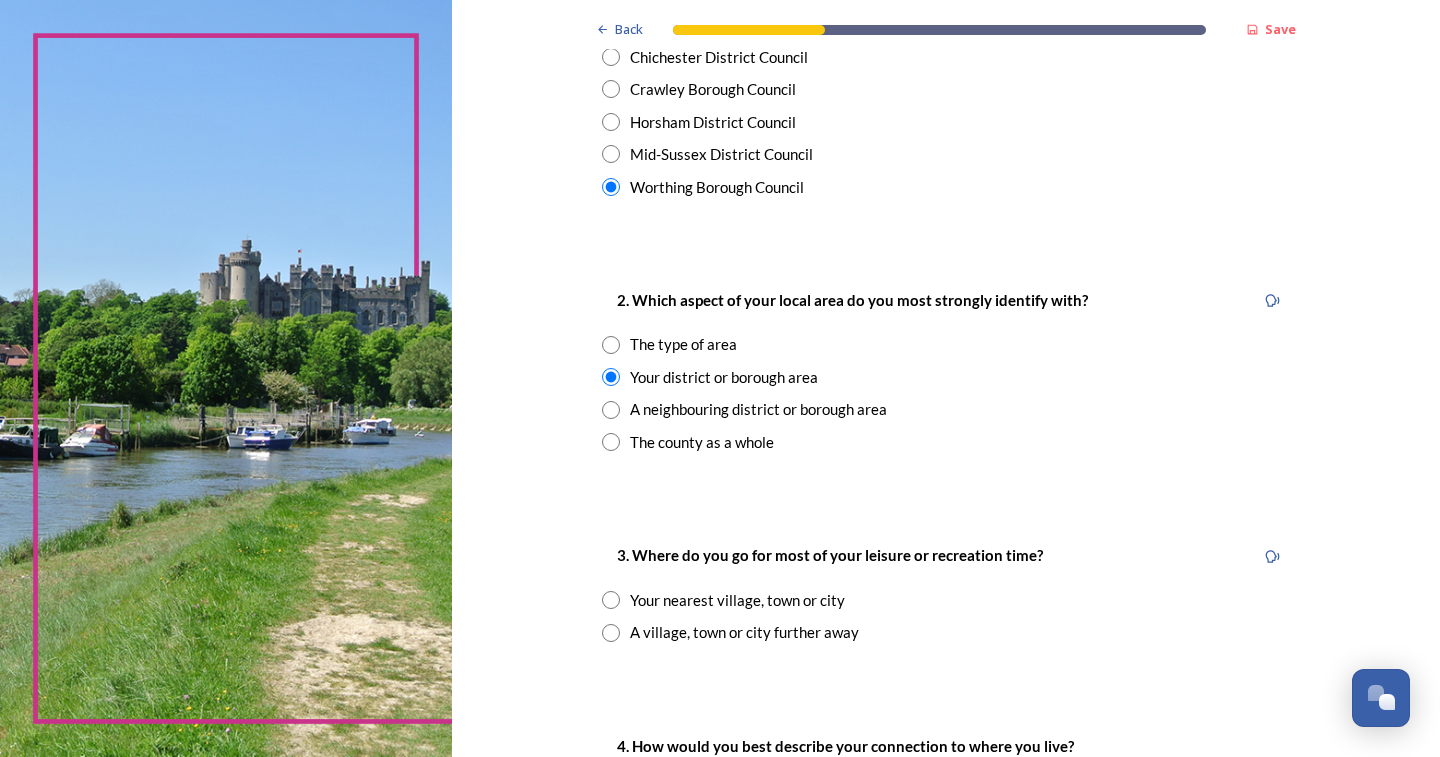 scroll, scrollTop: 800, scrollLeft: 0, axis: vertical 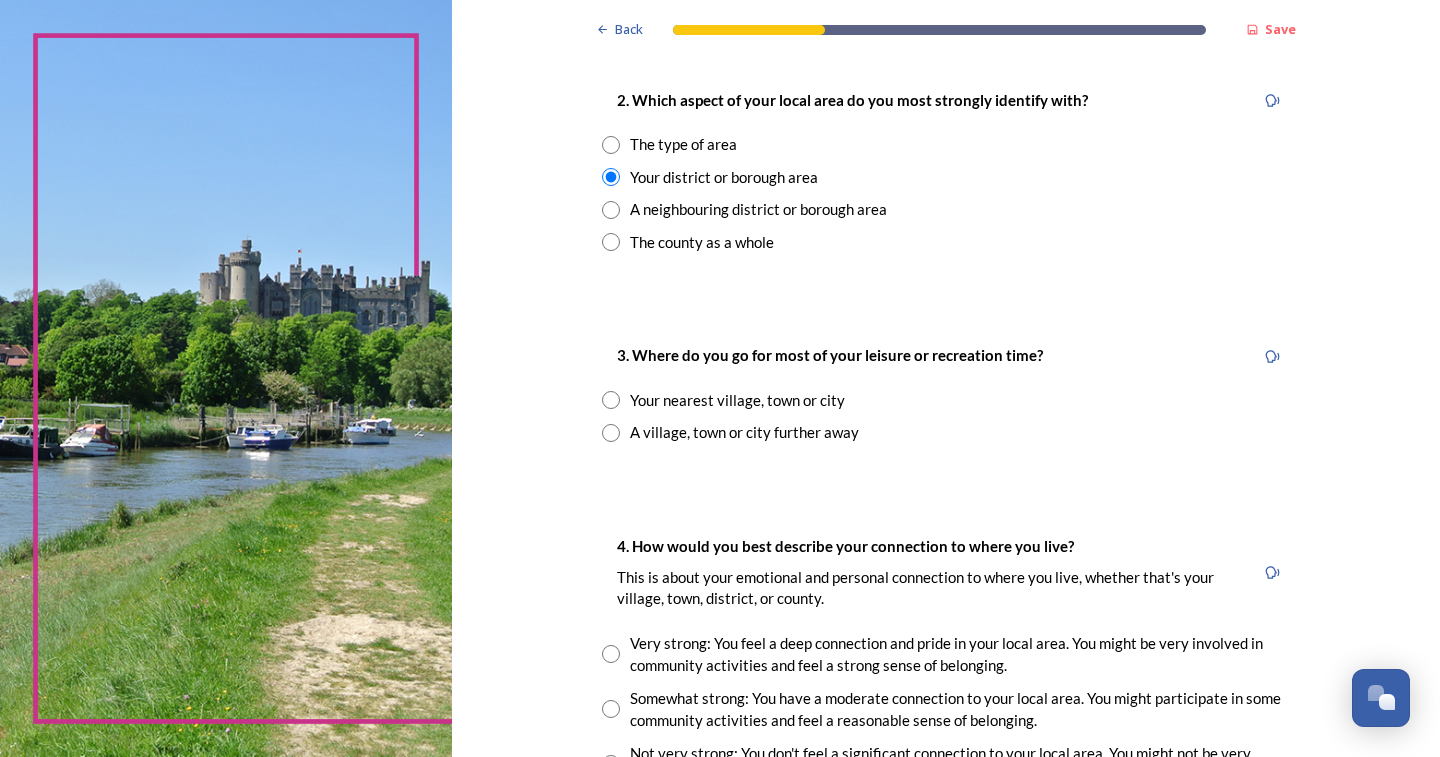 click at bounding box center [611, 400] 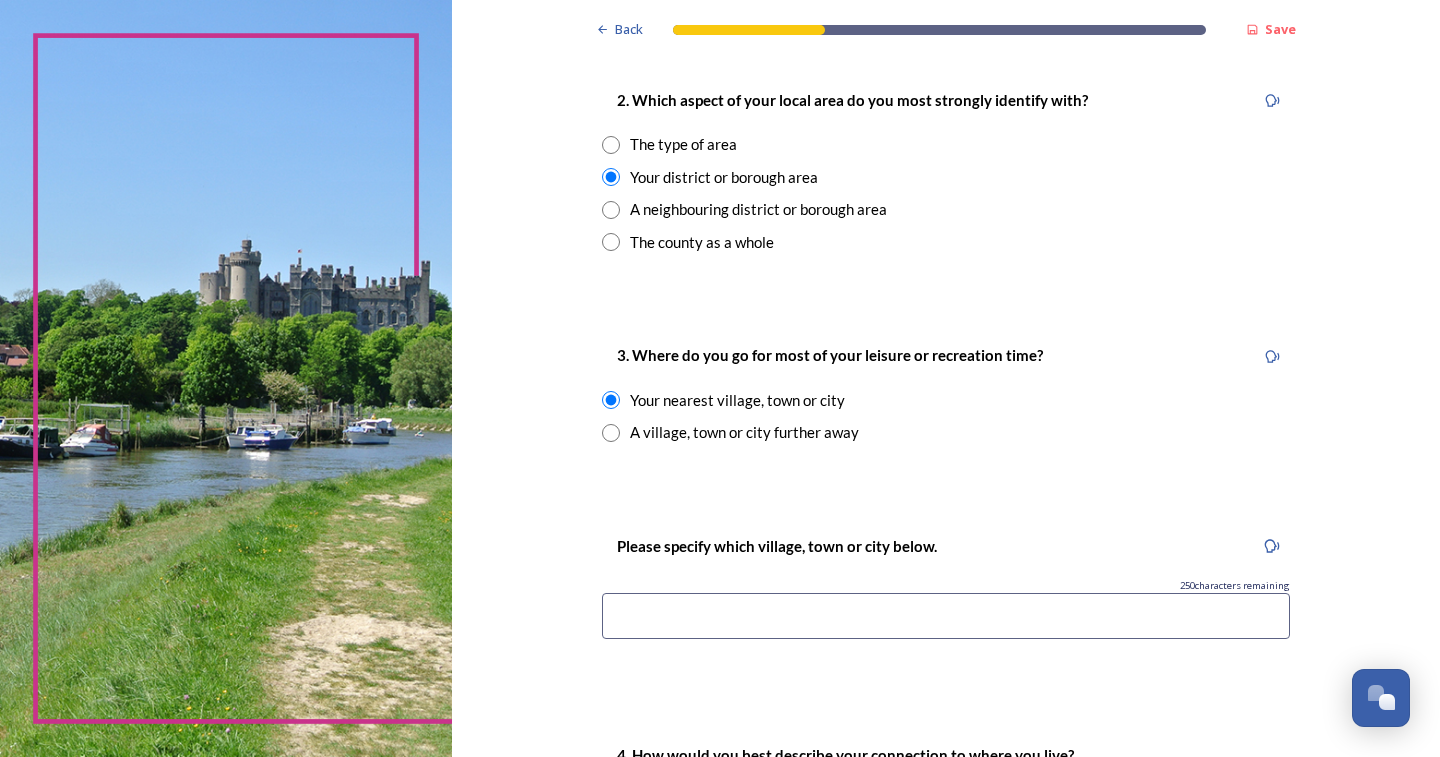 scroll, scrollTop: 1000, scrollLeft: 0, axis: vertical 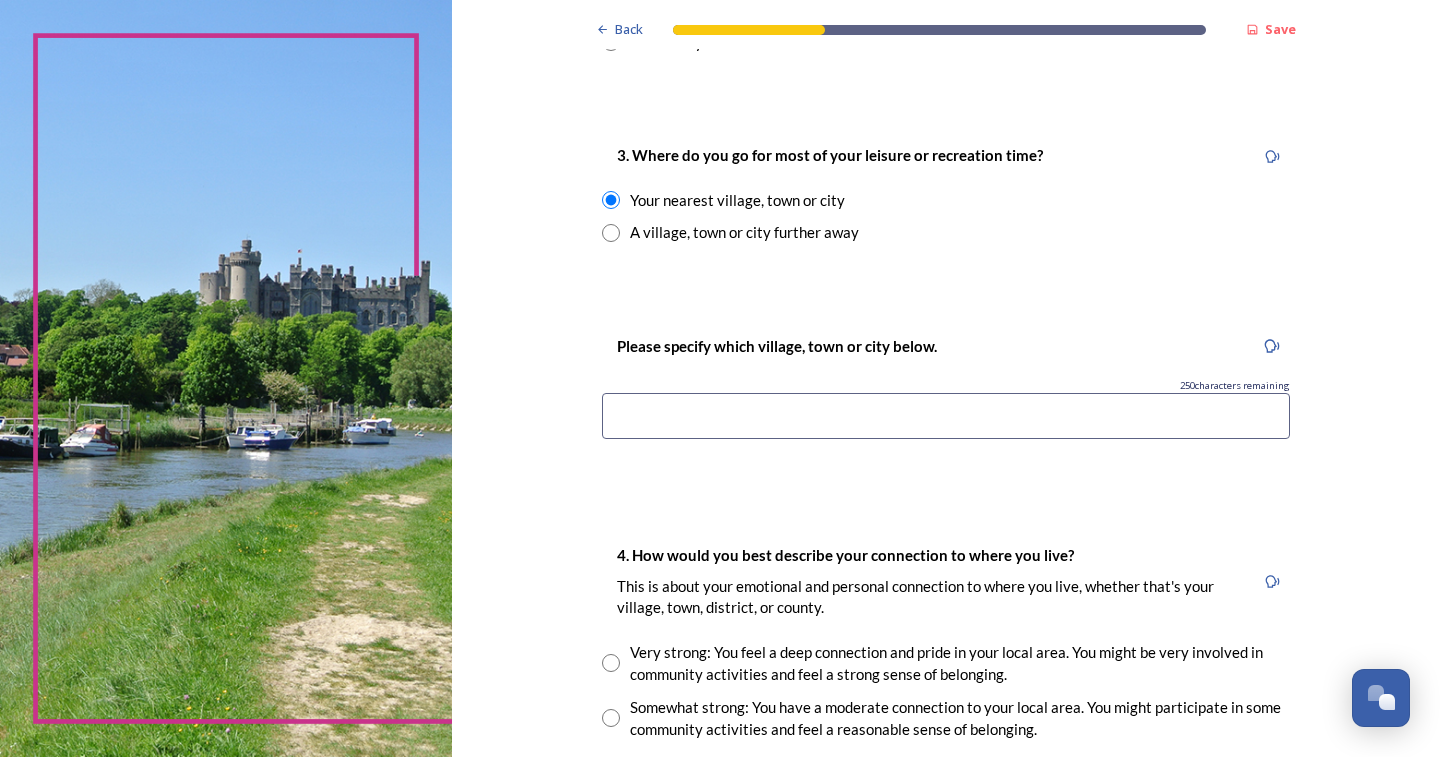 click at bounding box center (946, 416) 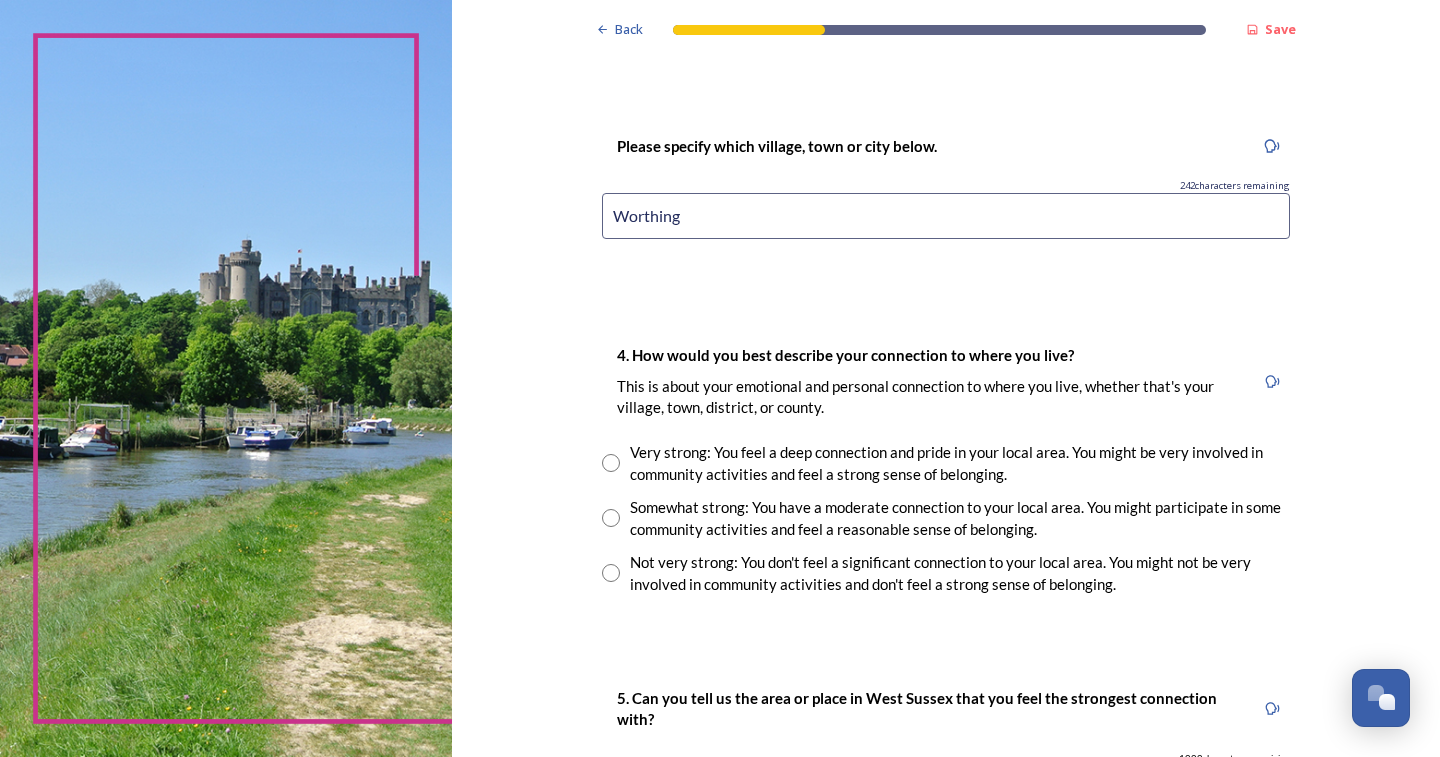 scroll, scrollTop: 1300, scrollLeft: 0, axis: vertical 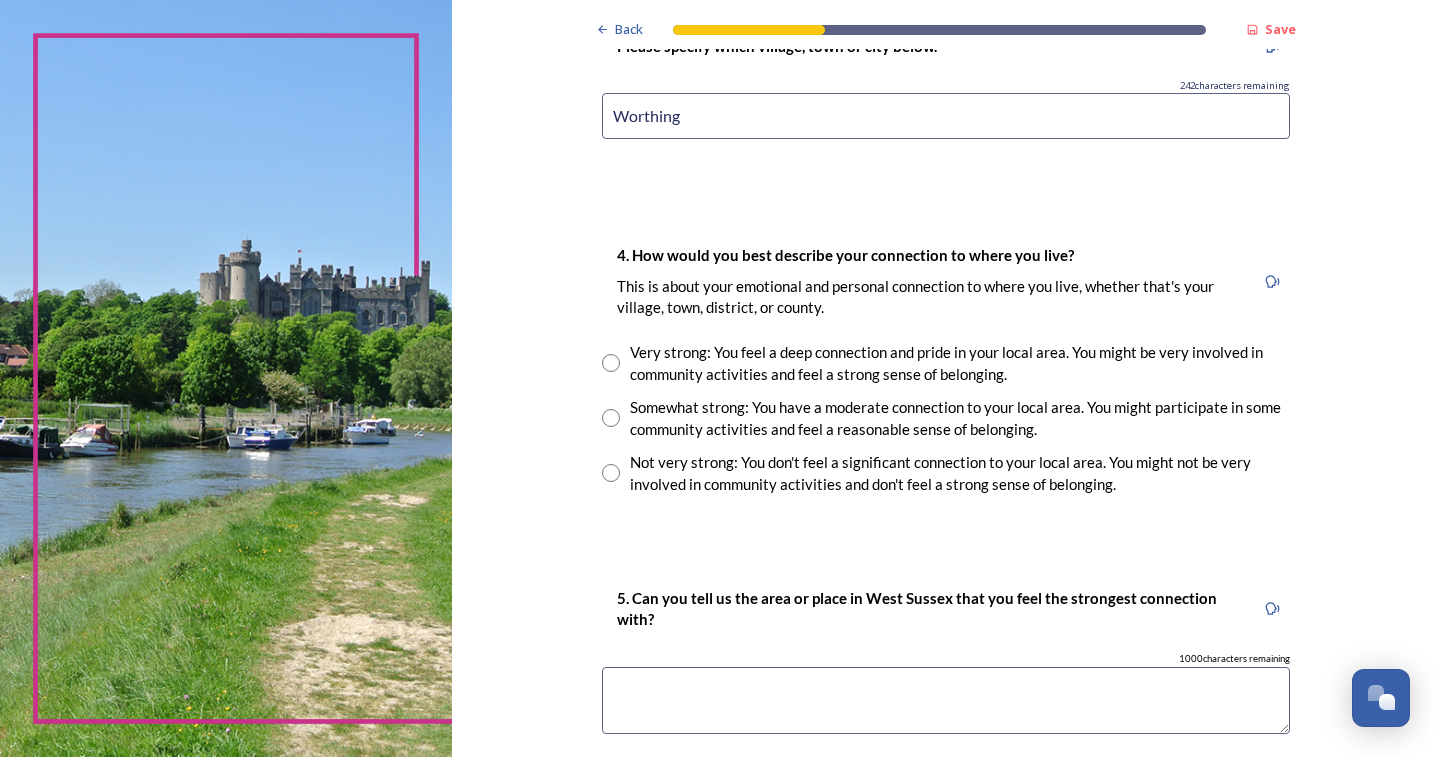 type on "Worthing" 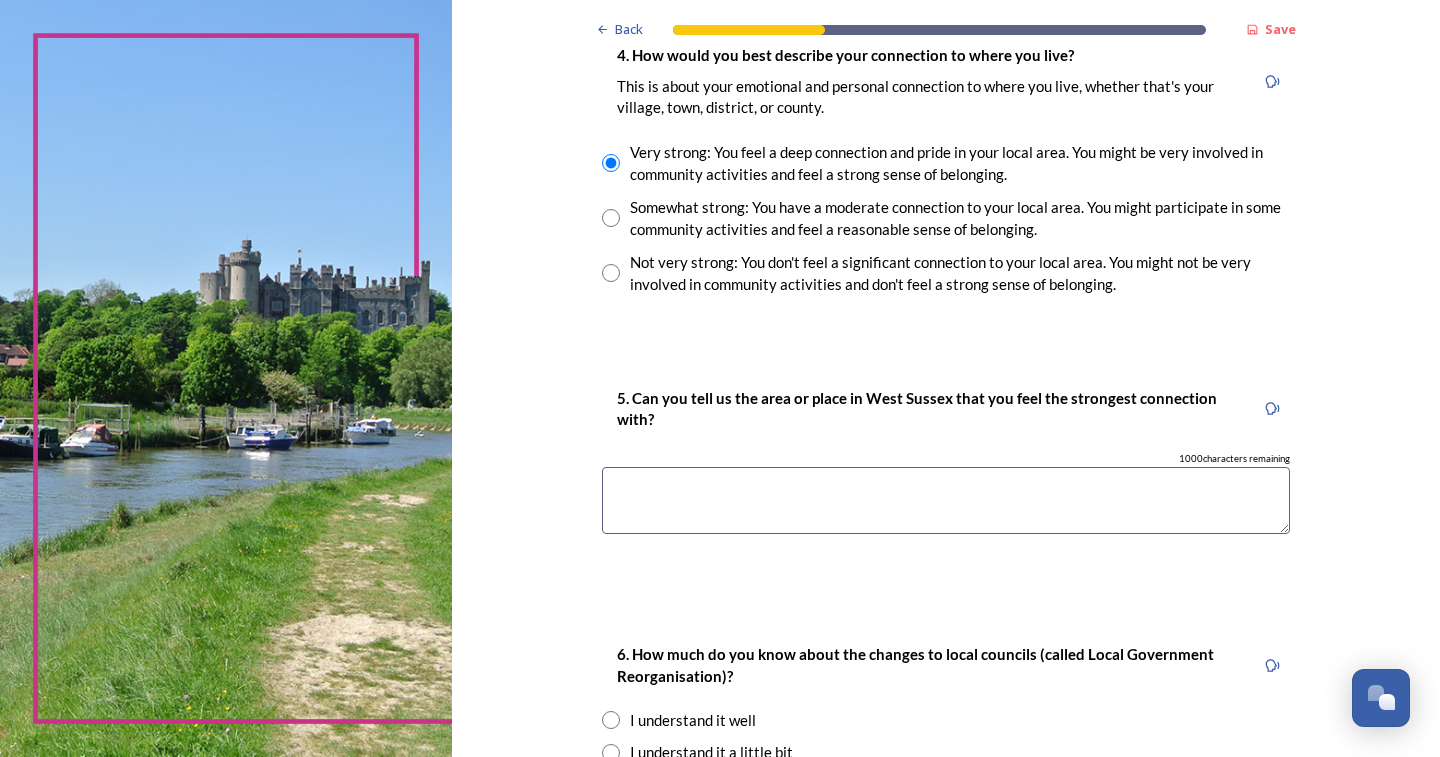 scroll, scrollTop: 1600, scrollLeft: 0, axis: vertical 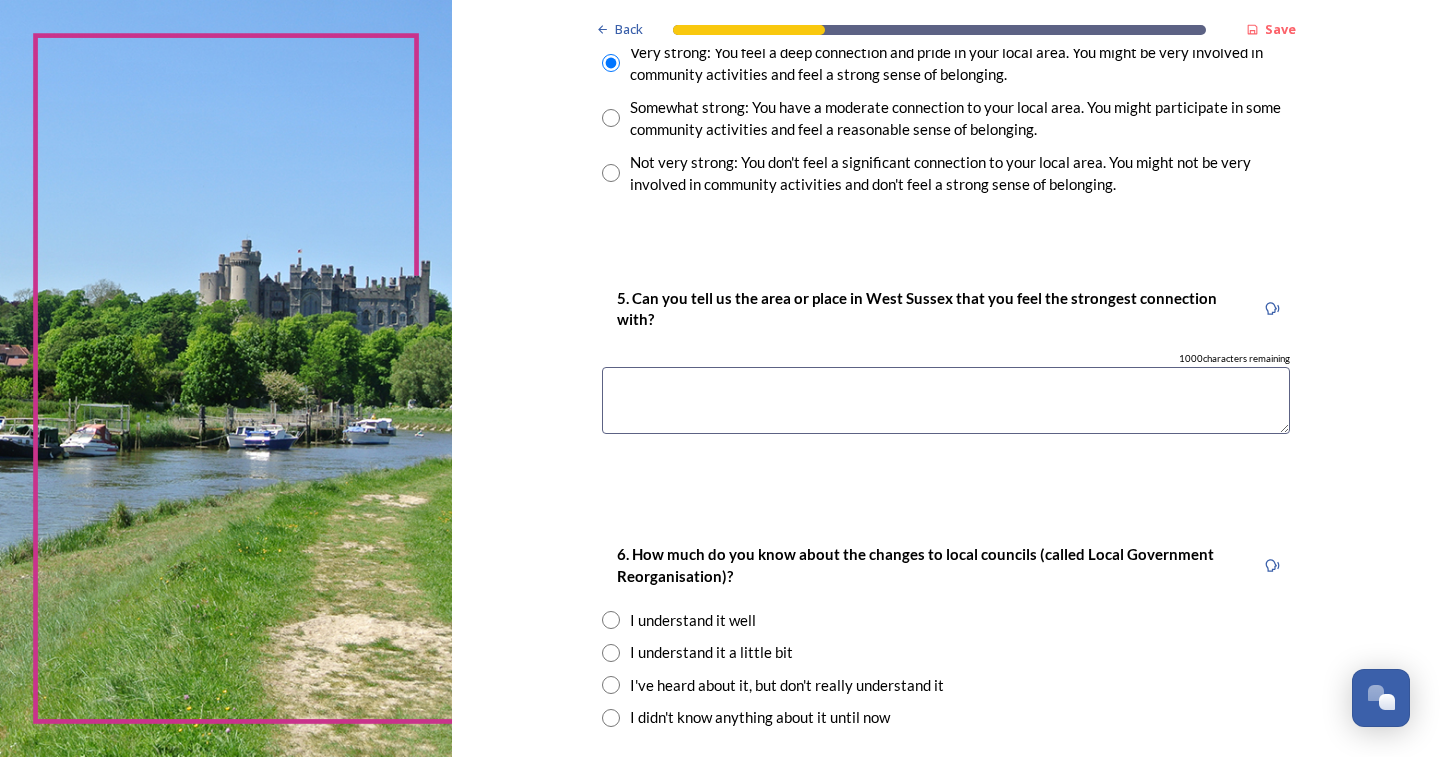 click at bounding box center [946, 400] 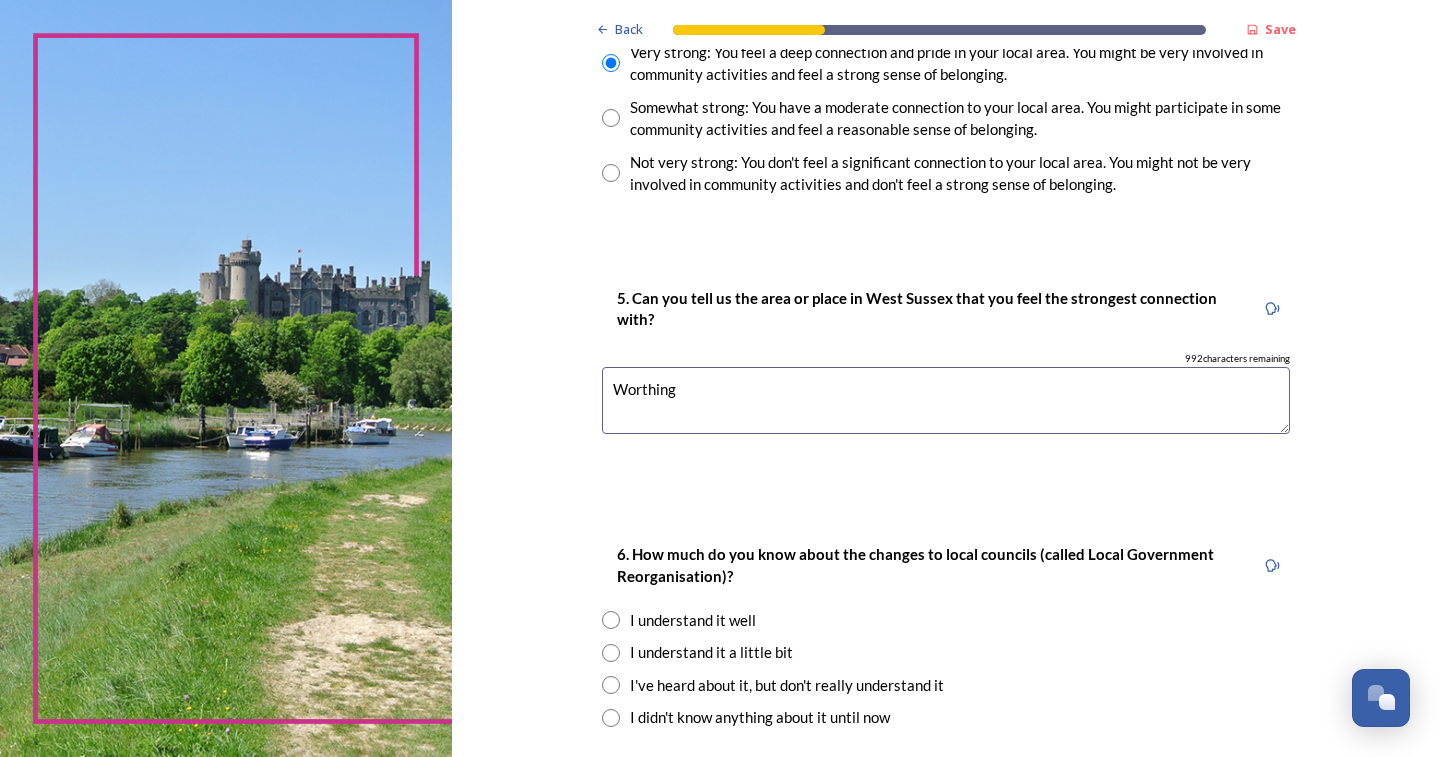 type on "Worthing" 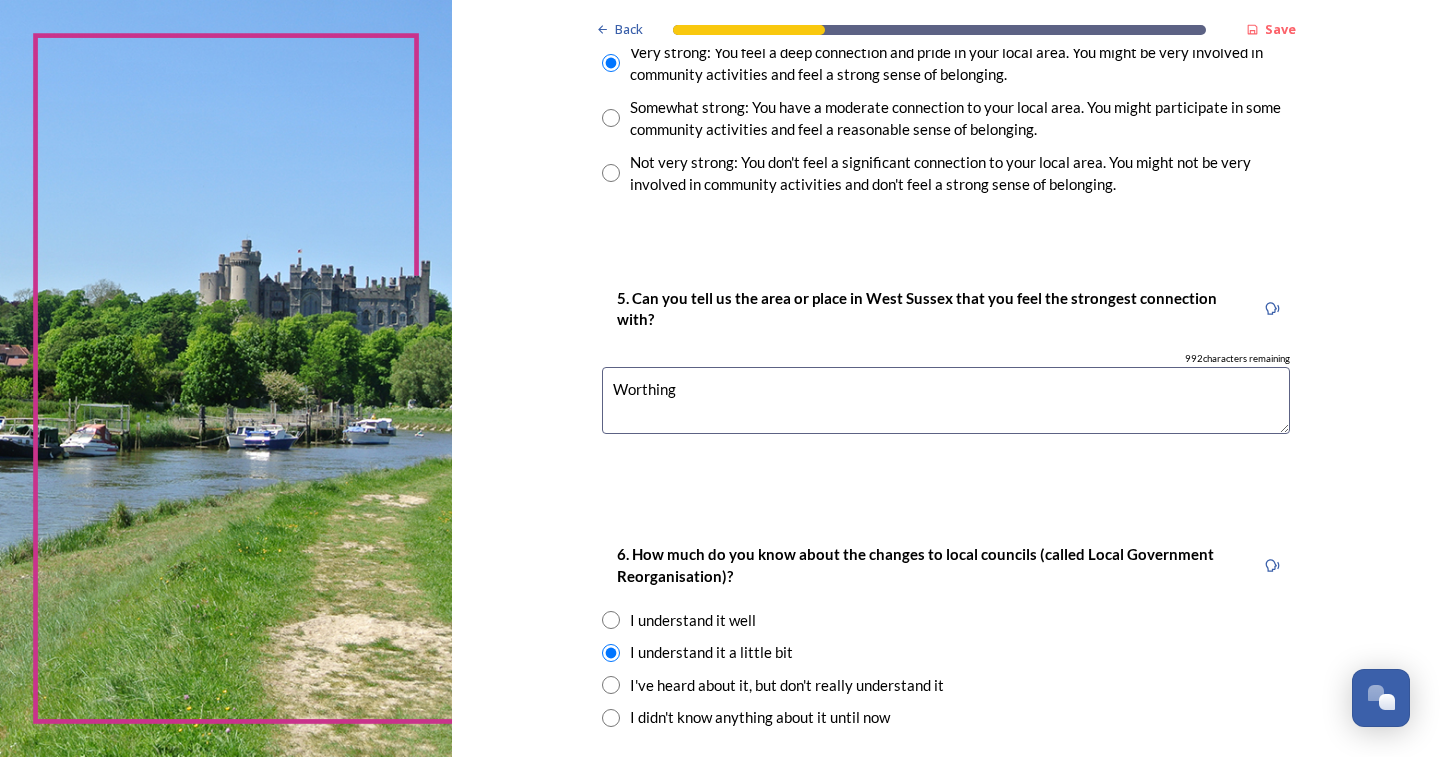 scroll, scrollTop: 1807, scrollLeft: 0, axis: vertical 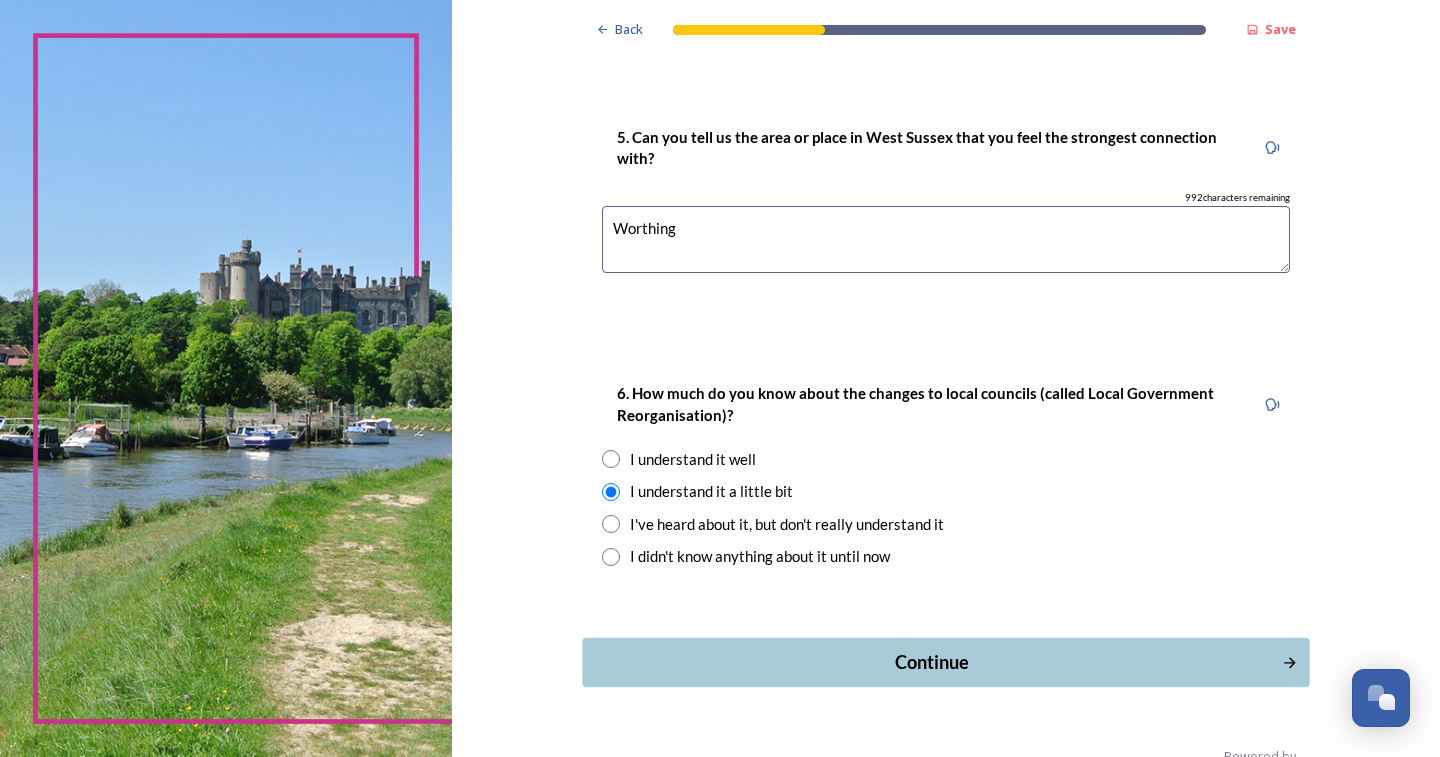 click on "Continue" at bounding box center (932, 662) 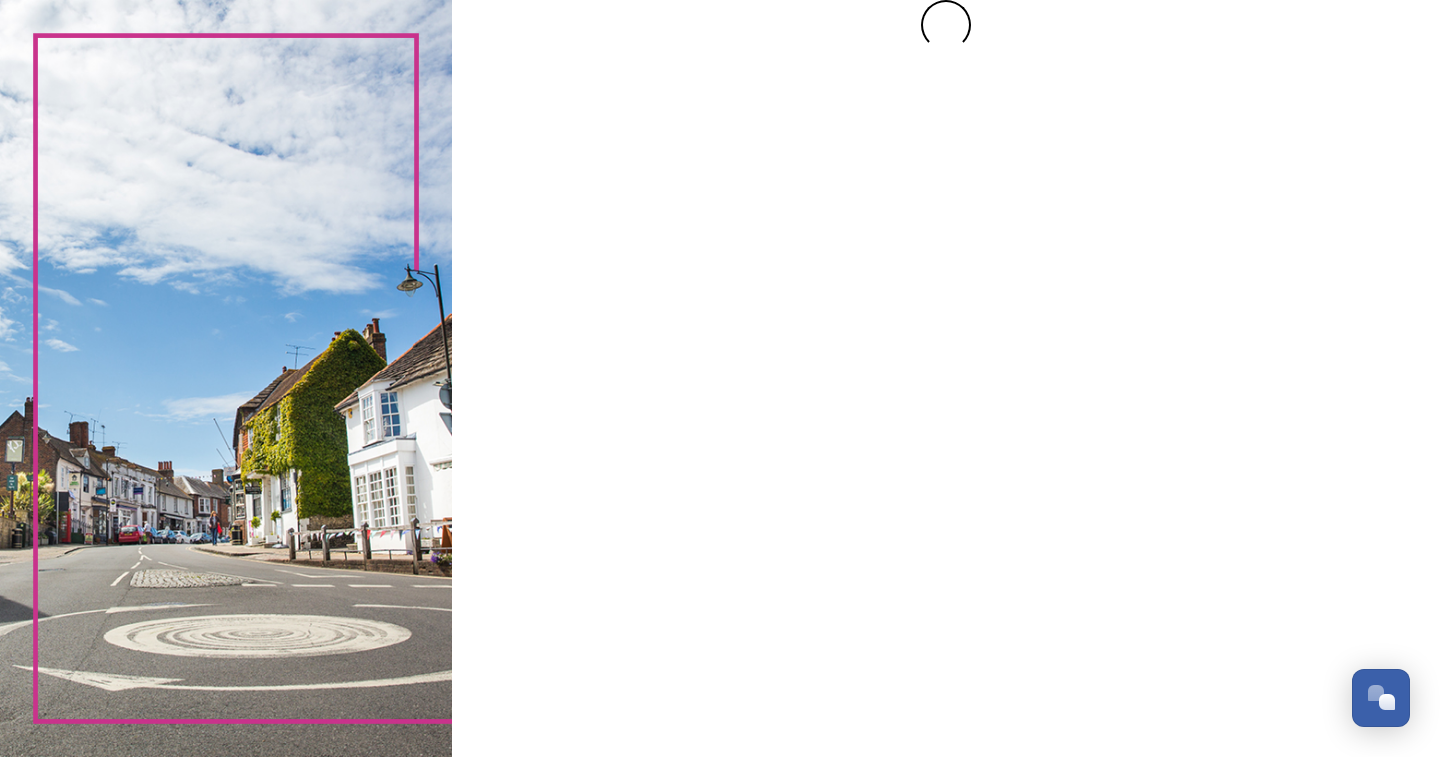 scroll, scrollTop: 0, scrollLeft: 0, axis: both 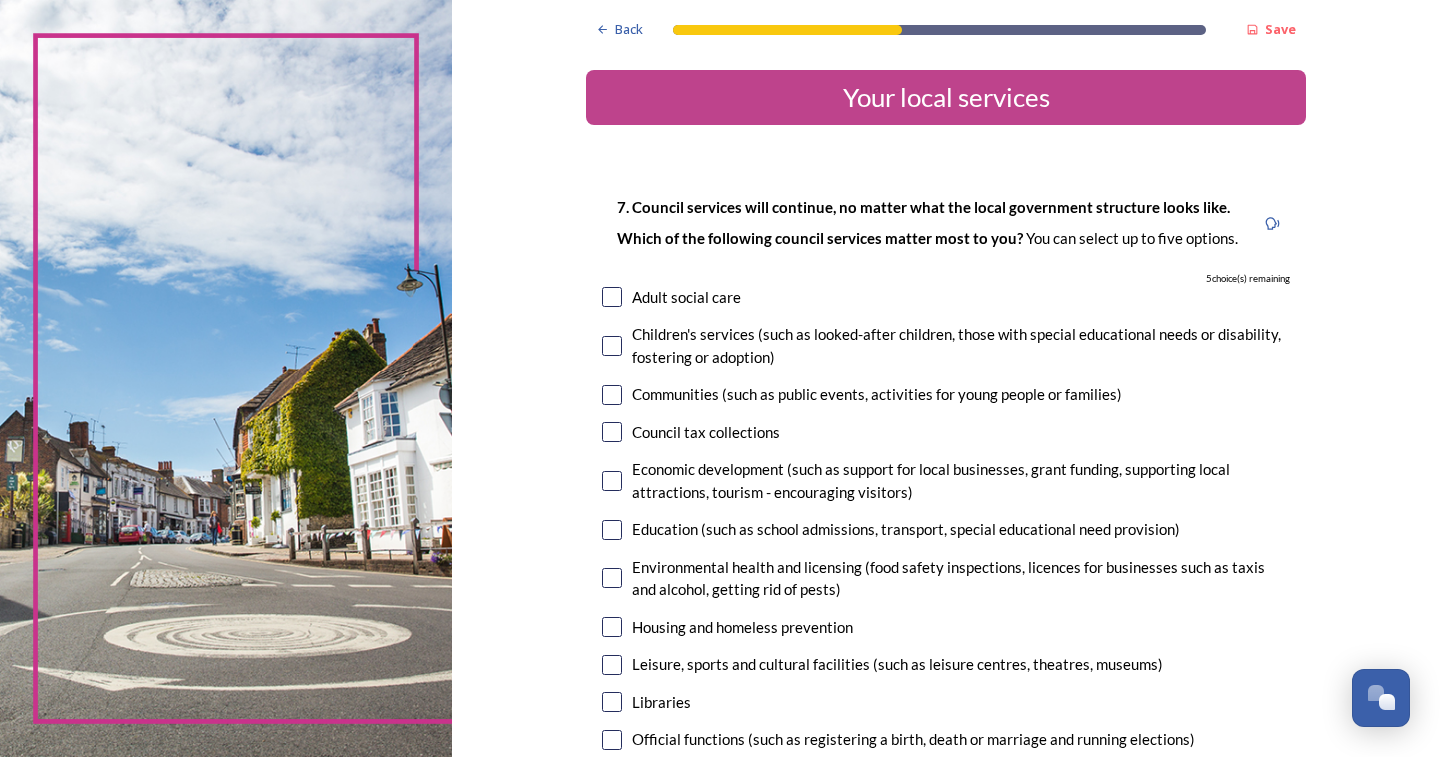 click at bounding box center (612, 395) 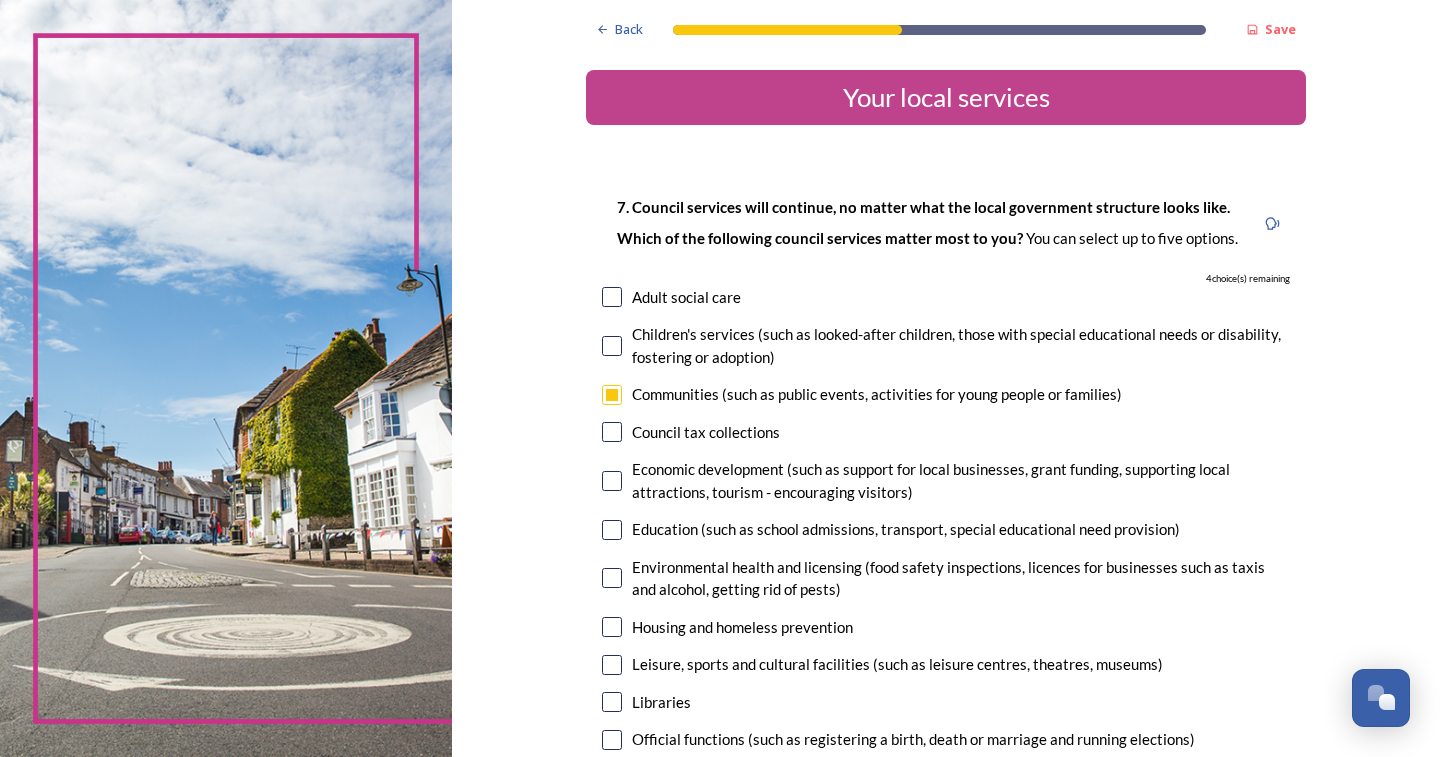click at bounding box center (612, 481) 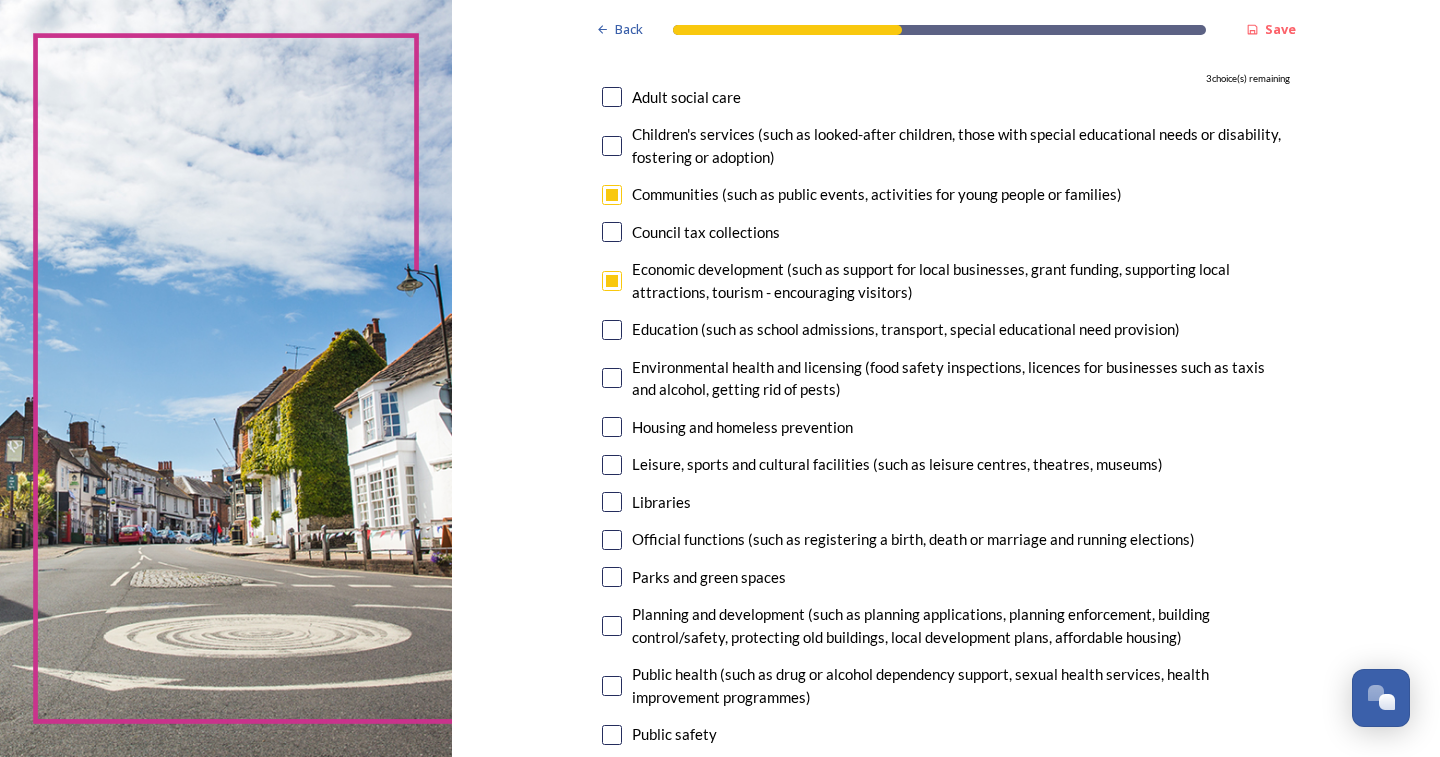 scroll, scrollTop: 400, scrollLeft: 0, axis: vertical 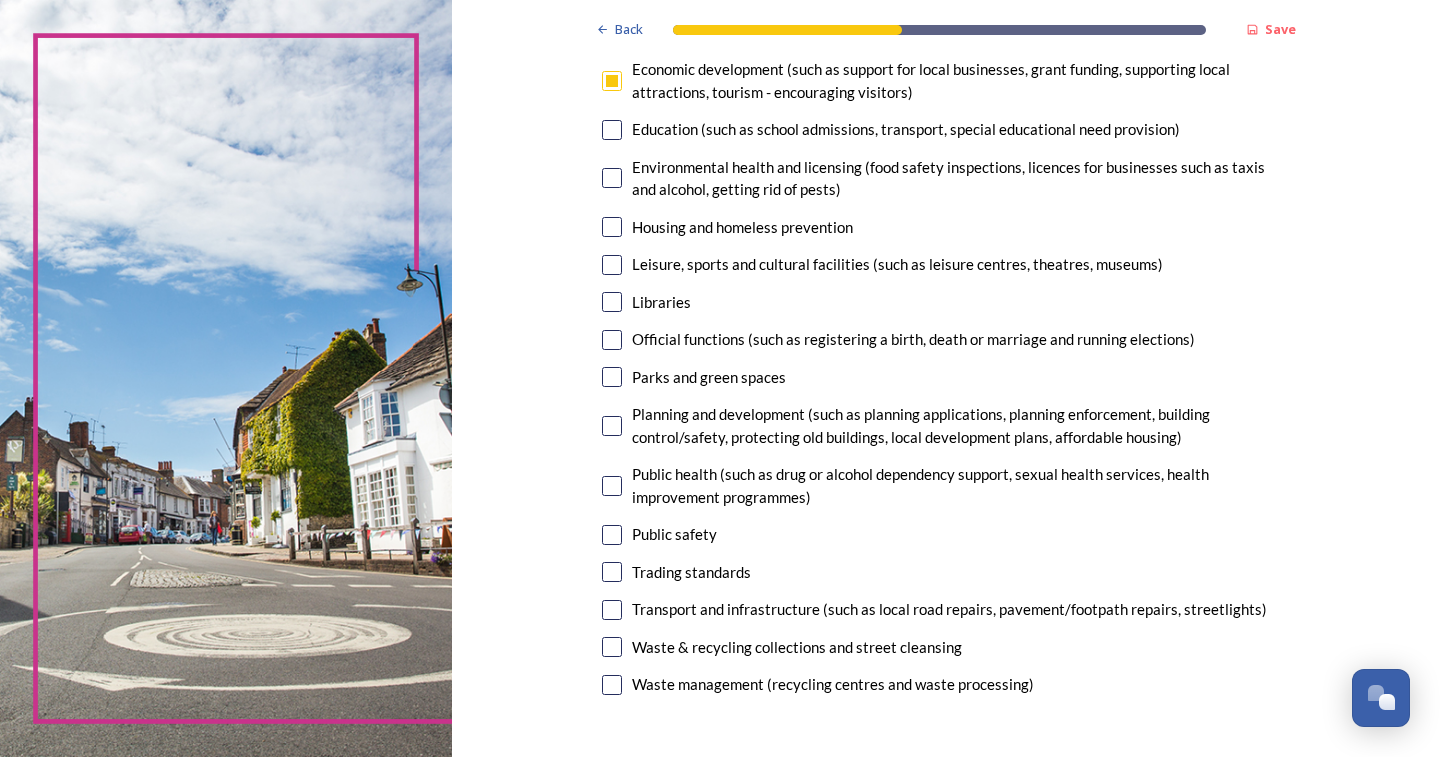 click at bounding box center (612, 426) 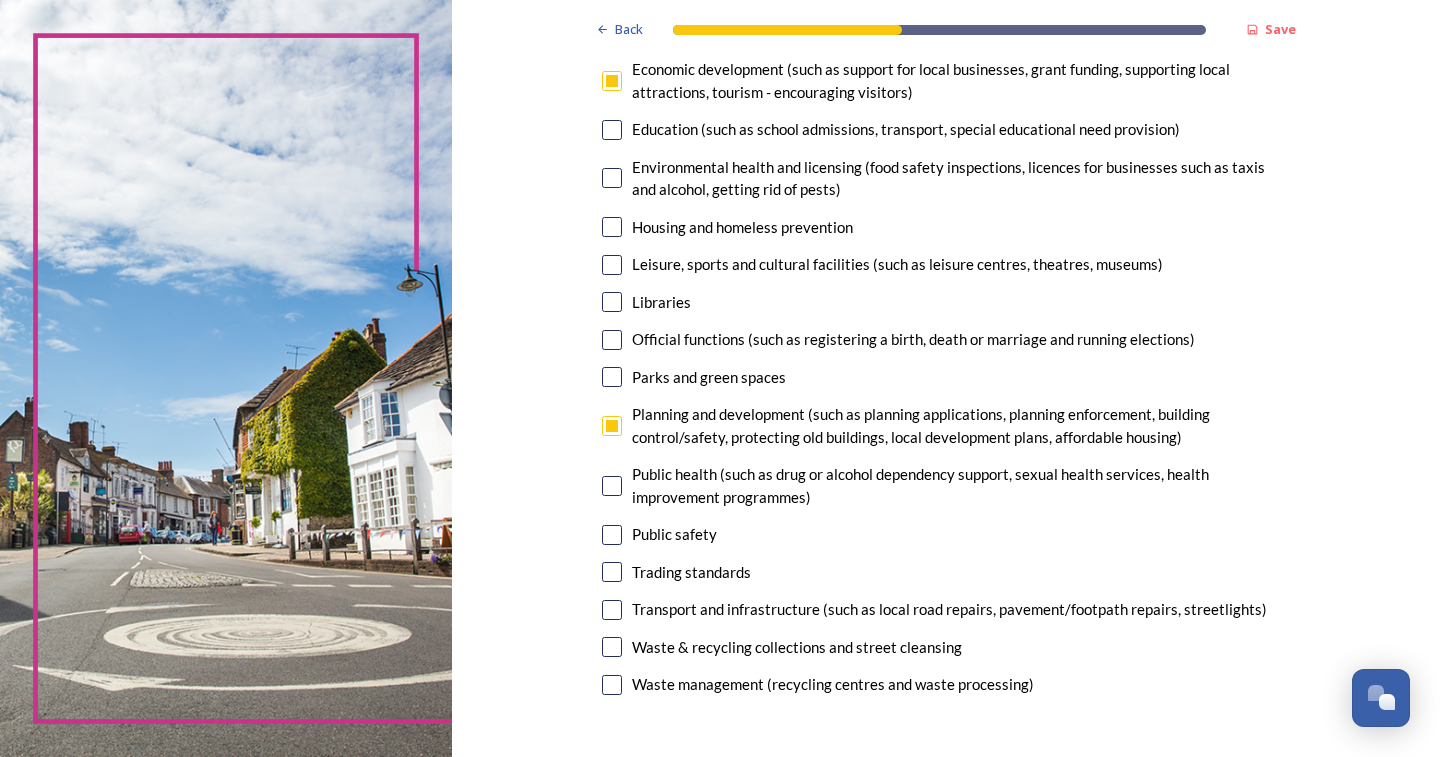 click at bounding box center (612, 610) 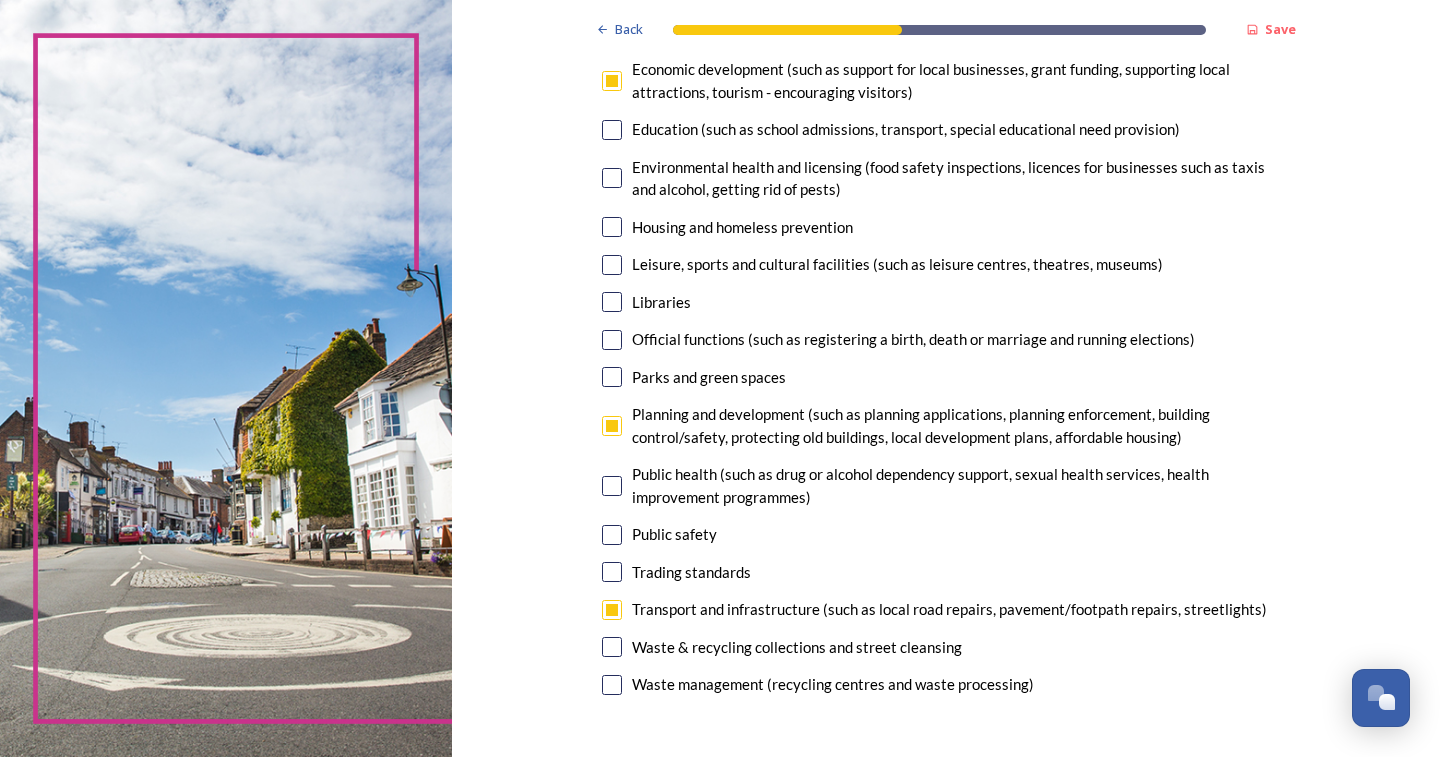click at bounding box center [612, 265] 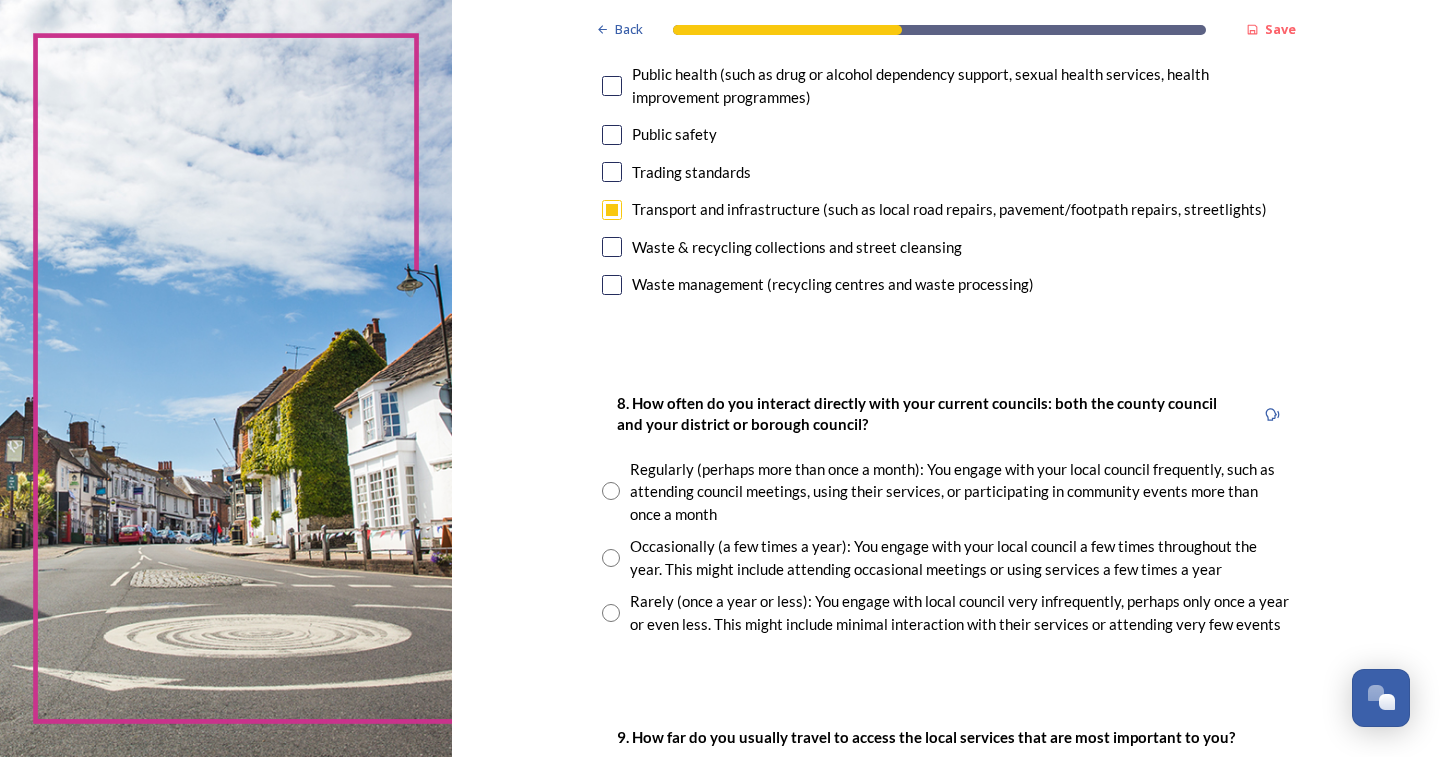 scroll, scrollTop: 900, scrollLeft: 0, axis: vertical 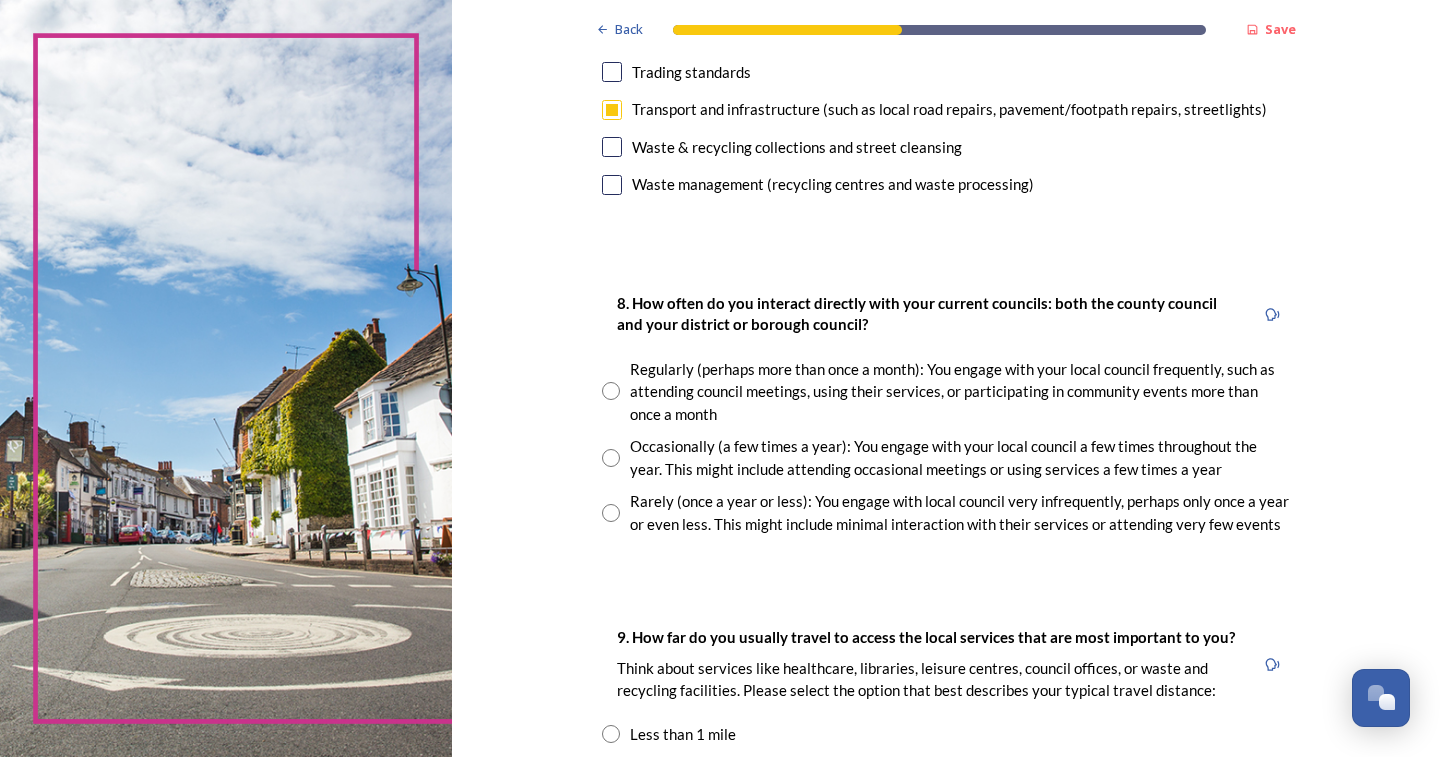 click at bounding box center (611, 391) 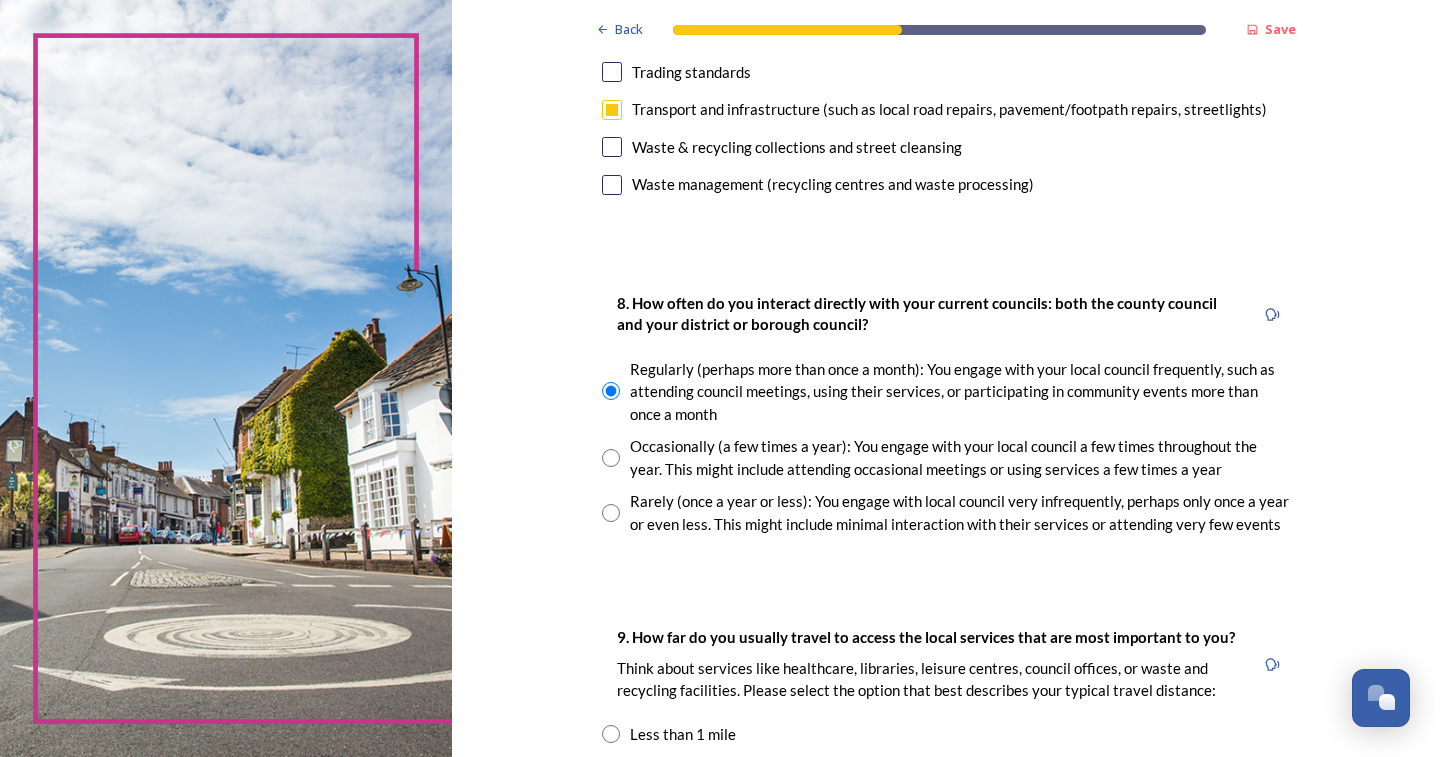 scroll, scrollTop: 1300, scrollLeft: 0, axis: vertical 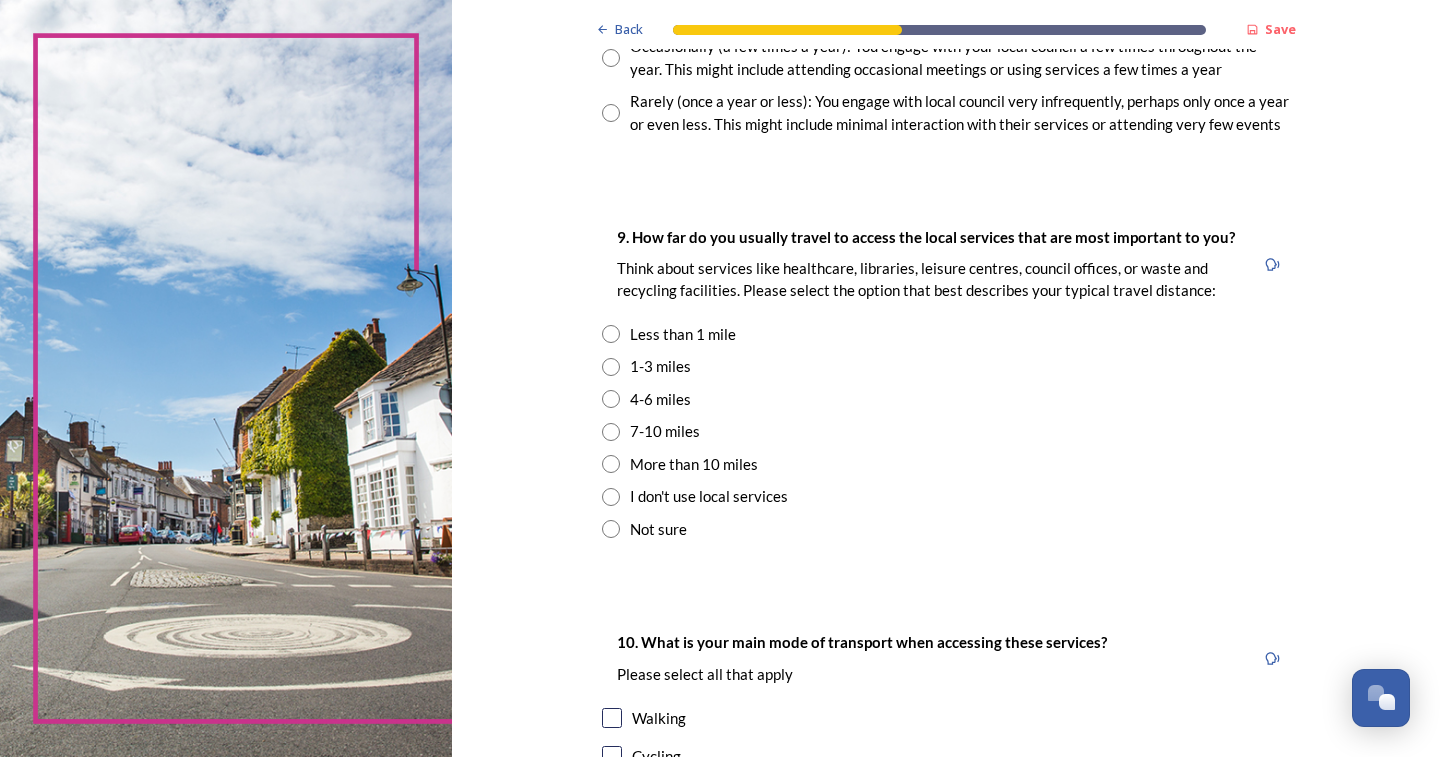 click at bounding box center [611, 367] 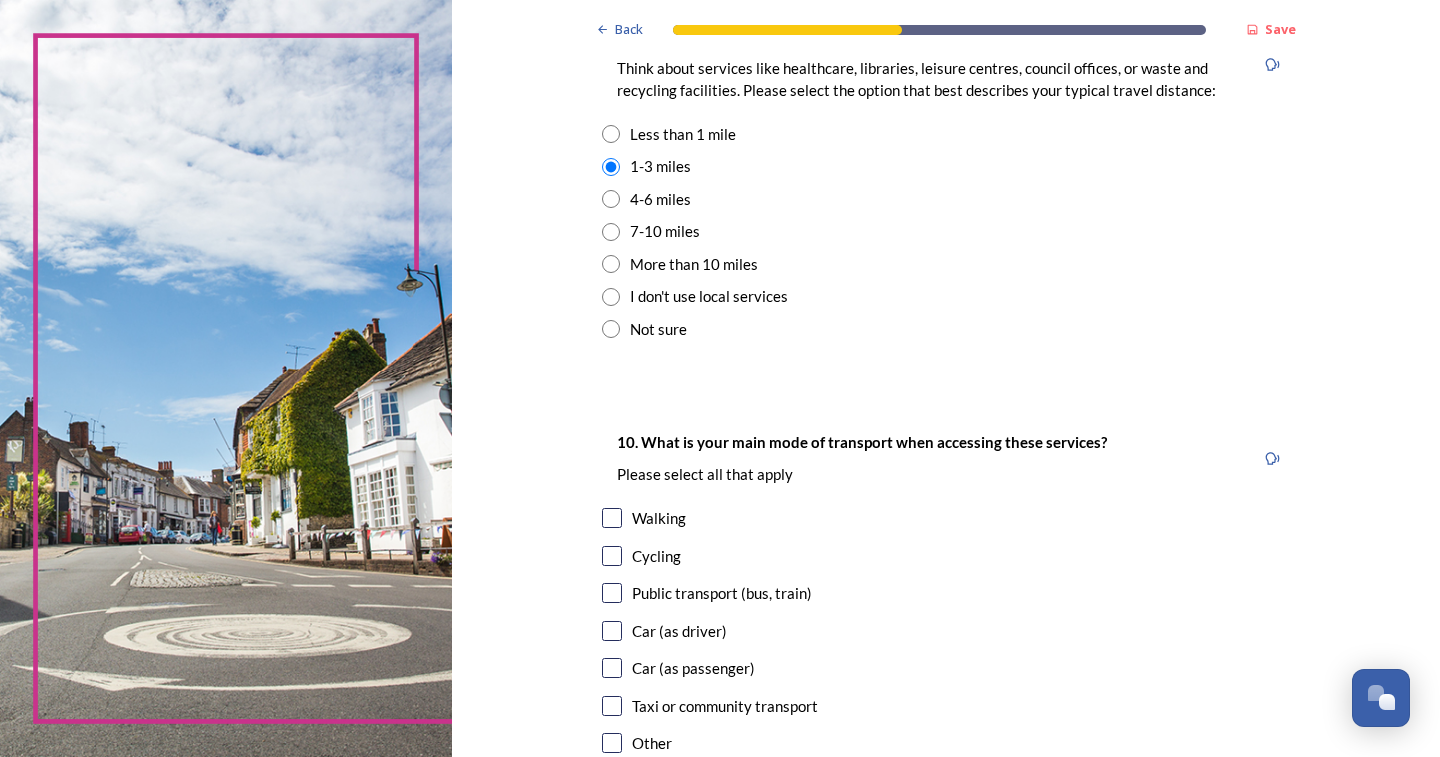scroll, scrollTop: 1700, scrollLeft: 0, axis: vertical 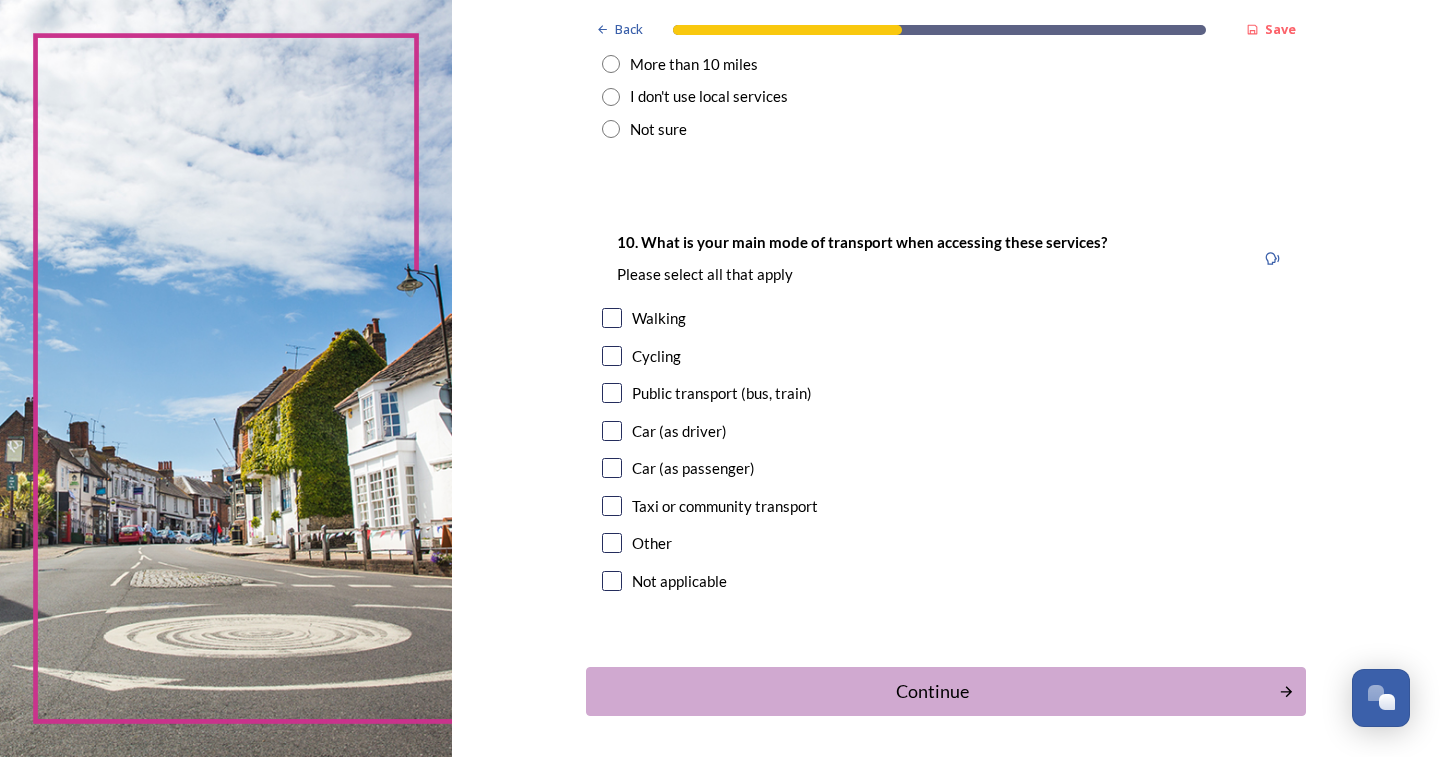 click at bounding box center [612, 318] 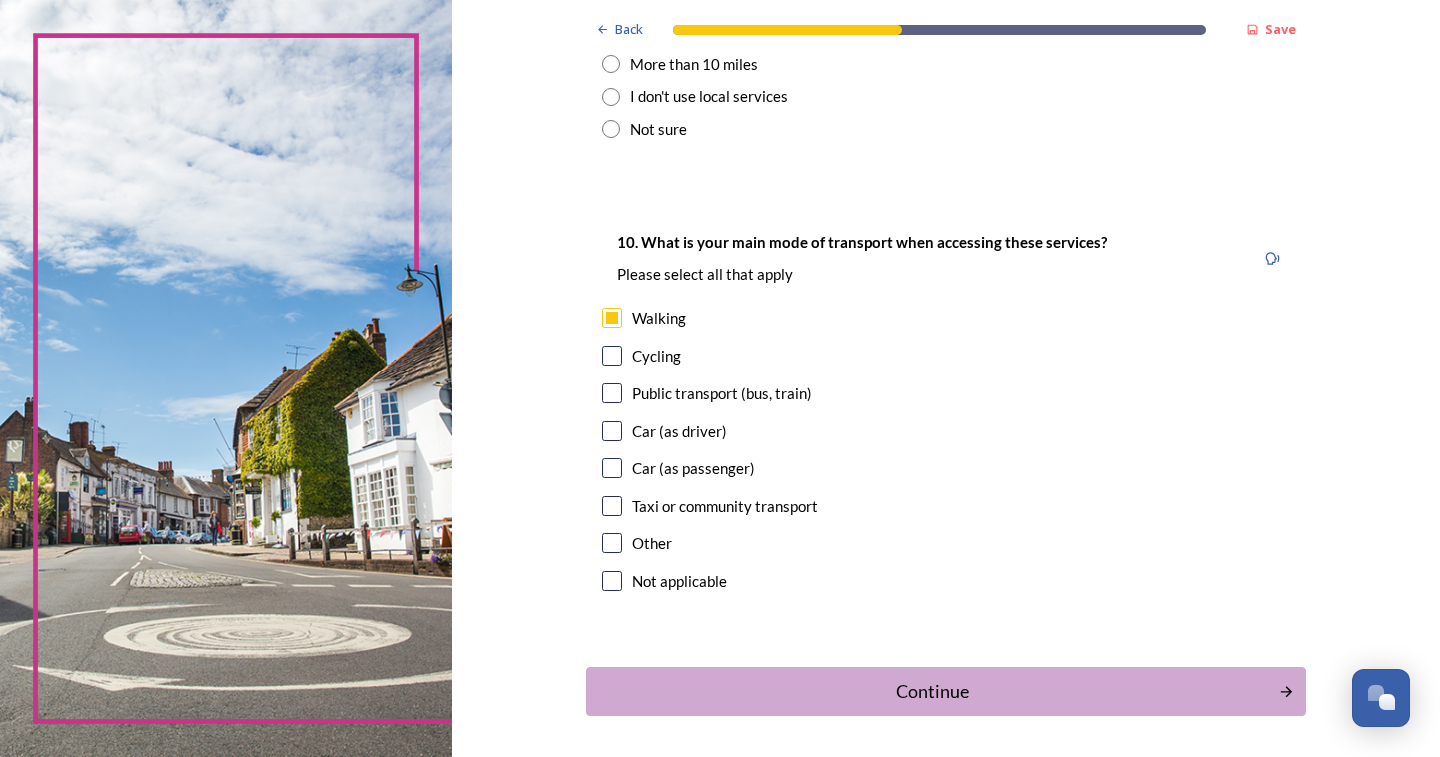 click at bounding box center [612, 393] 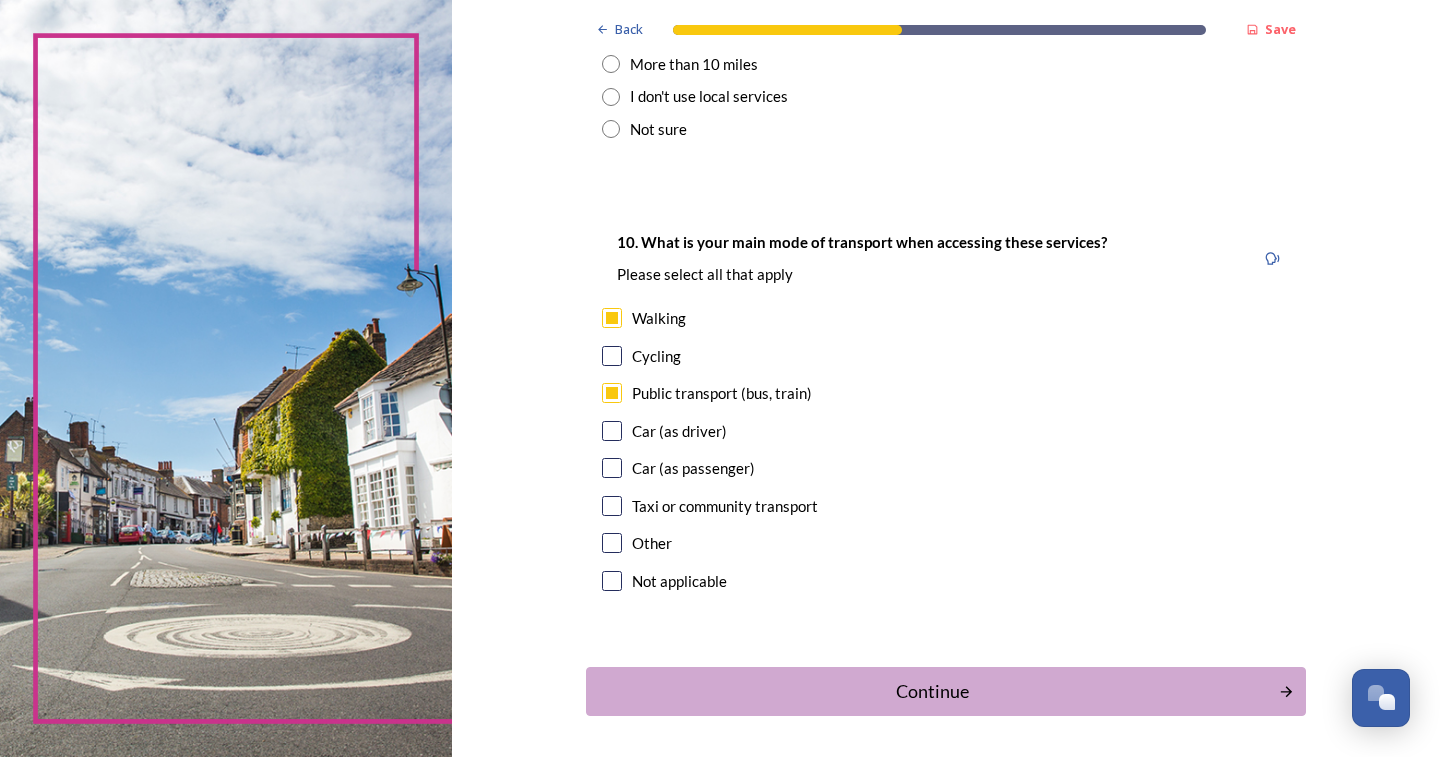 click at bounding box center [612, 431] 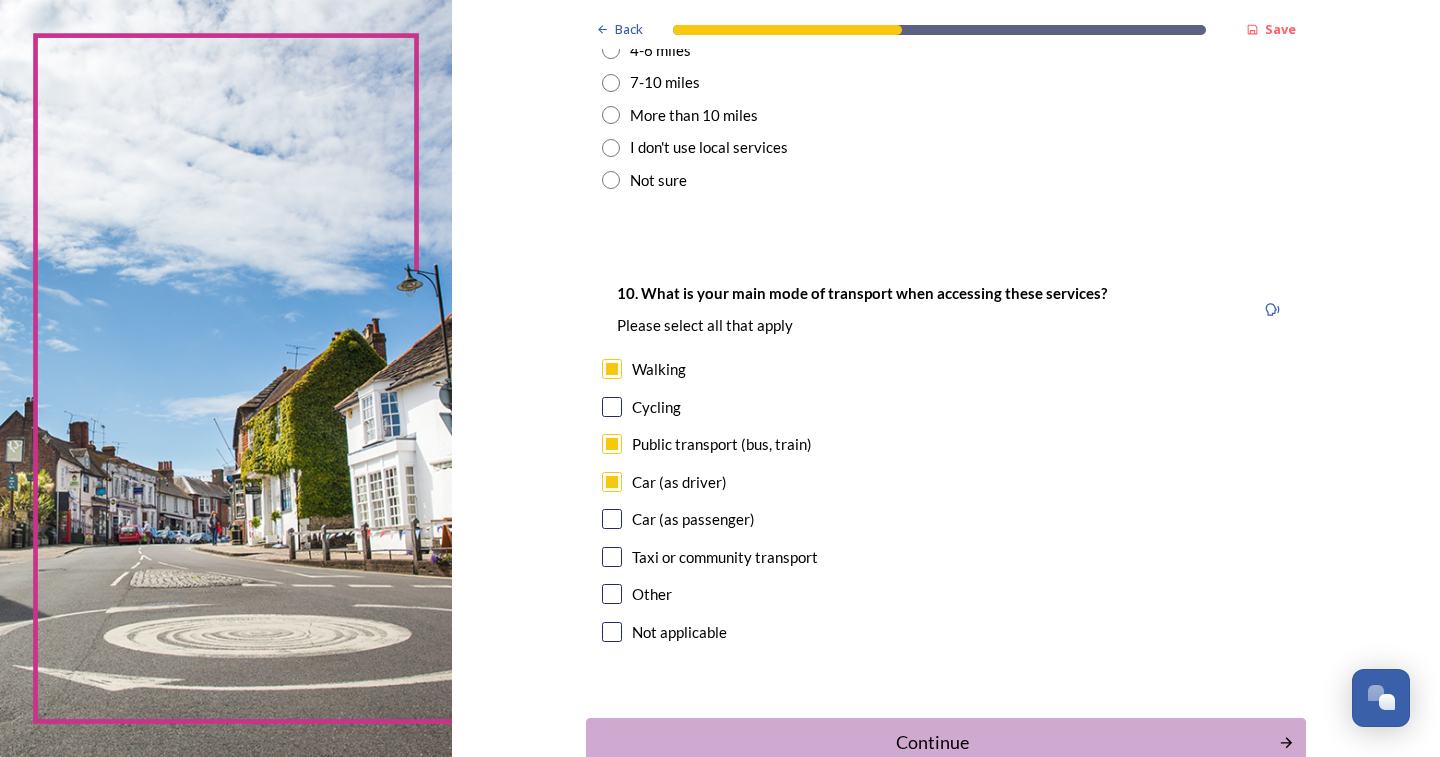 scroll, scrollTop: 1684, scrollLeft: 0, axis: vertical 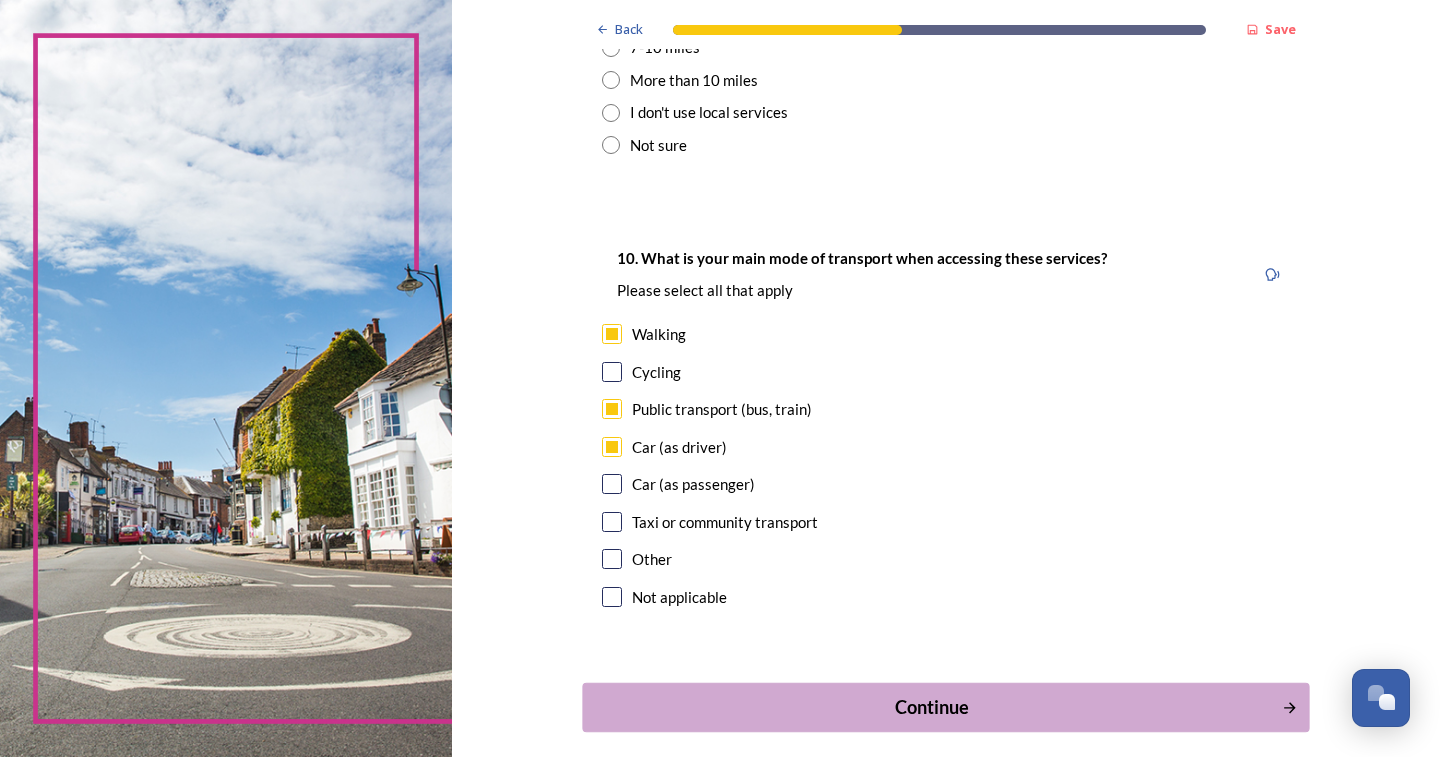 click on "Continue" at bounding box center (932, 707) 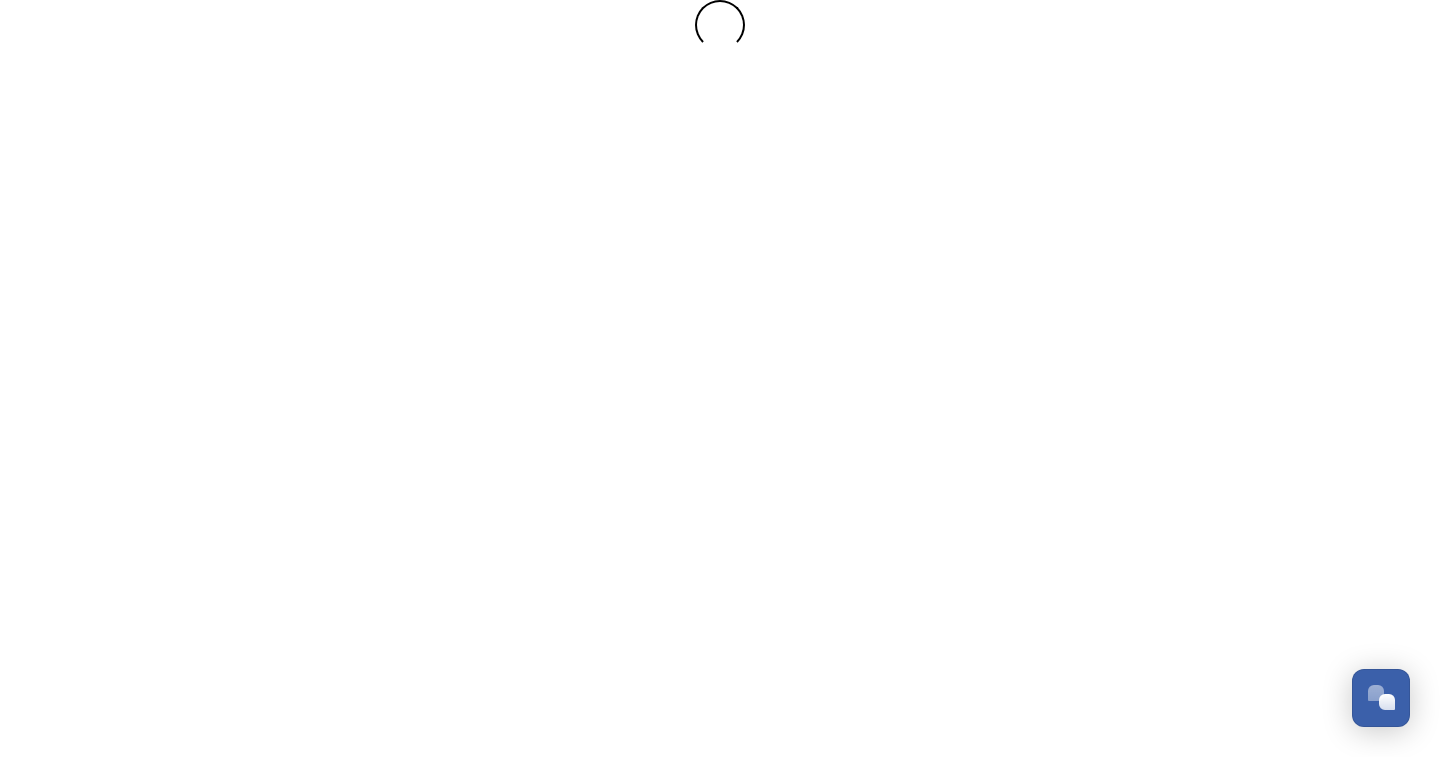 scroll, scrollTop: 0, scrollLeft: 0, axis: both 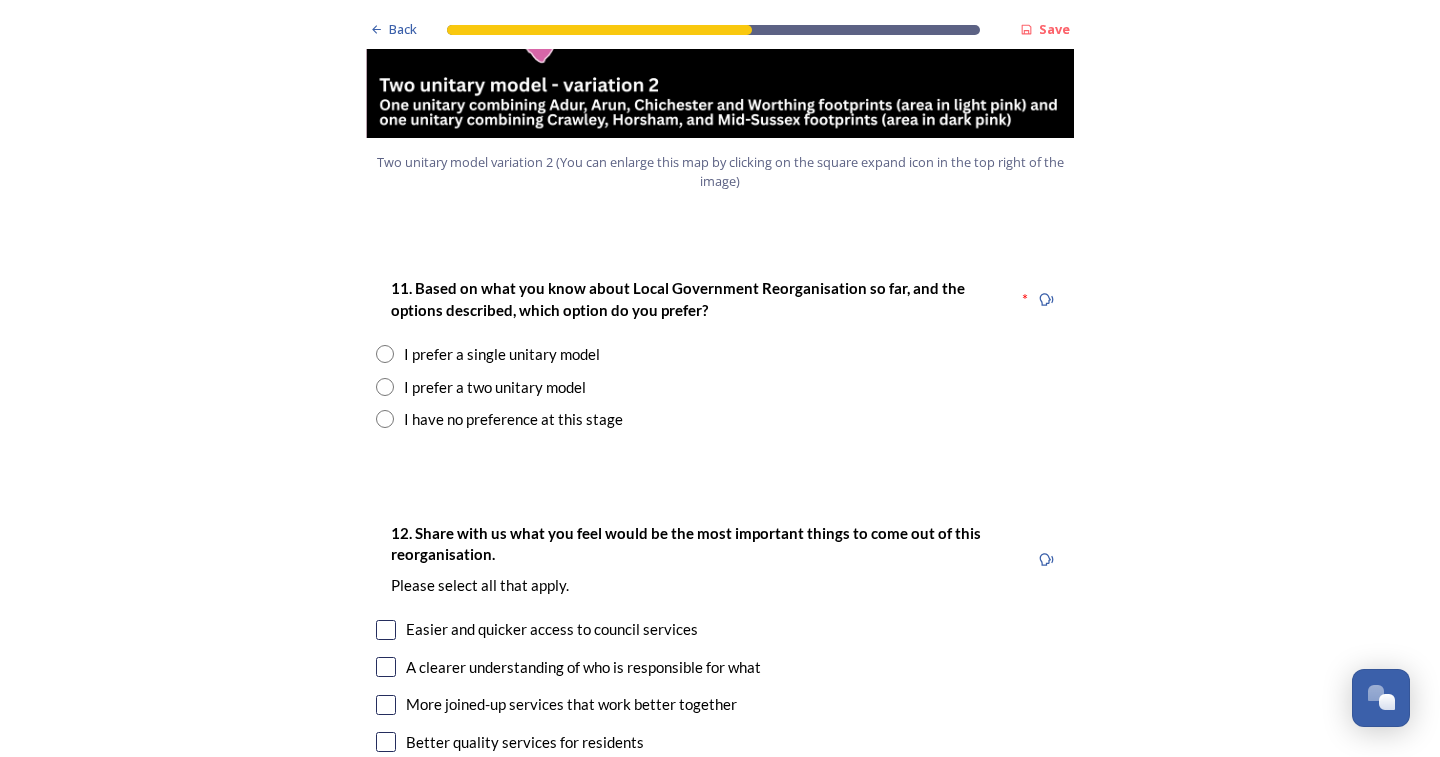 click at bounding box center [385, 354] 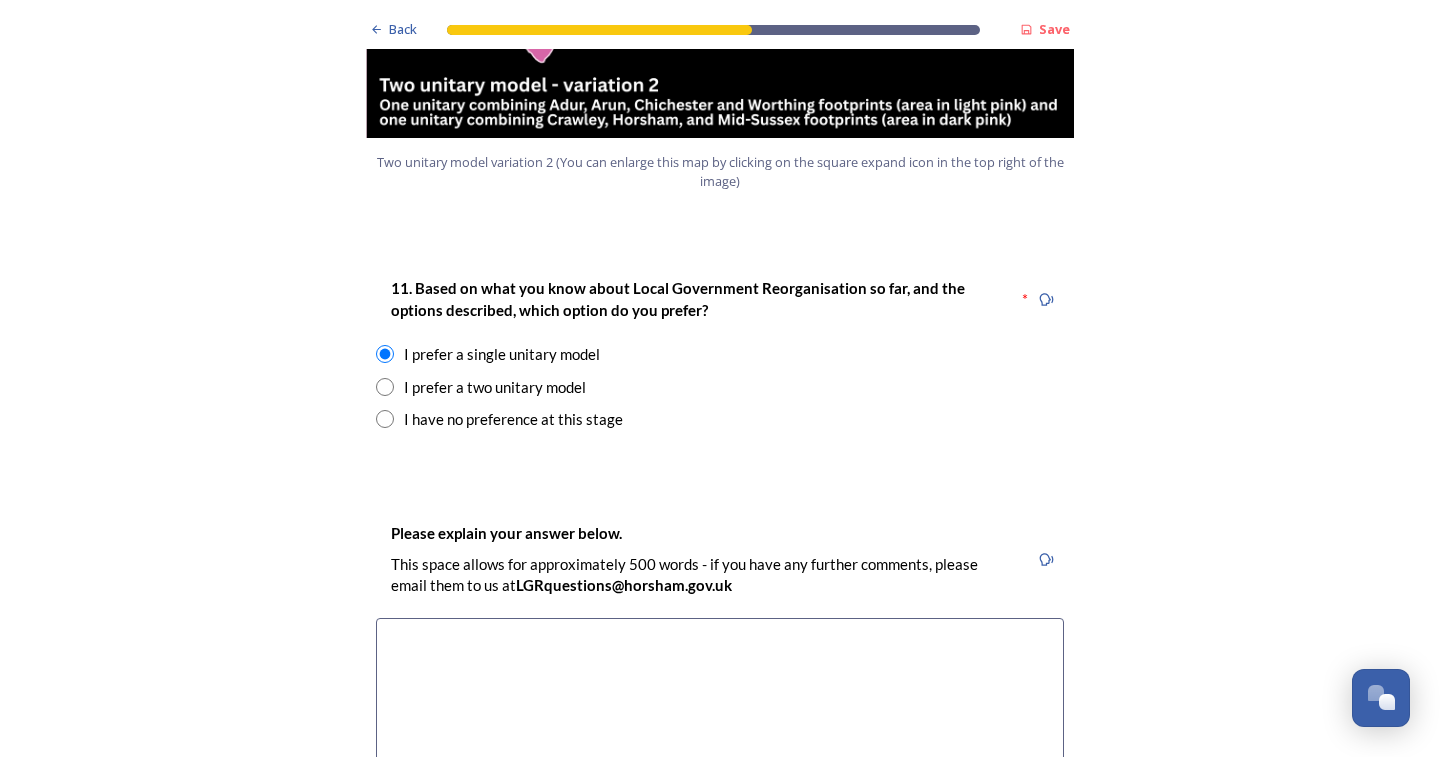 scroll, scrollTop: 2662, scrollLeft: 0, axis: vertical 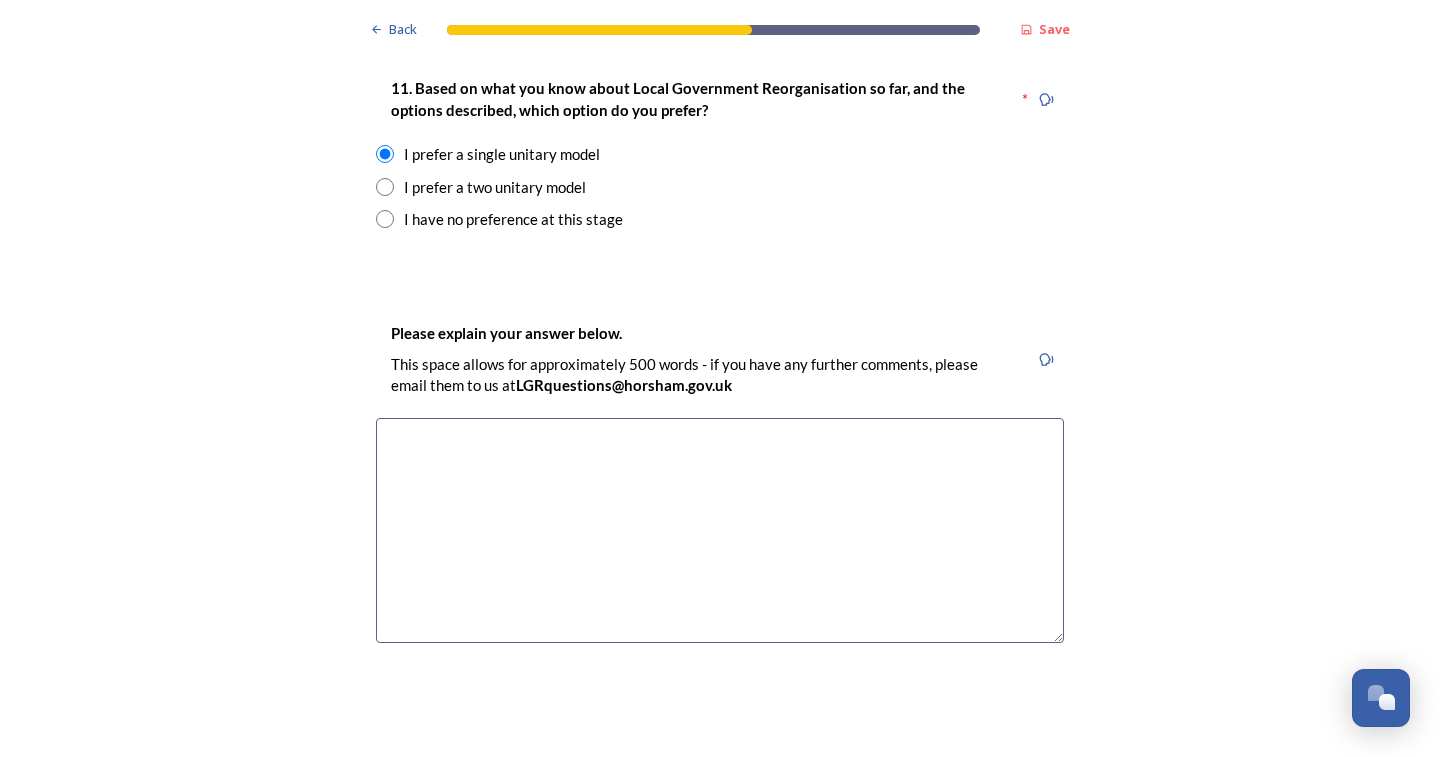click at bounding box center [720, 530] 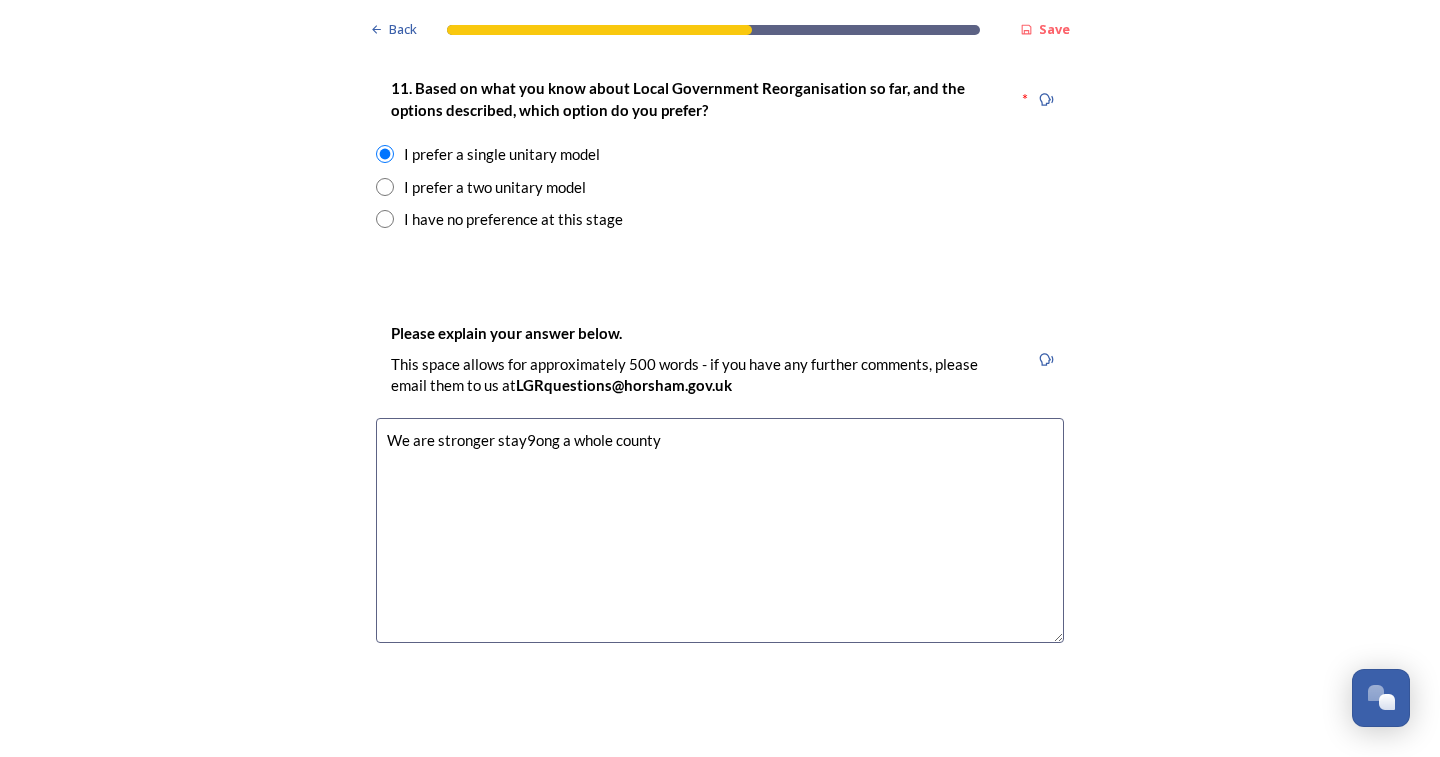drag, startPoint x: 514, startPoint y: 441, endPoint x: 481, endPoint y: 492, distance: 60.74537 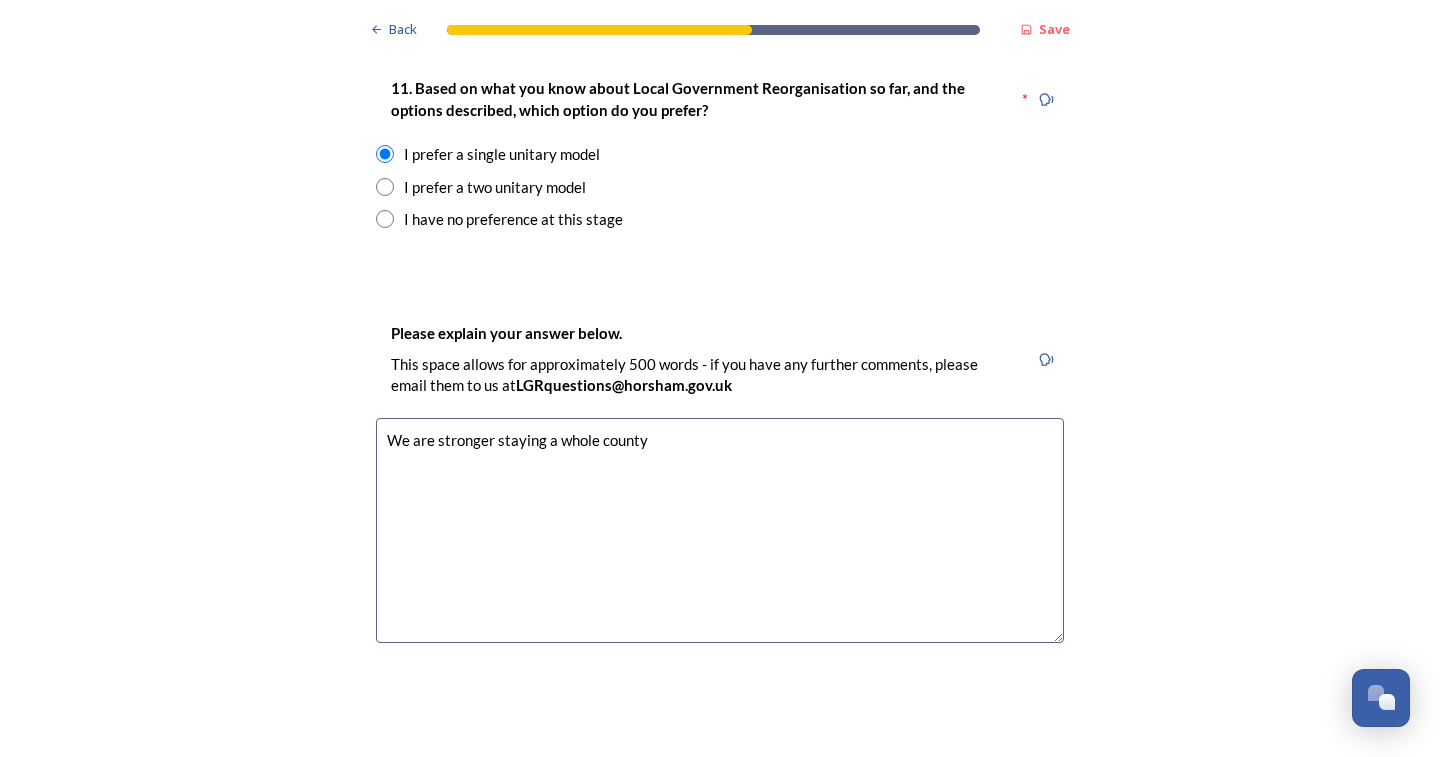 click on "We are stronger staying a whole county" at bounding box center (720, 530) 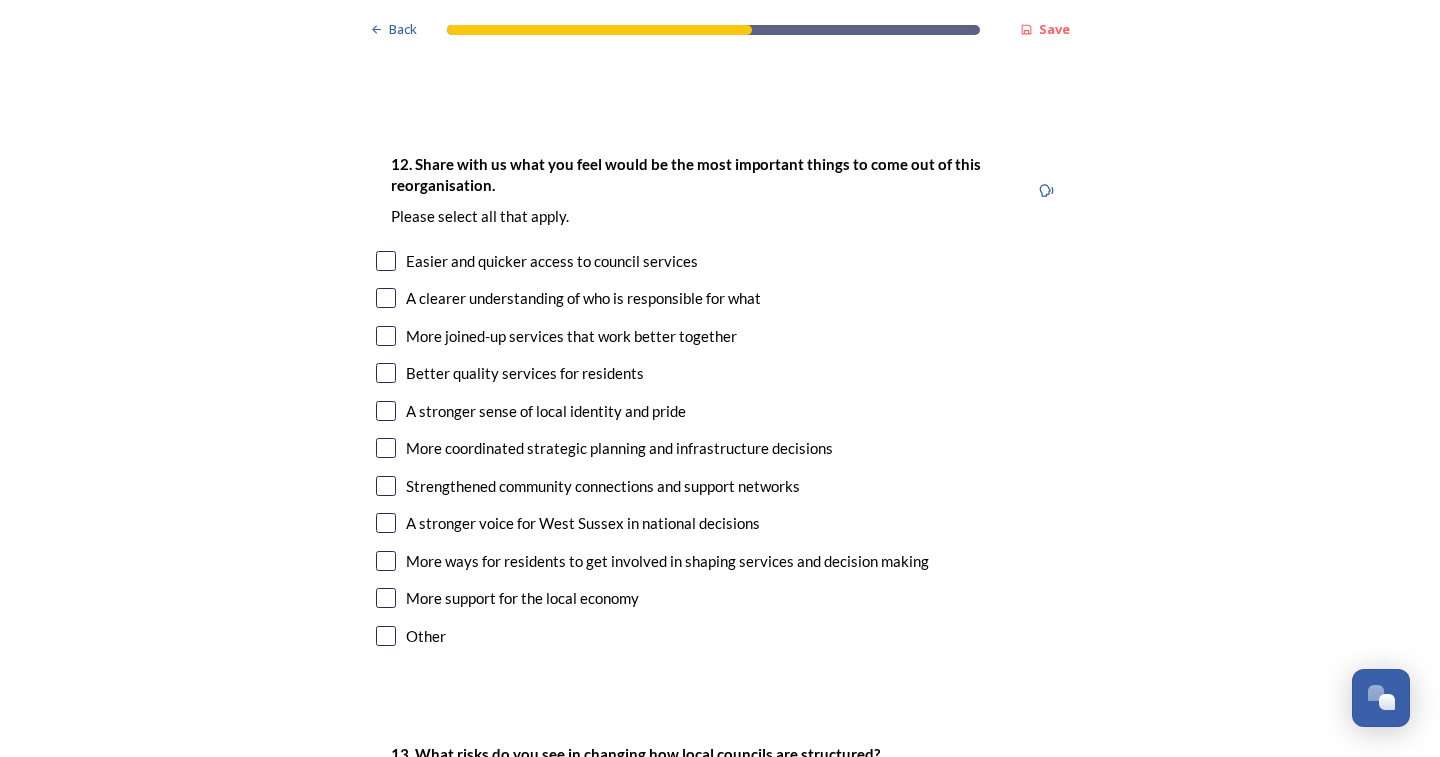 scroll, scrollTop: 3362, scrollLeft: 0, axis: vertical 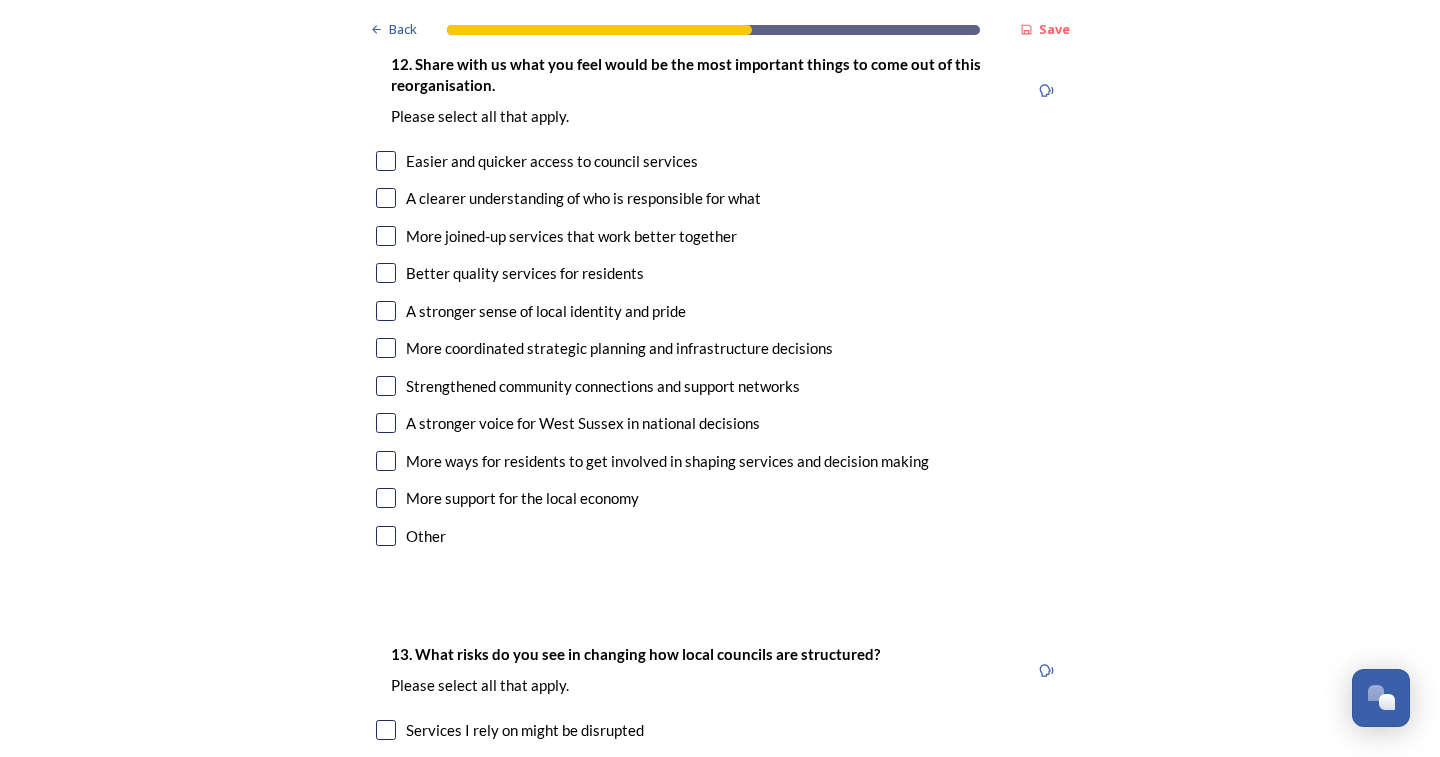 type on "We are stronger staying a whole county" 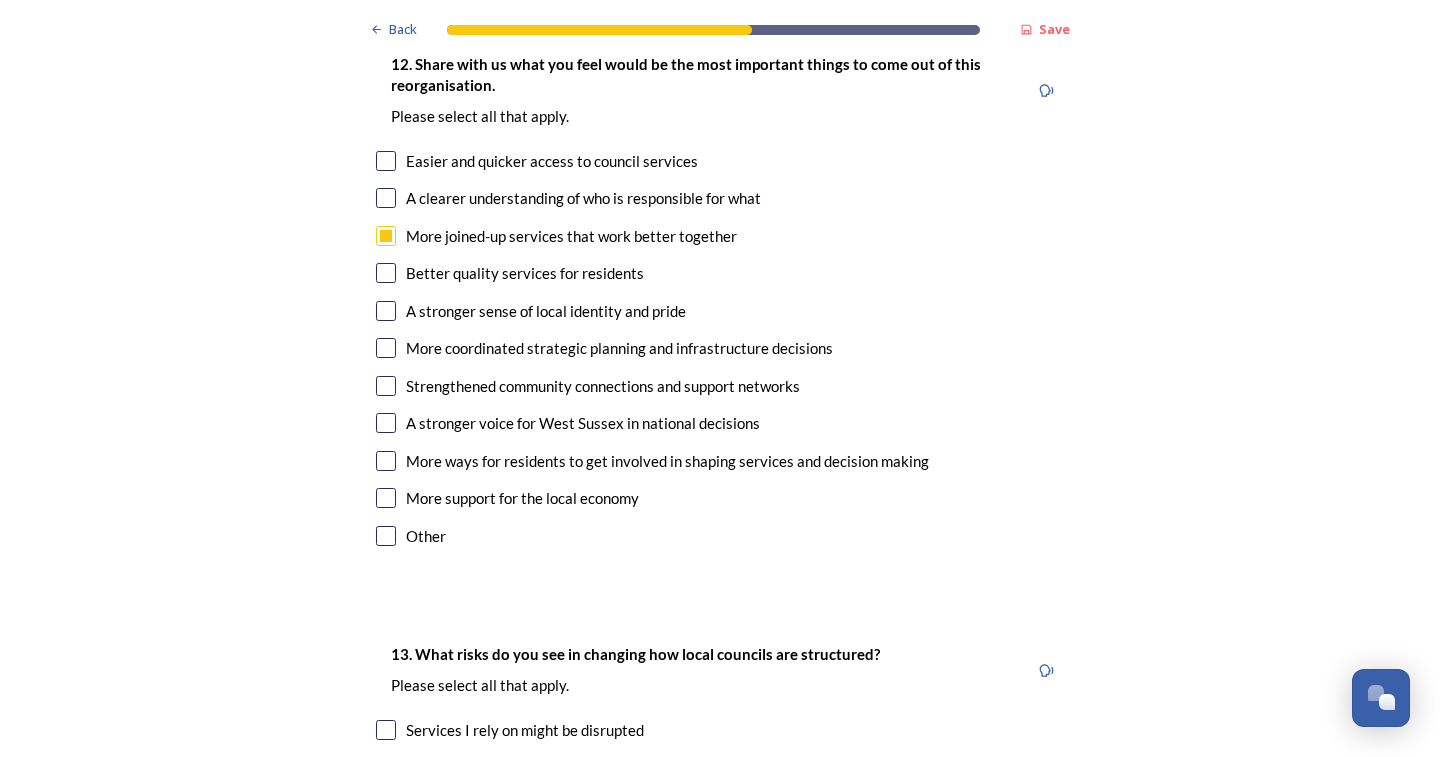click at bounding box center (386, 348) 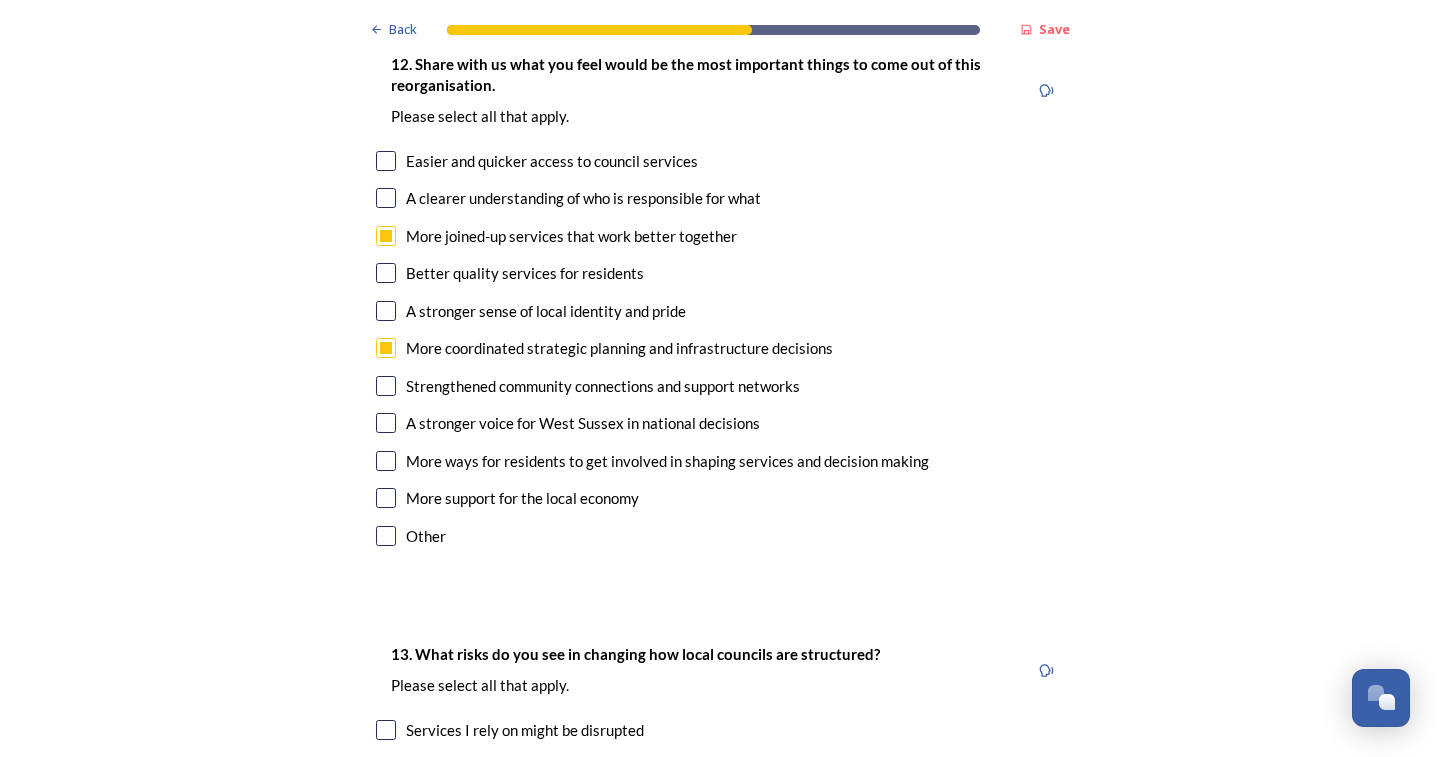 click at bounding box center (386, 423) 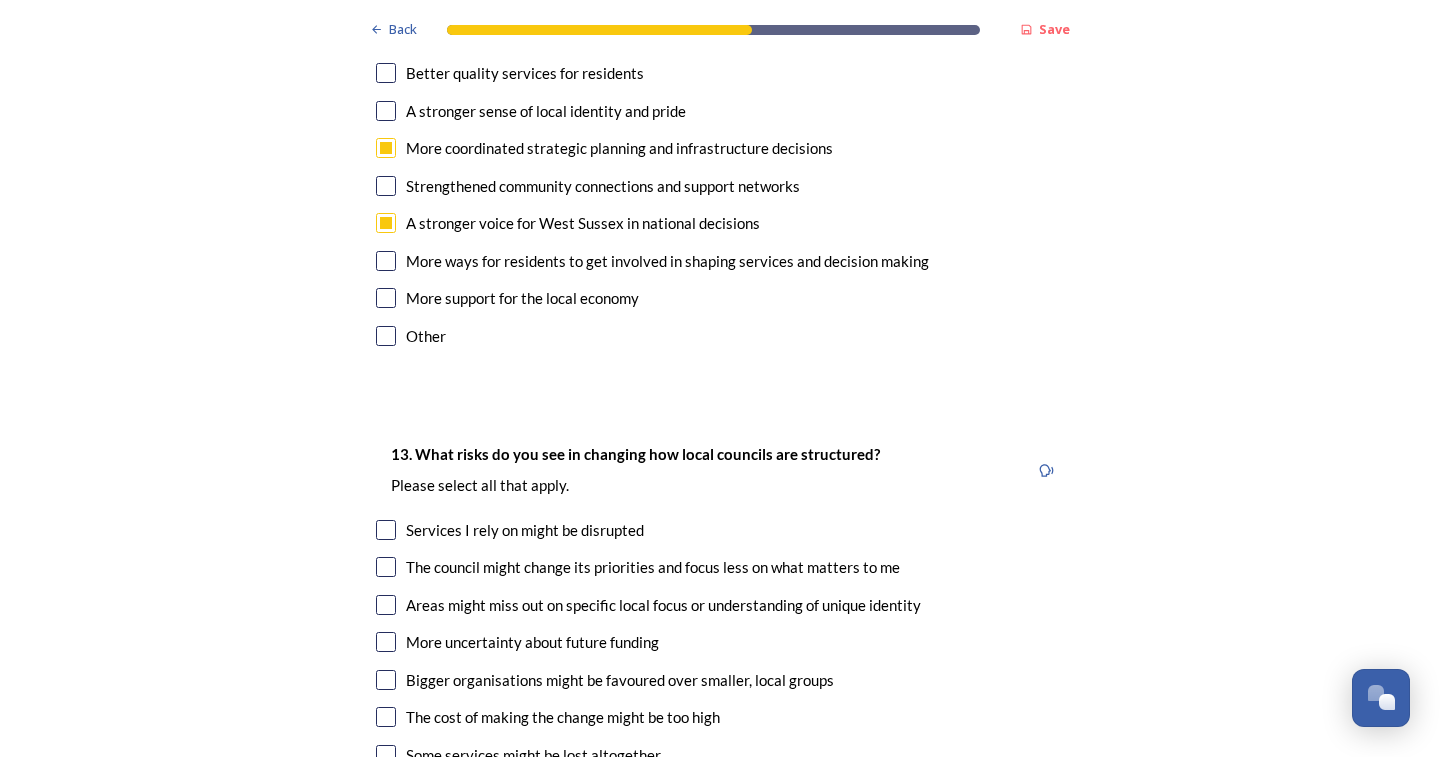 scroll, scrollTop: 3762, scrollLeft: 0, axis: vertical 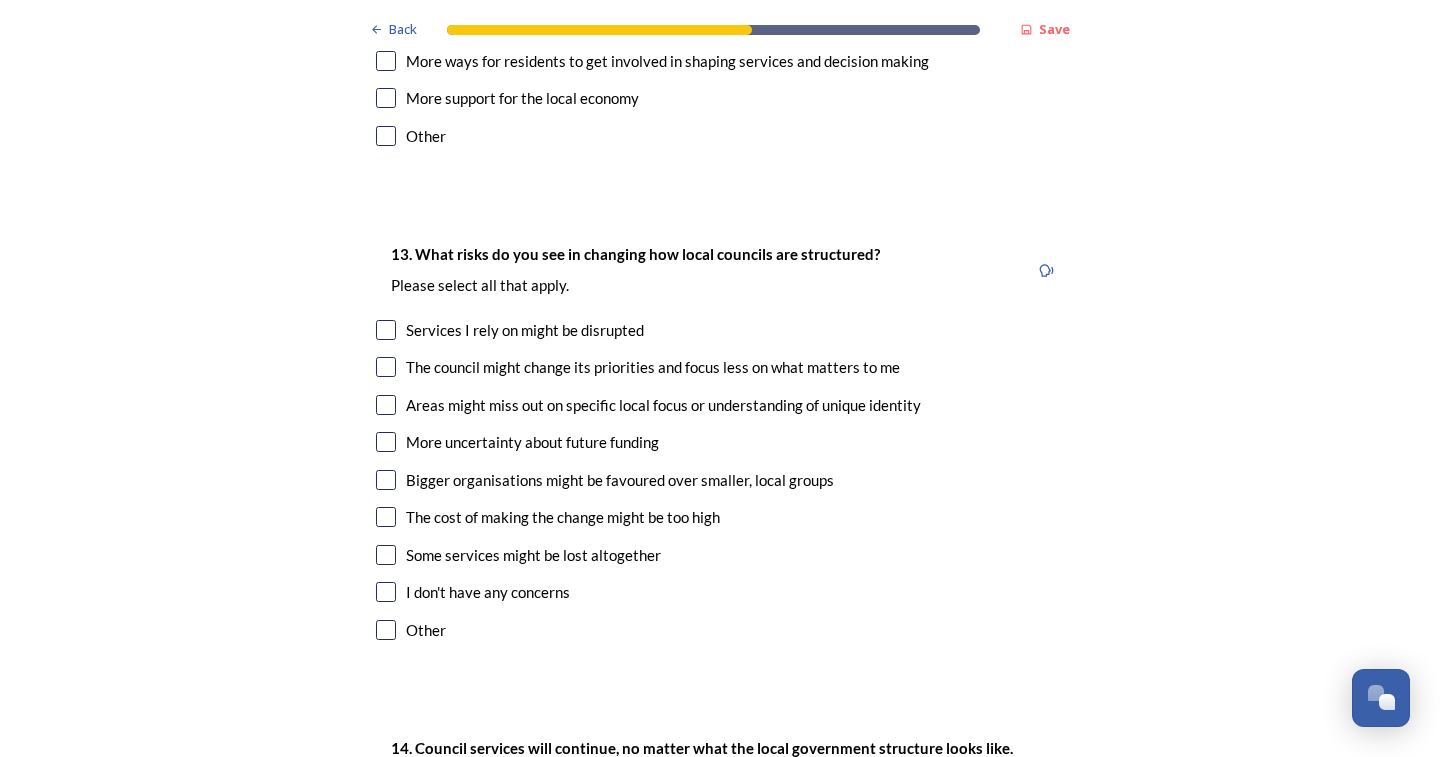 click at bounding box center [386, 405] 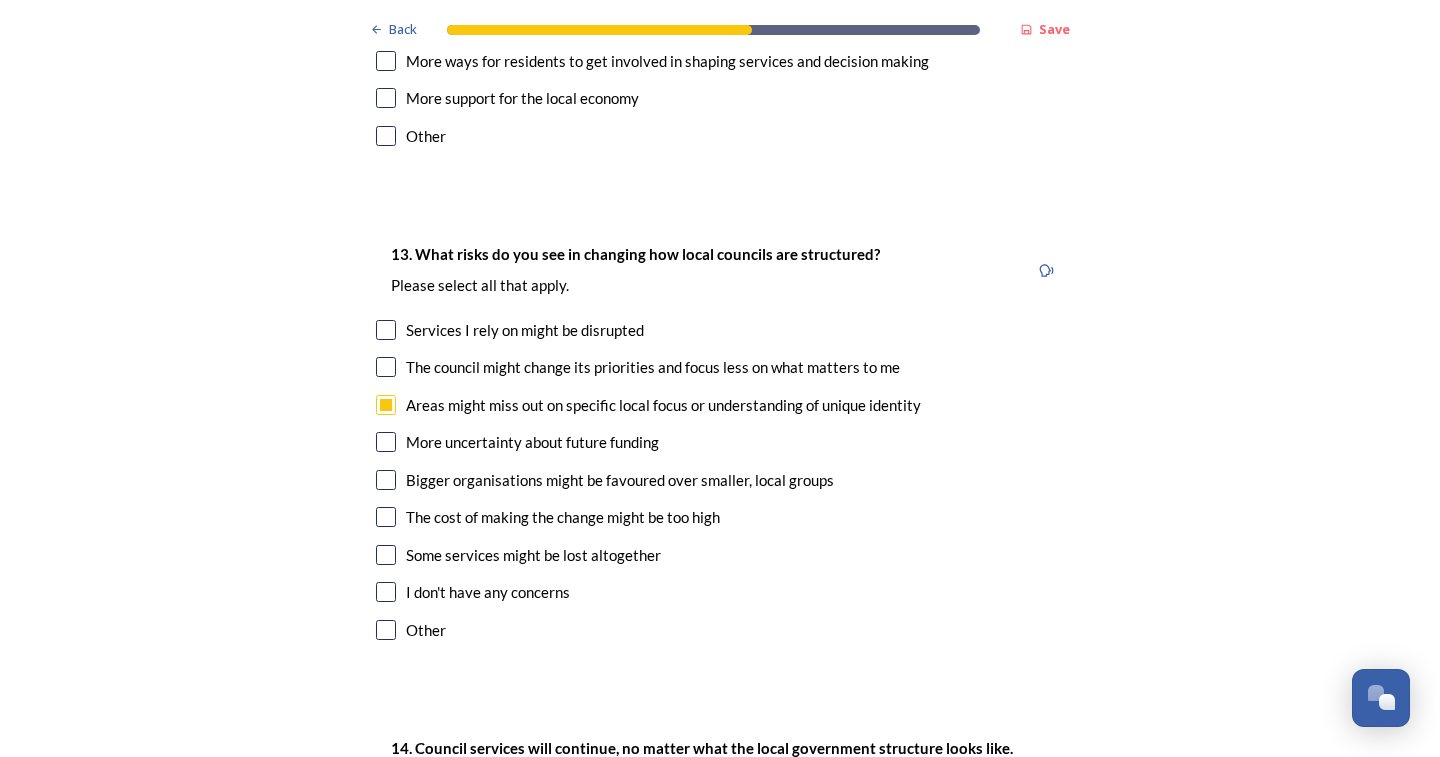 click at bounding box center [386, 480] 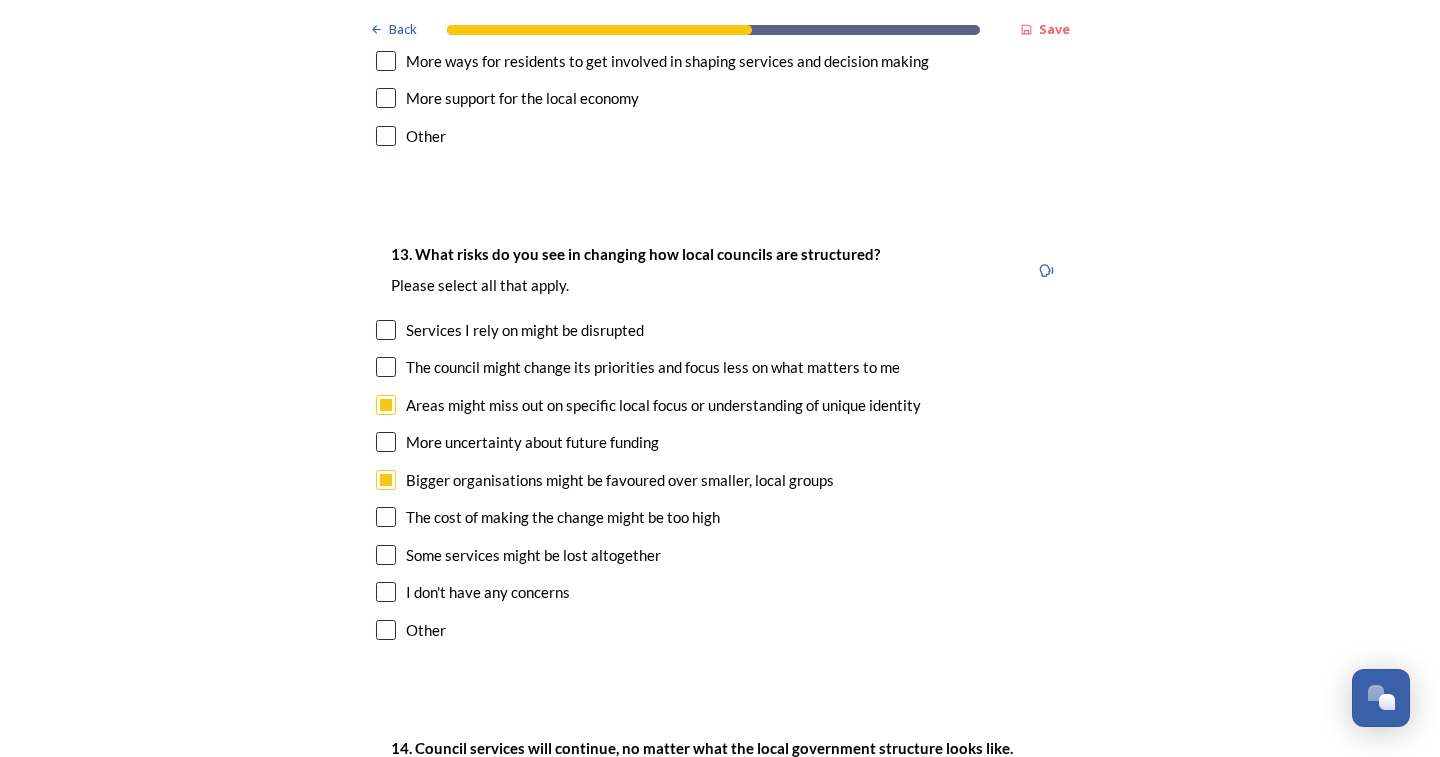 click at bounding box center (386, 517) 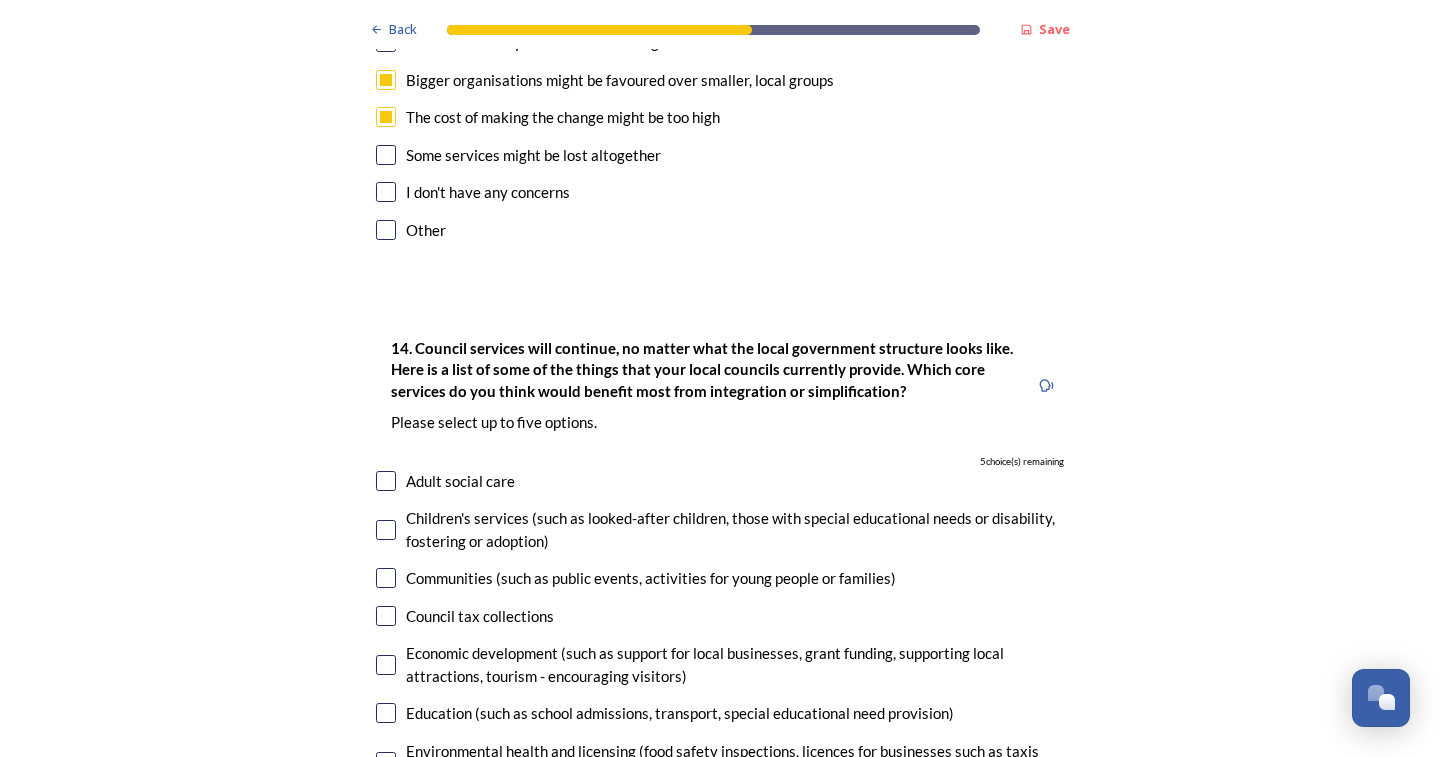 scroll, scrollTop: 4262, scrollLeft: 0, axis: vertical 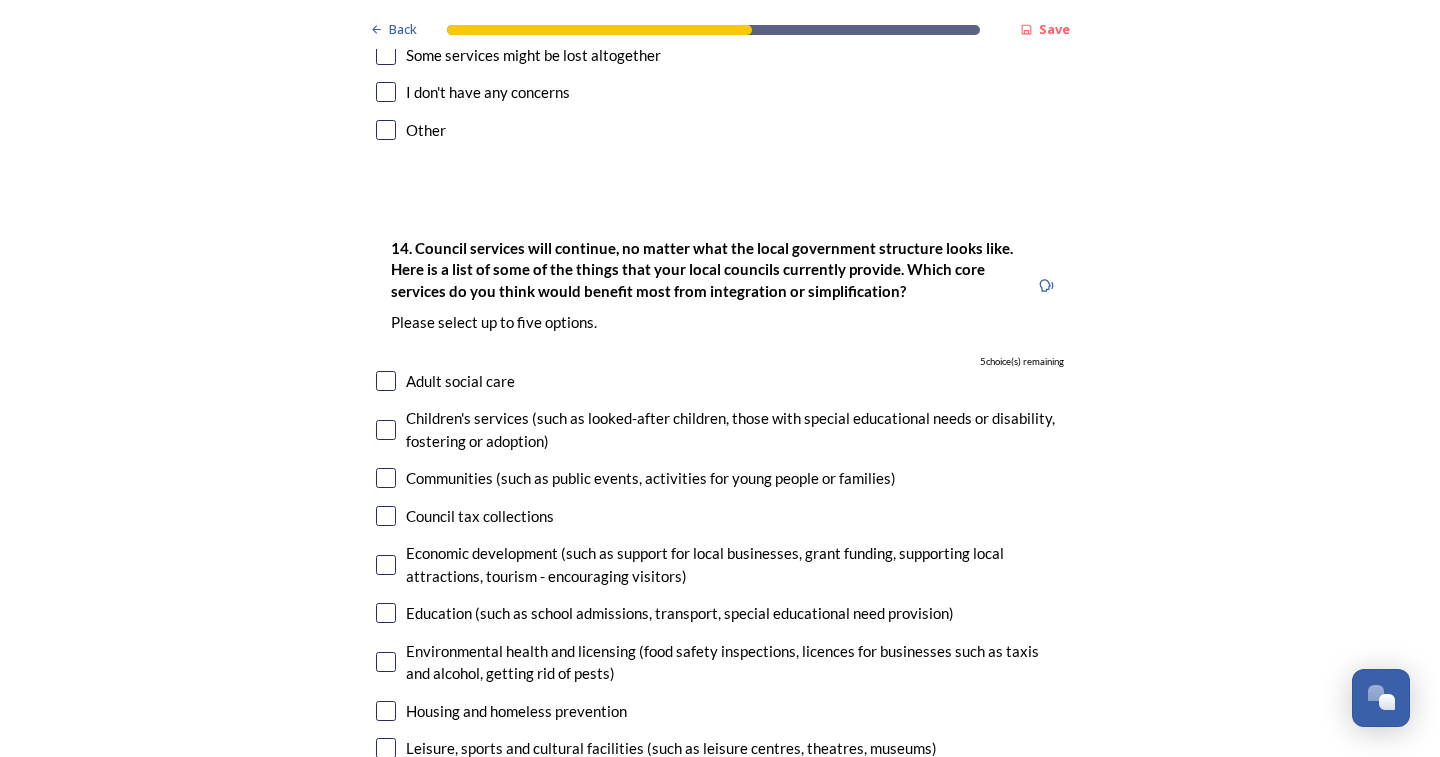 click at bounding box center [386, 565] 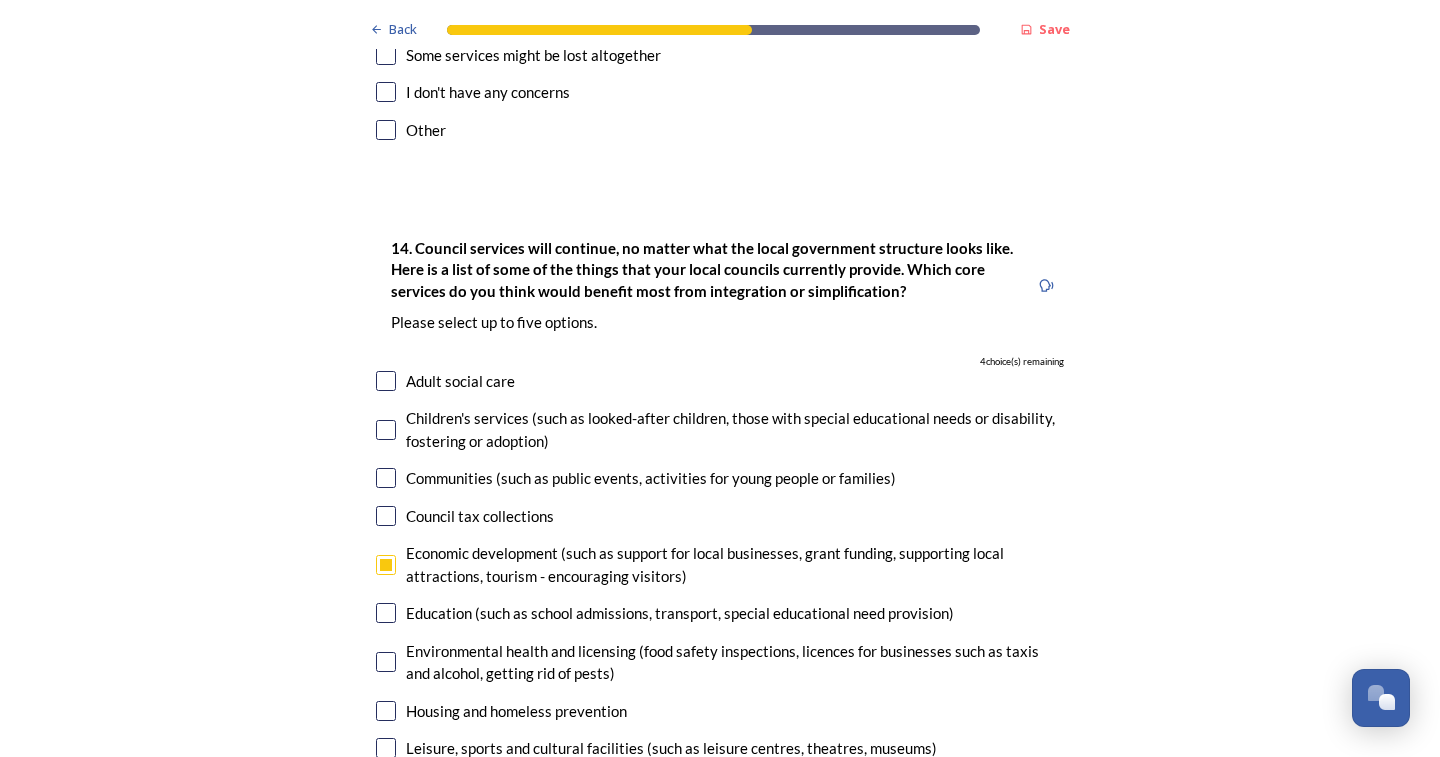 scroll, scrollTop: 4762, scrollLeft: 0, axis: vertical 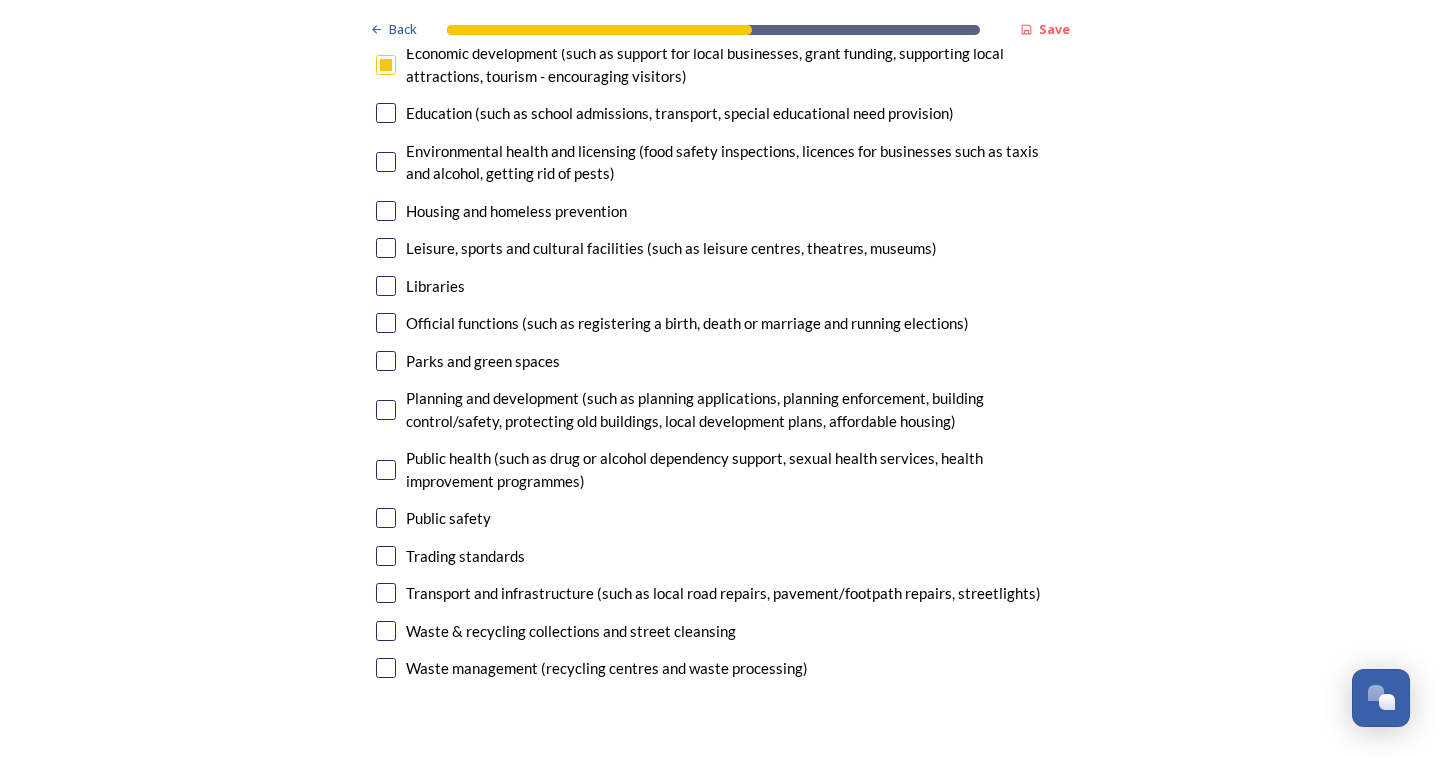 click at bounding box center (386, 410) 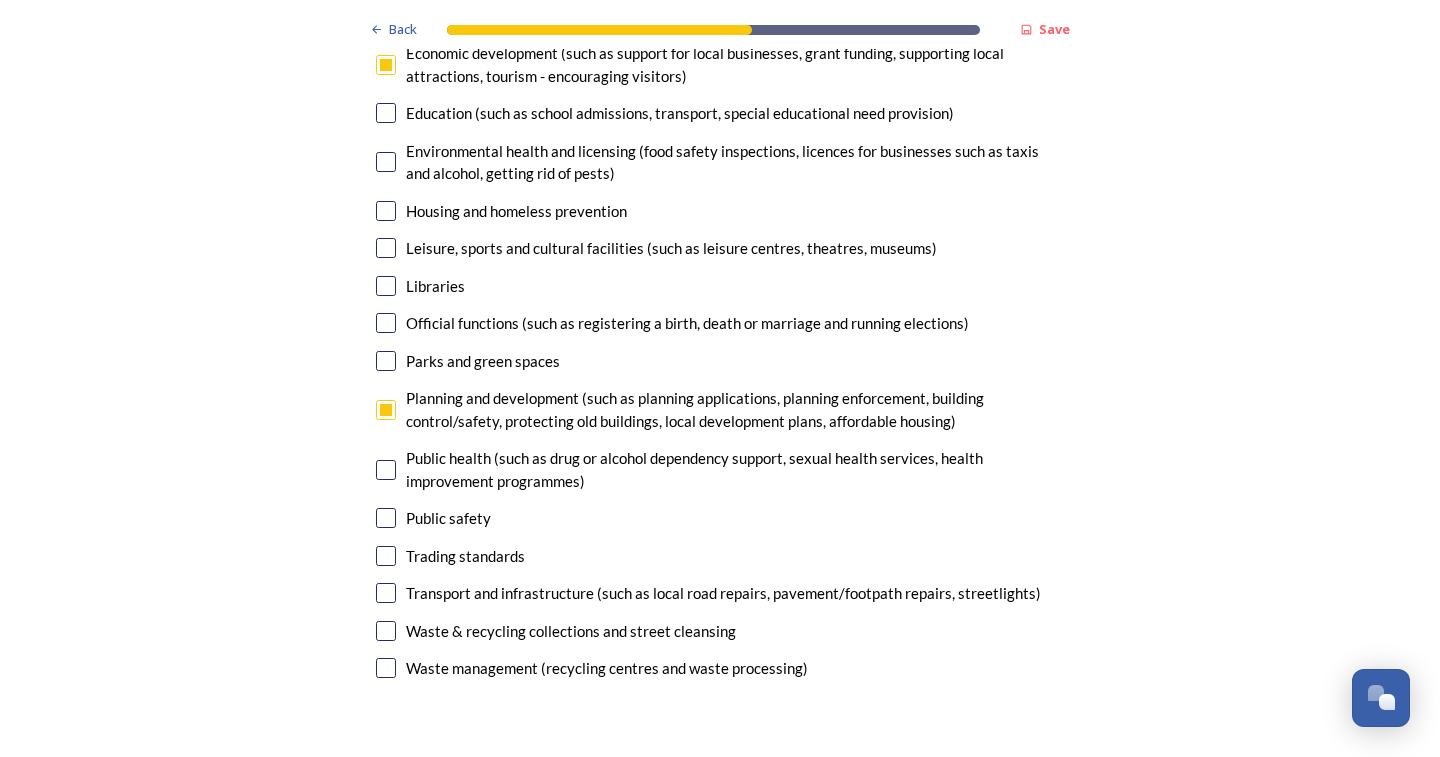 click at bounding box center (386, 593) 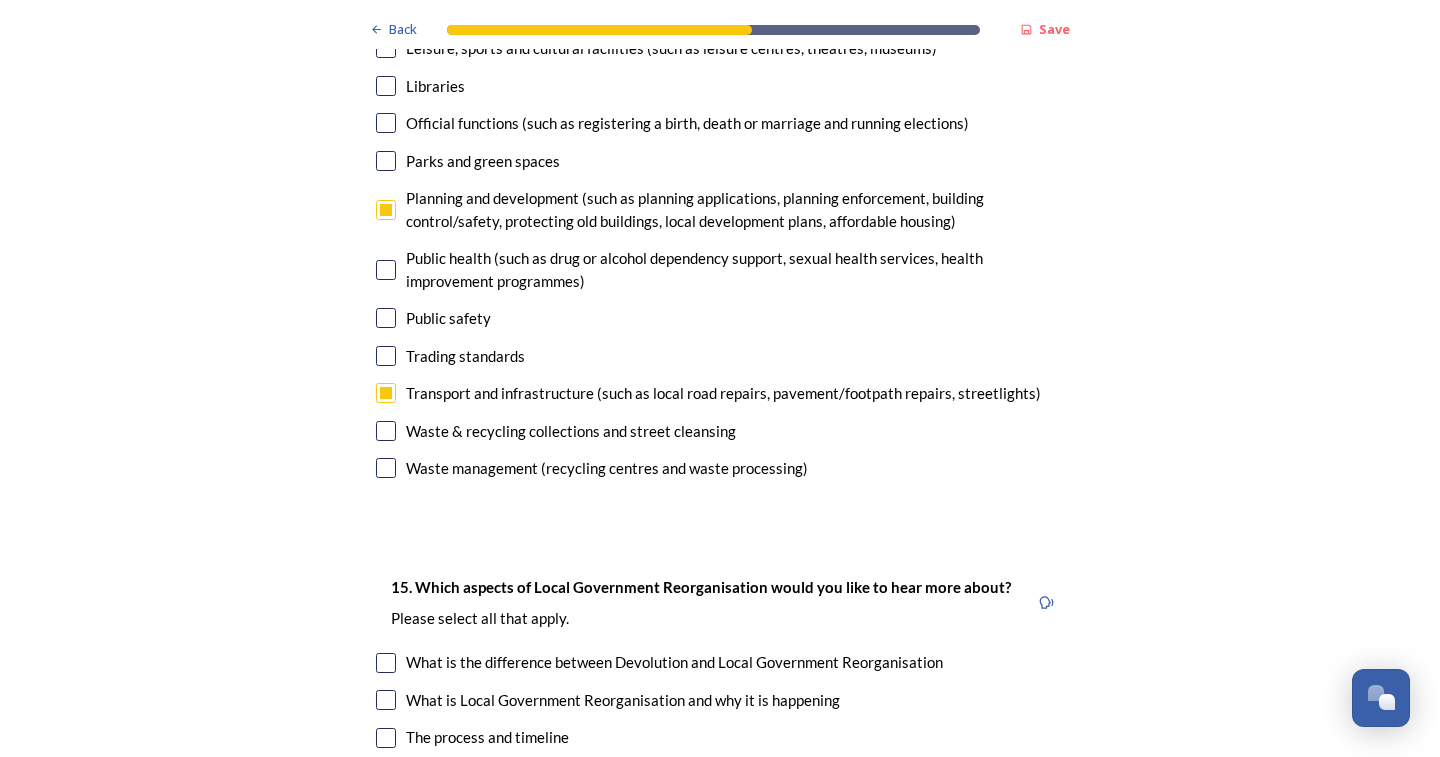scroll, scrollTop: 5162, scrollLeft: 0, axis: vertical 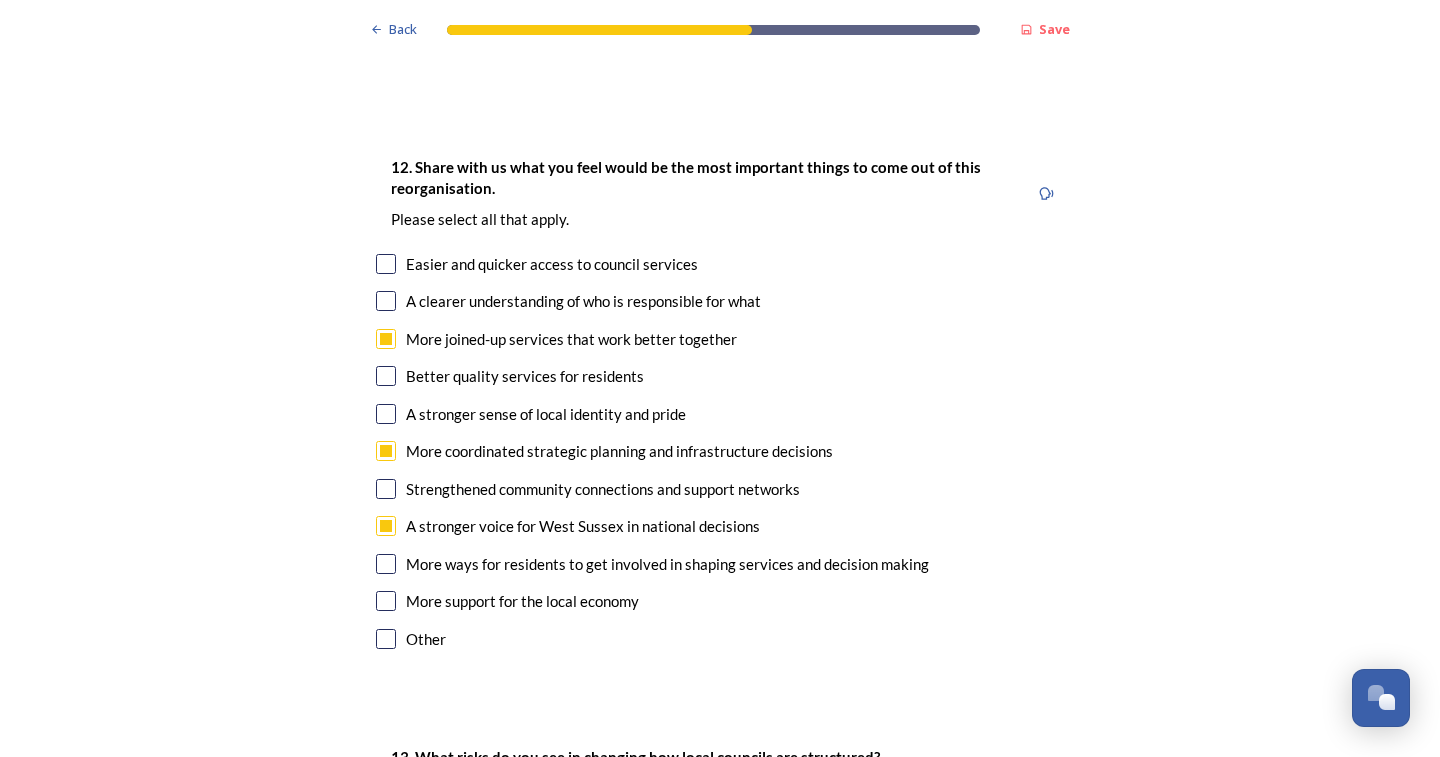 click at bounding box center (386, 376) 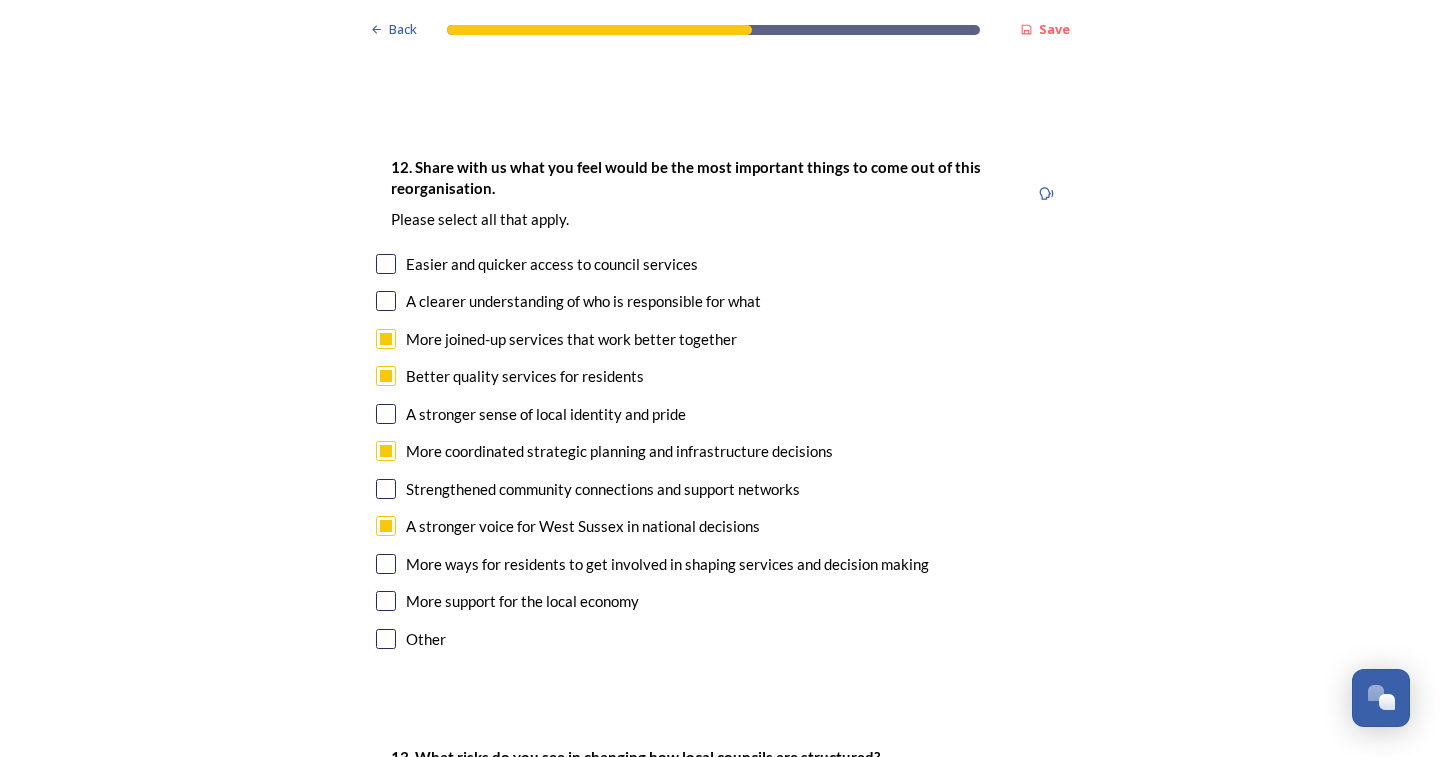 click at bounding box center (386, 601) 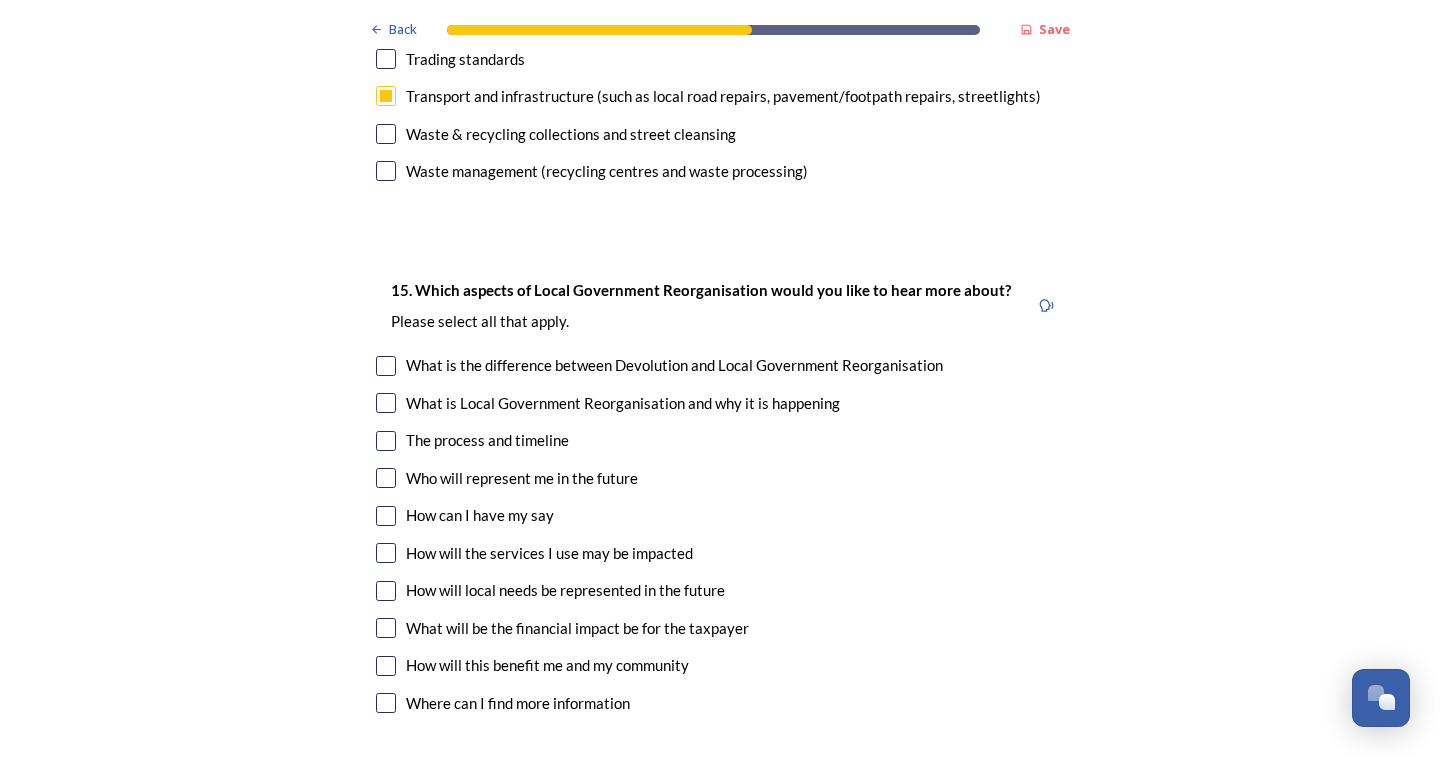 scroll, scrollTop: 5359, scrollLeft: 0, axis: vertical 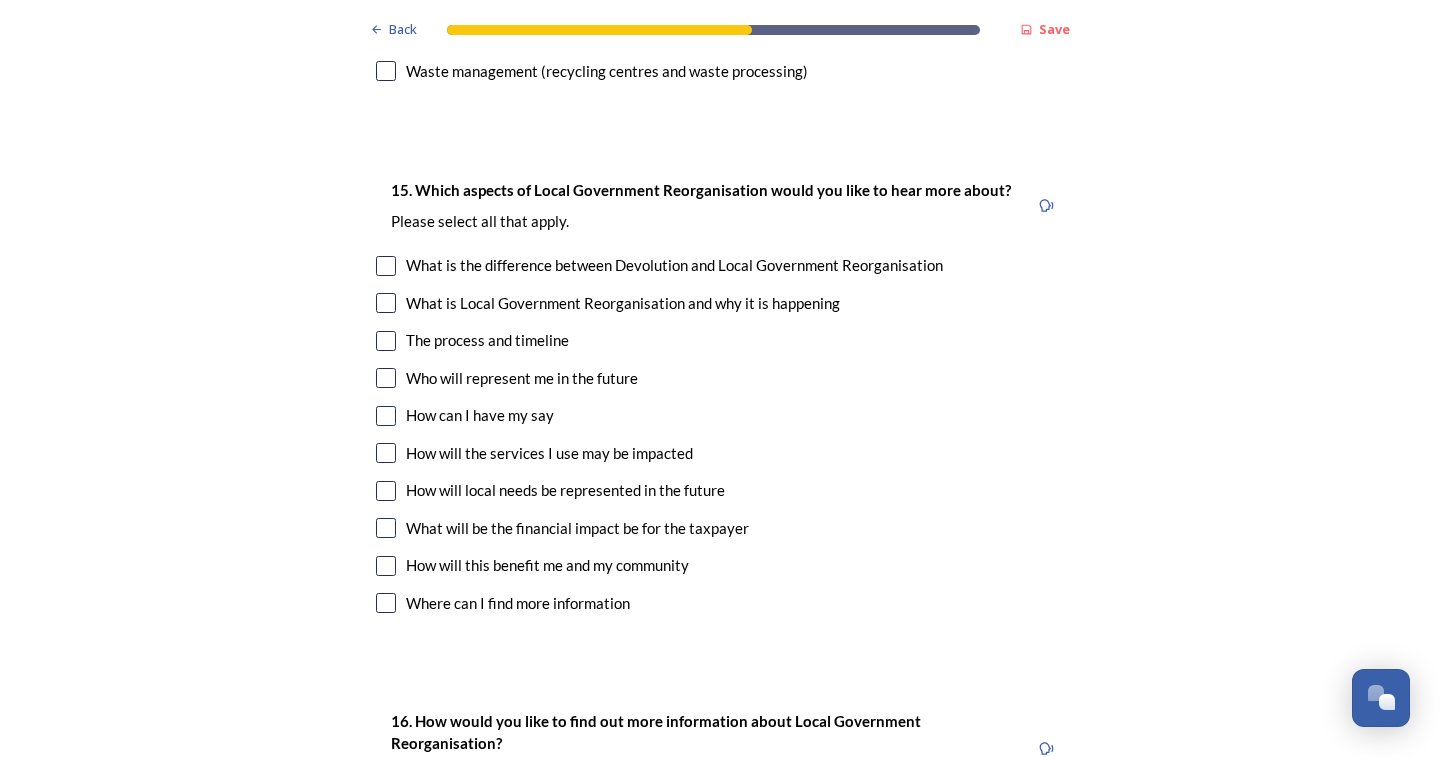click at bounding box center (386, 266) 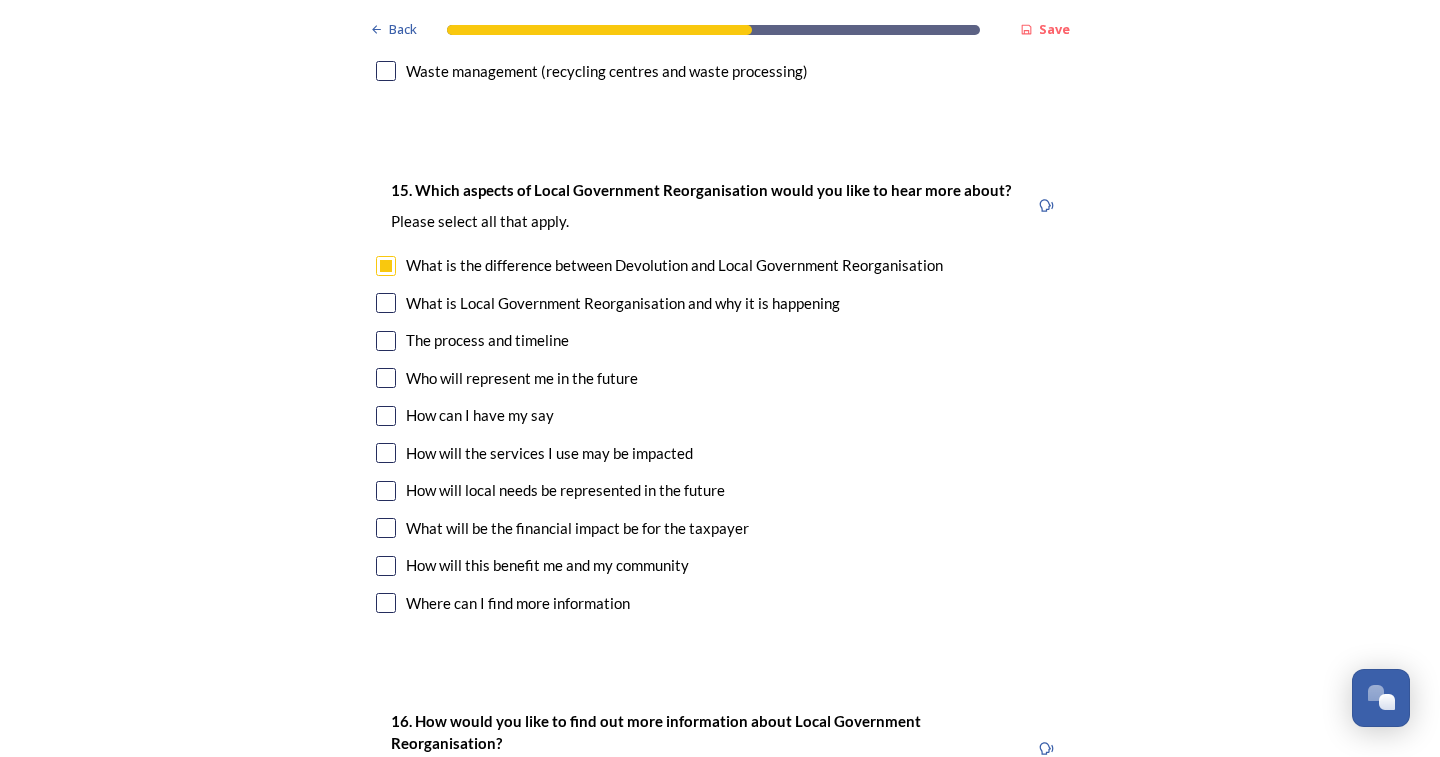click at bounding box center (386, 303) 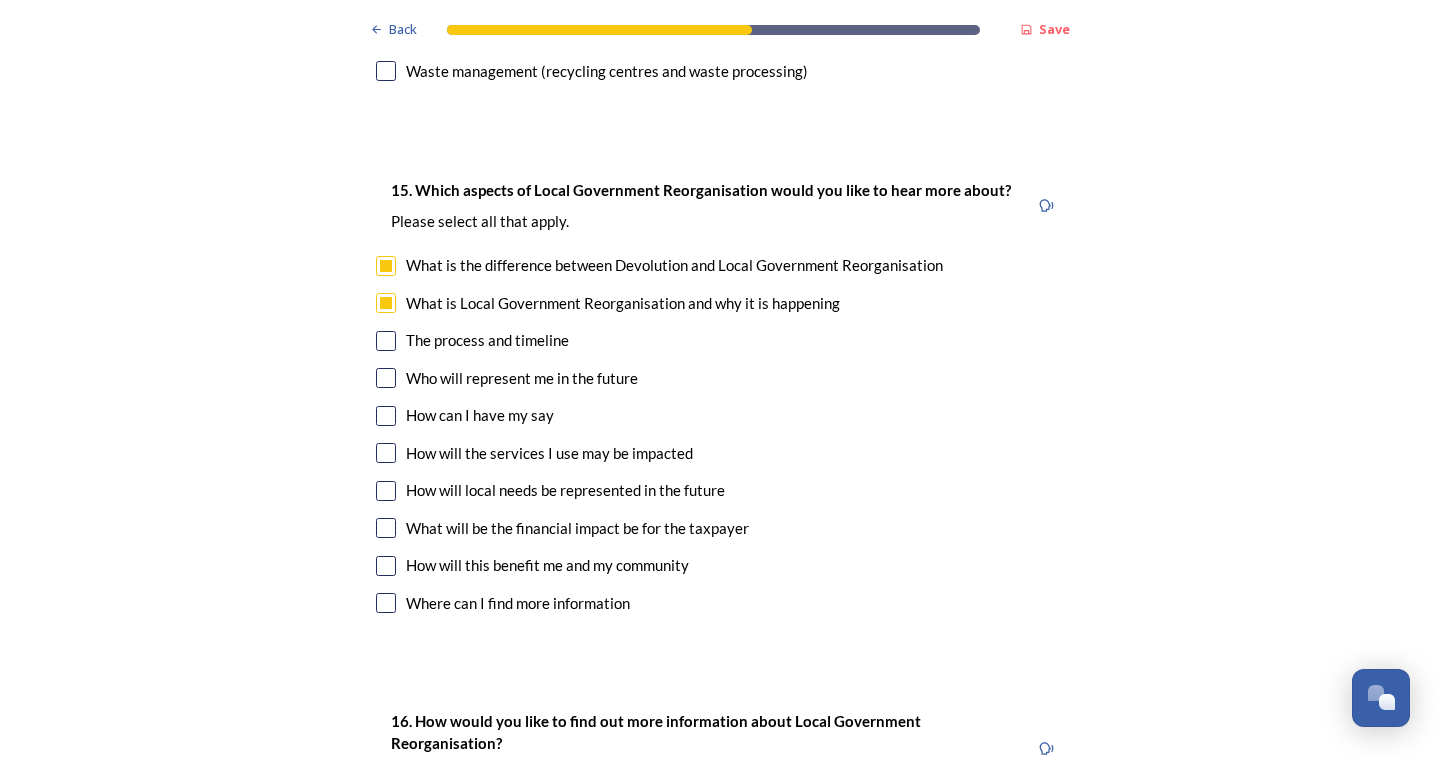 click at bounding box center (386, 341) 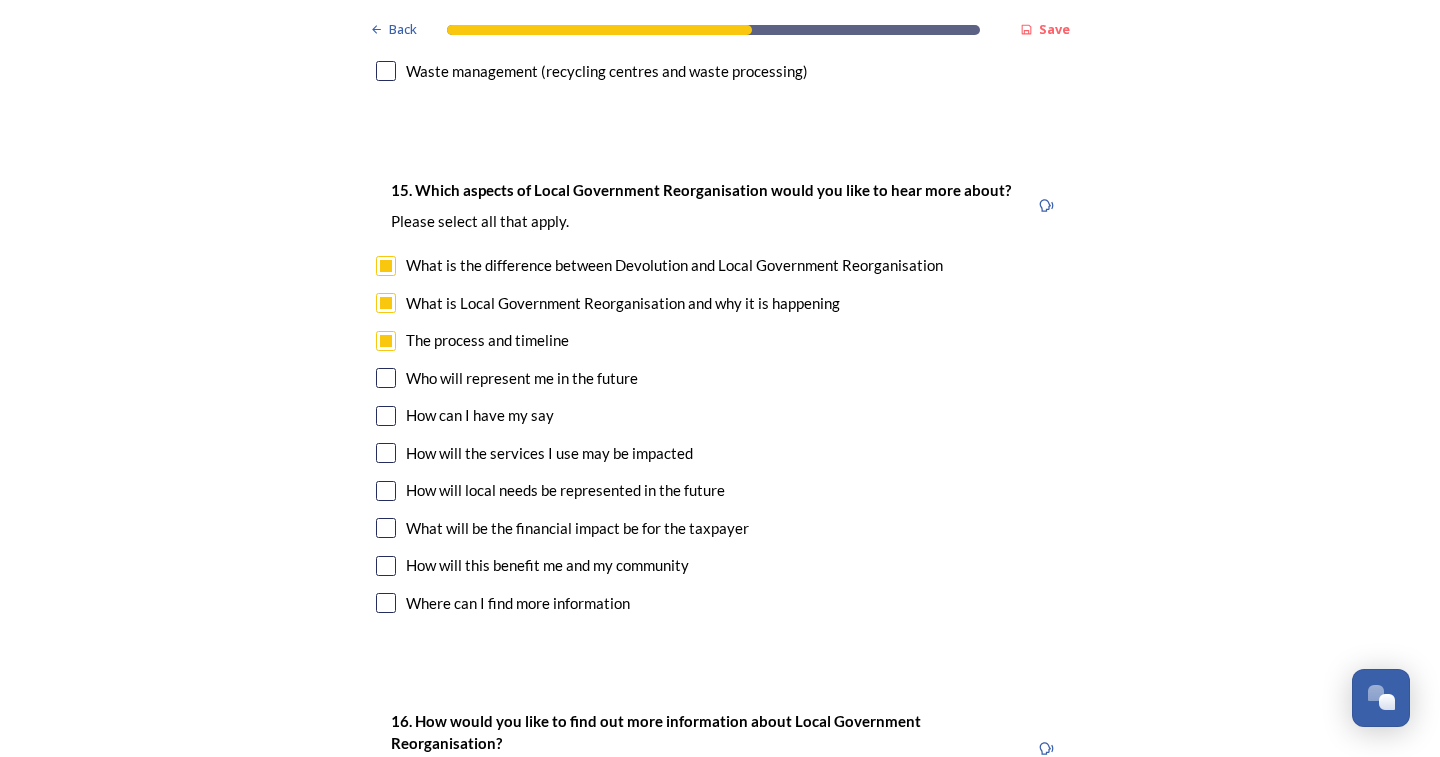 click at bounding box center [386, 491] 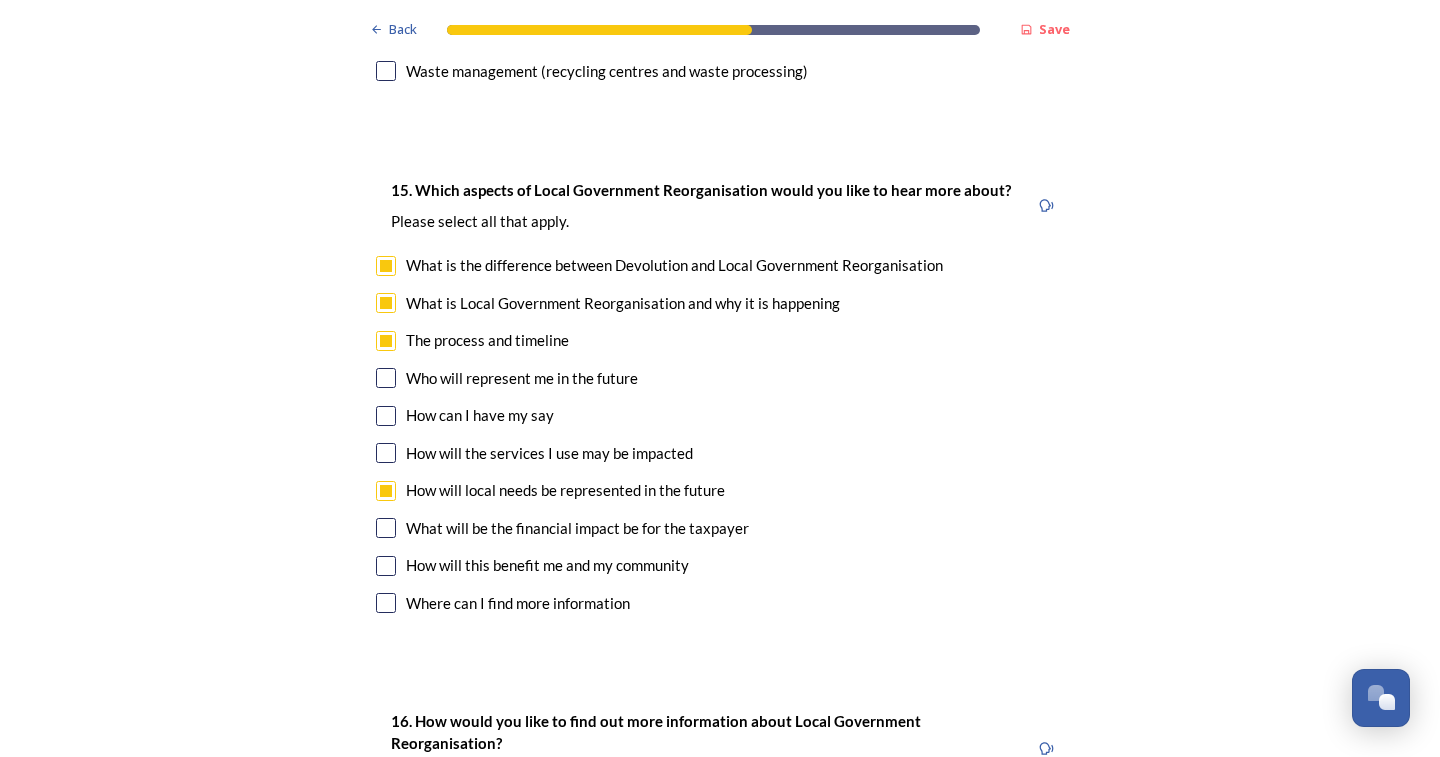 click at bounding box center (386, 566) 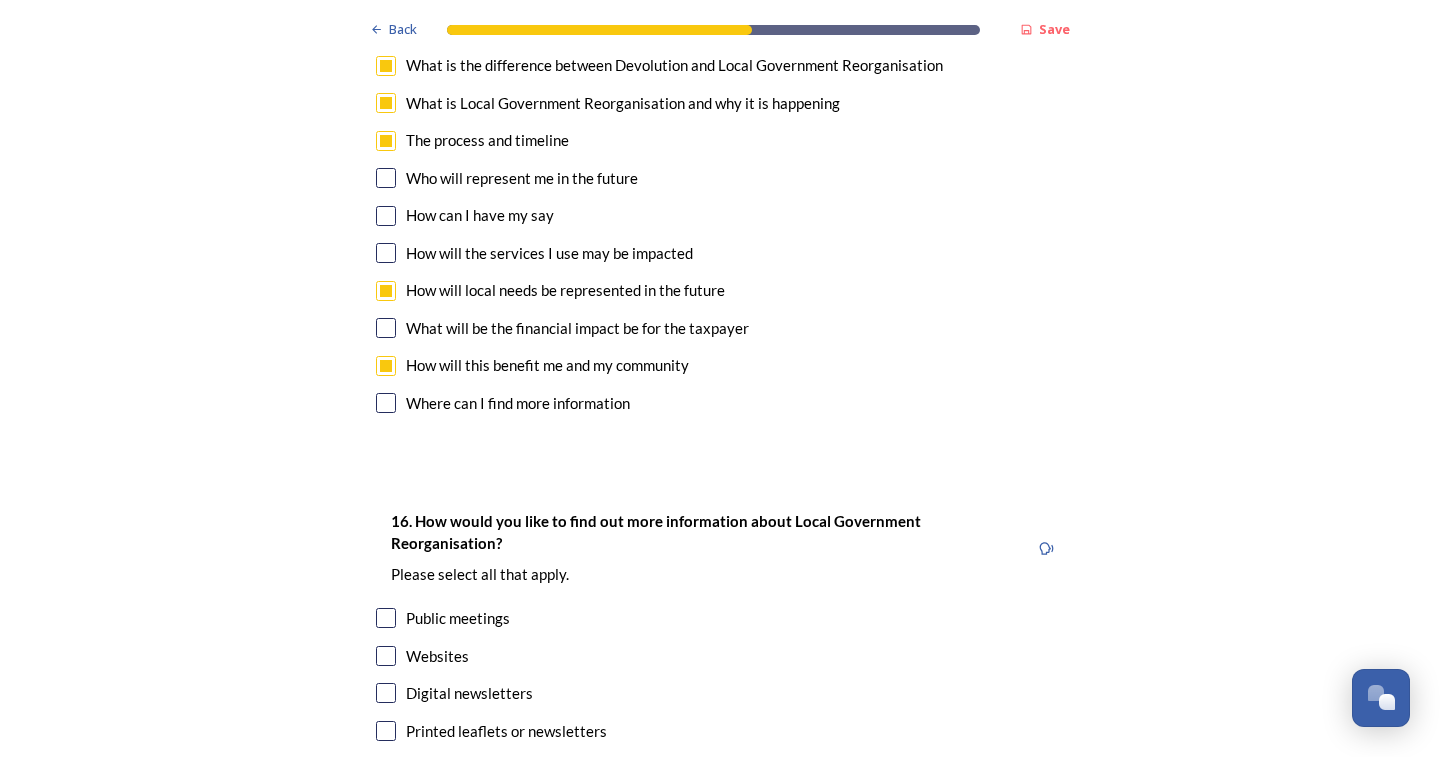 scroll, scrollTop: 5759, scrollLeft: 0, axis: vertical 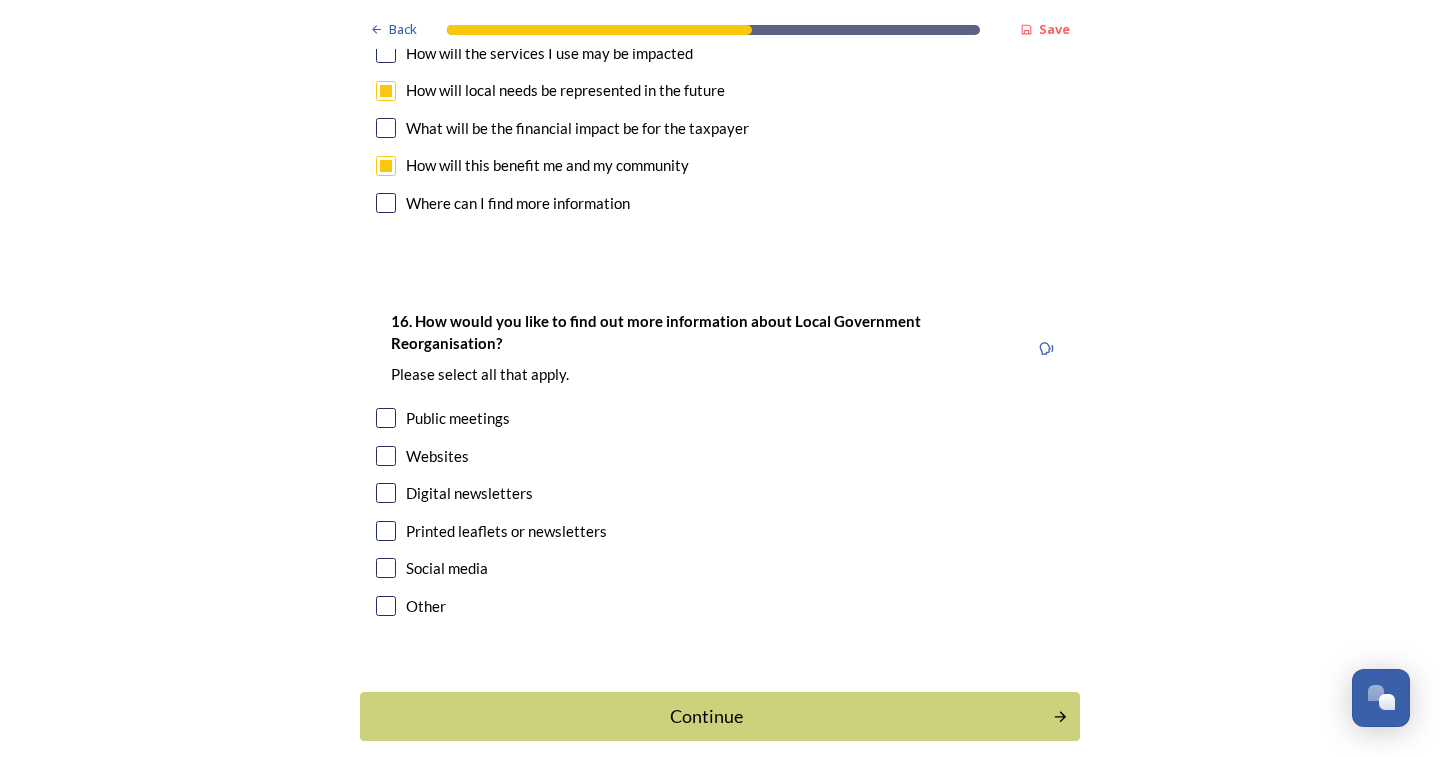click at bounding box center (386, 456) 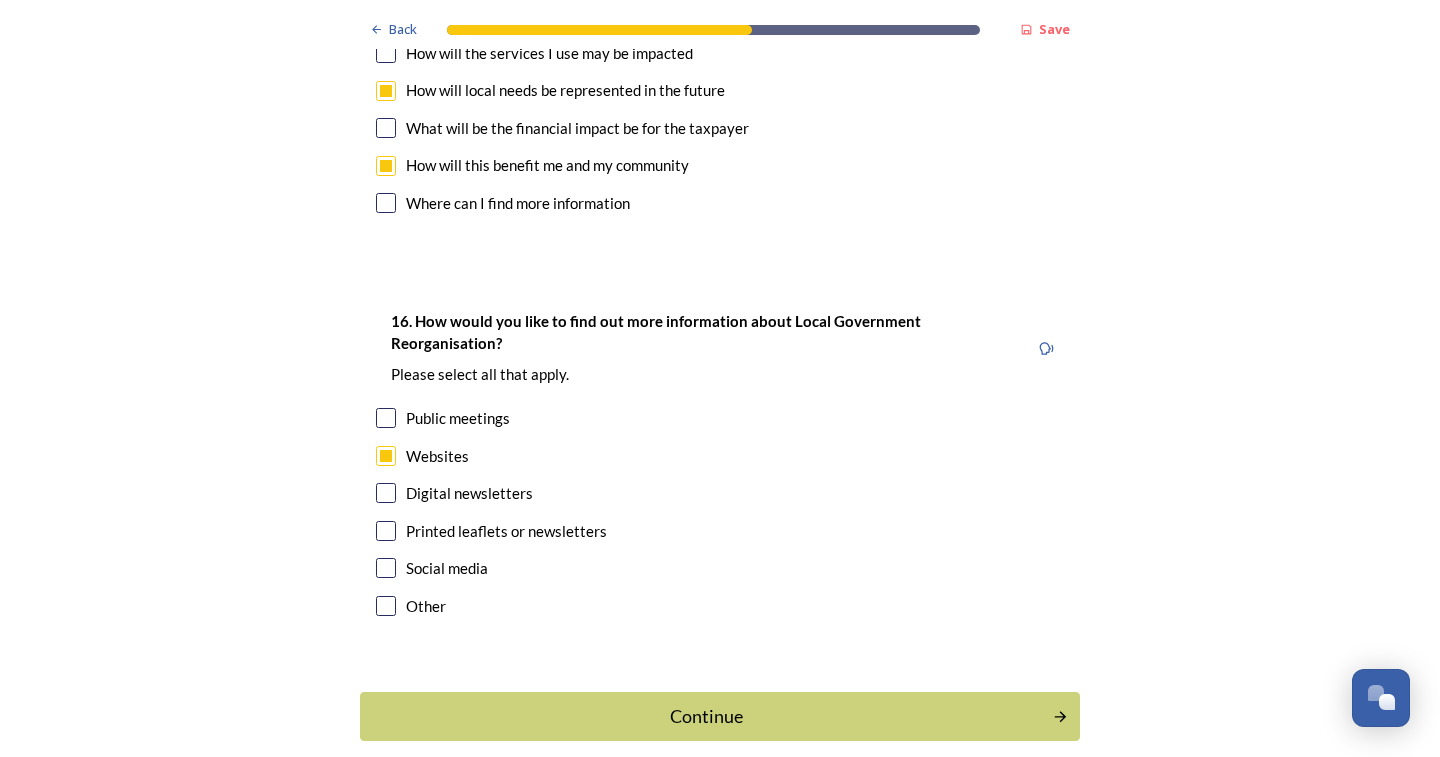 click at bounding box center [386, 531] 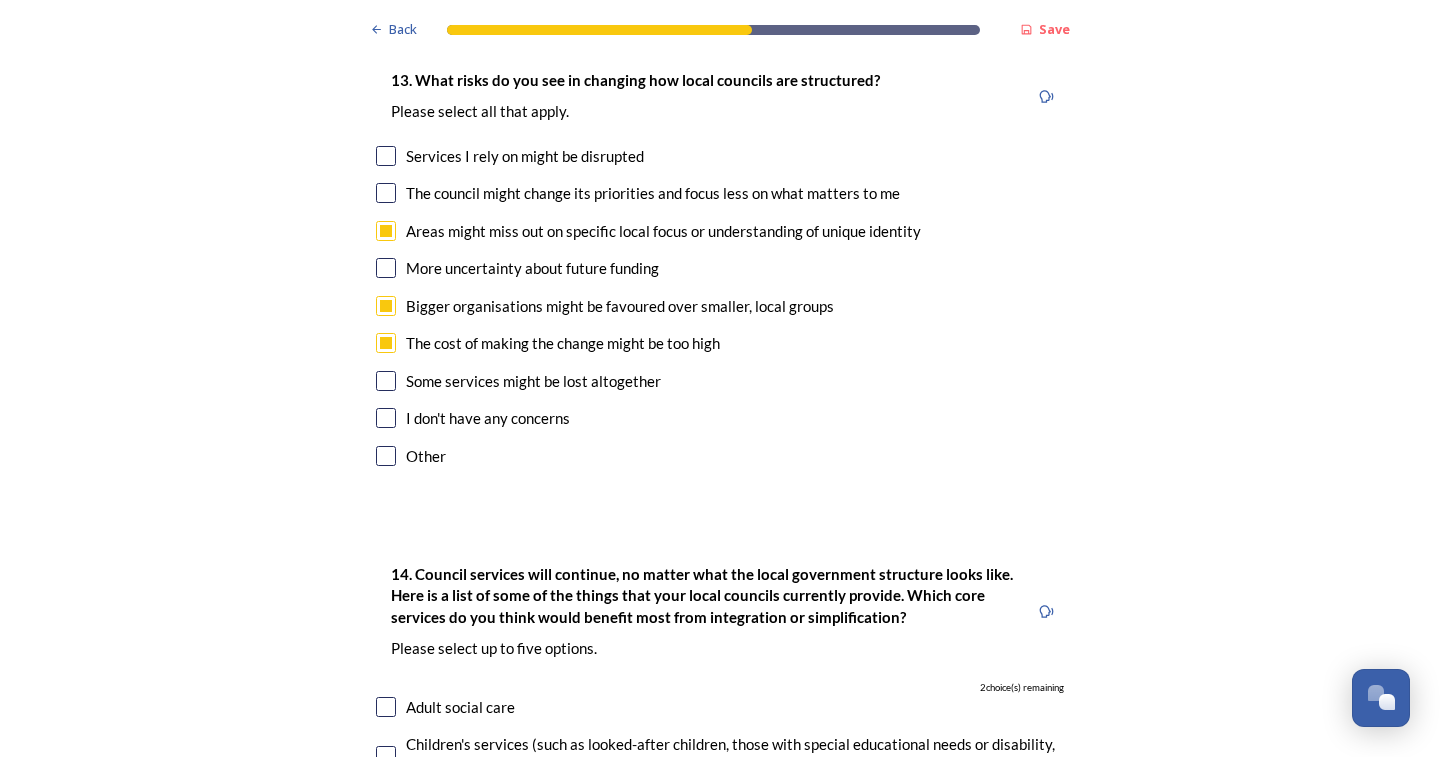 scroll, scrollTop: 3946, scrollLeft: 0, axis: vertical 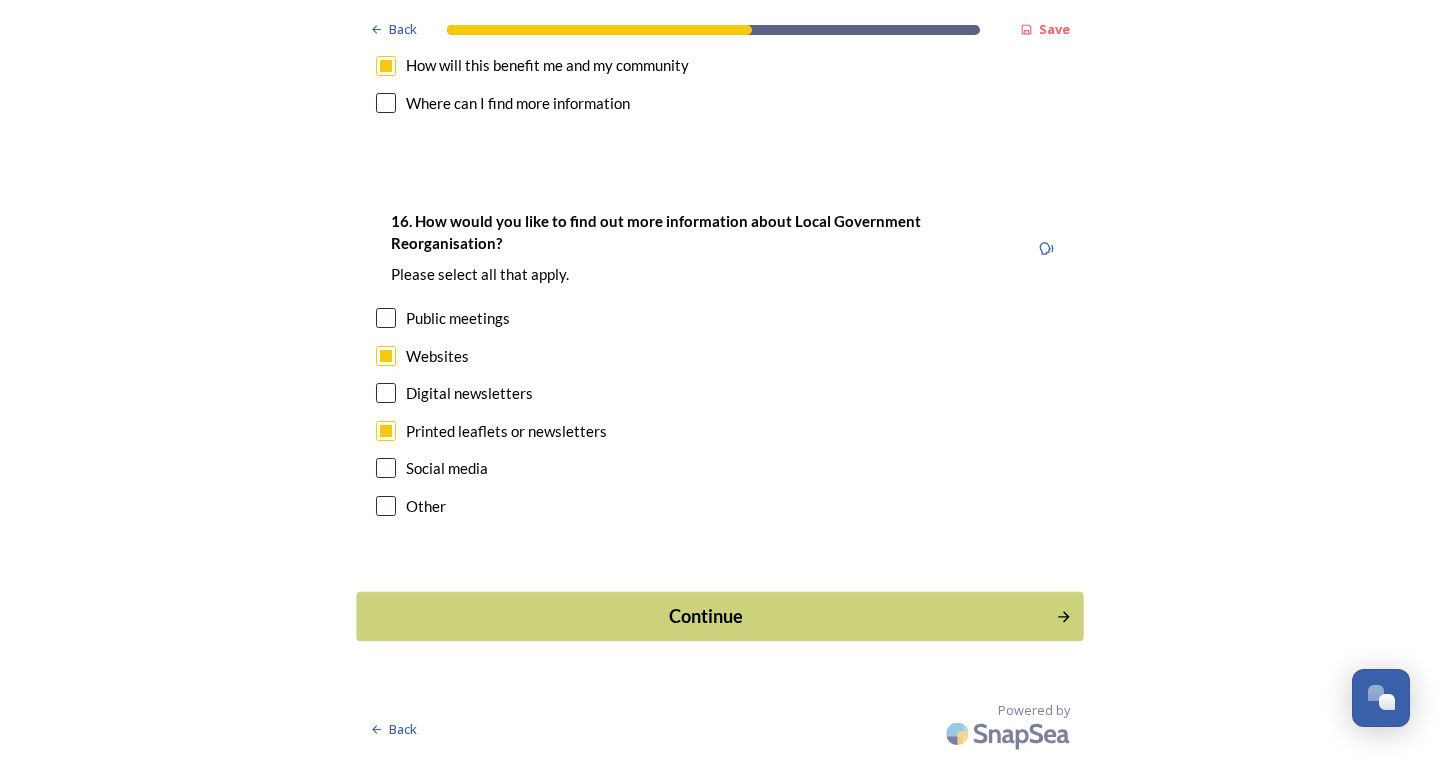 click on "Continue" at bounding box center [706, 616] 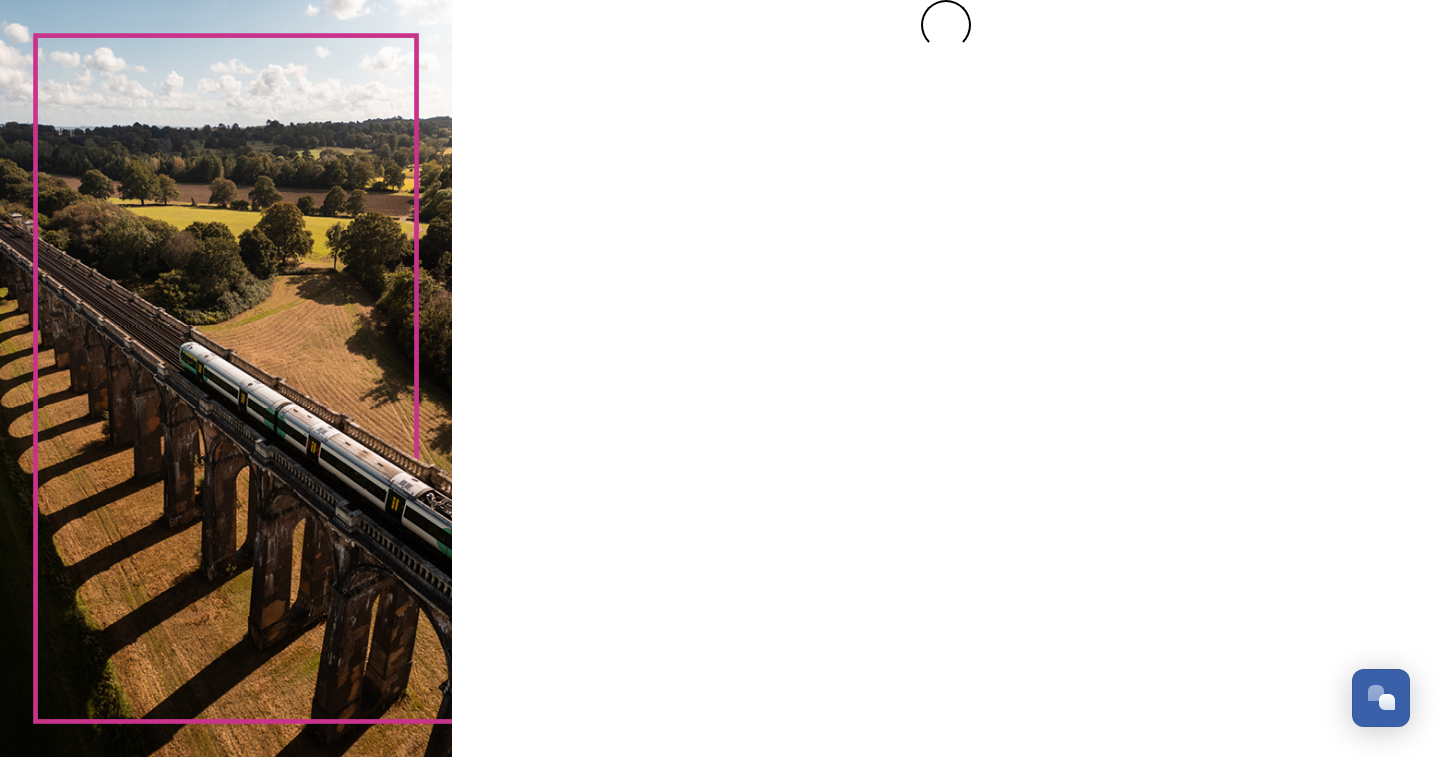 scroll, scrollTop: 0, scrollLeft: 0, axis: both 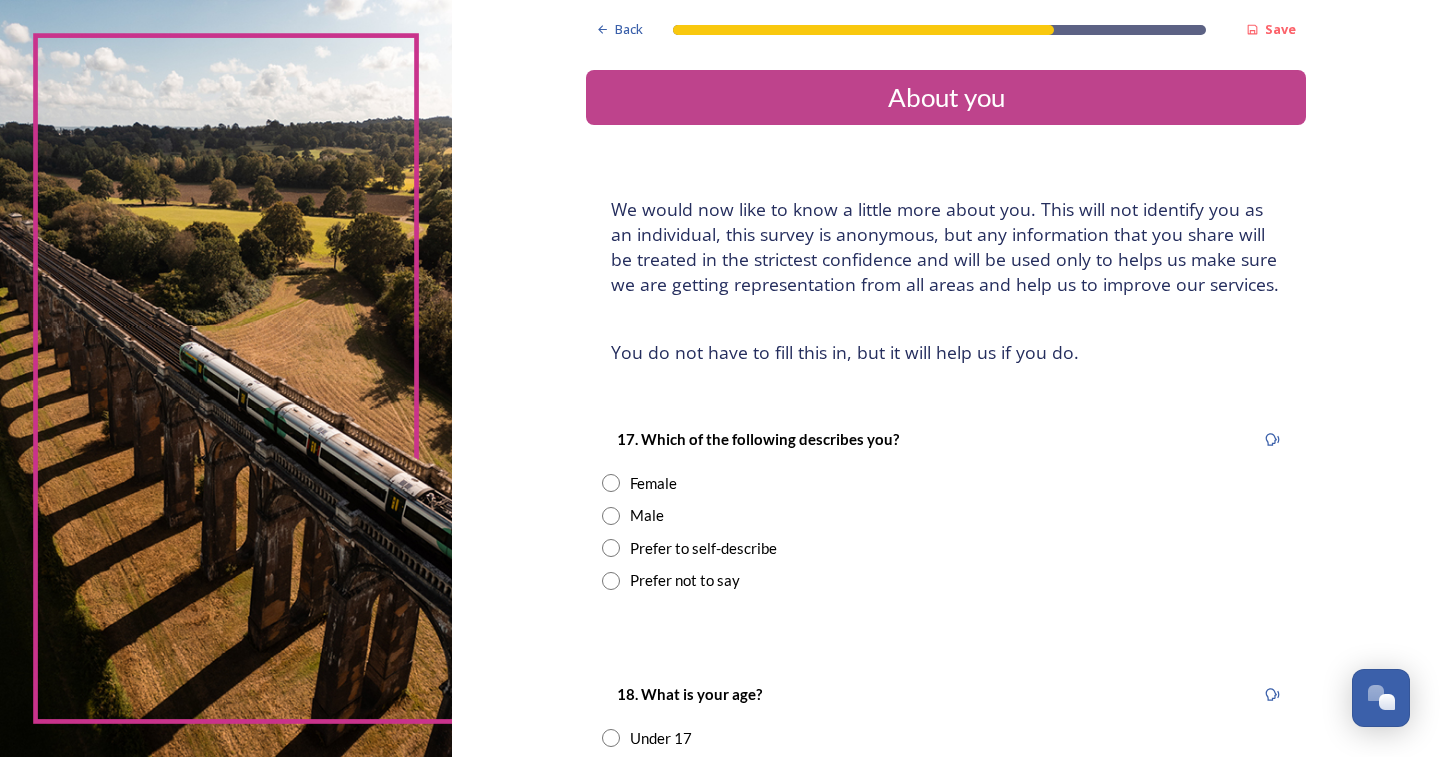 click at bounding box center (611, 483) 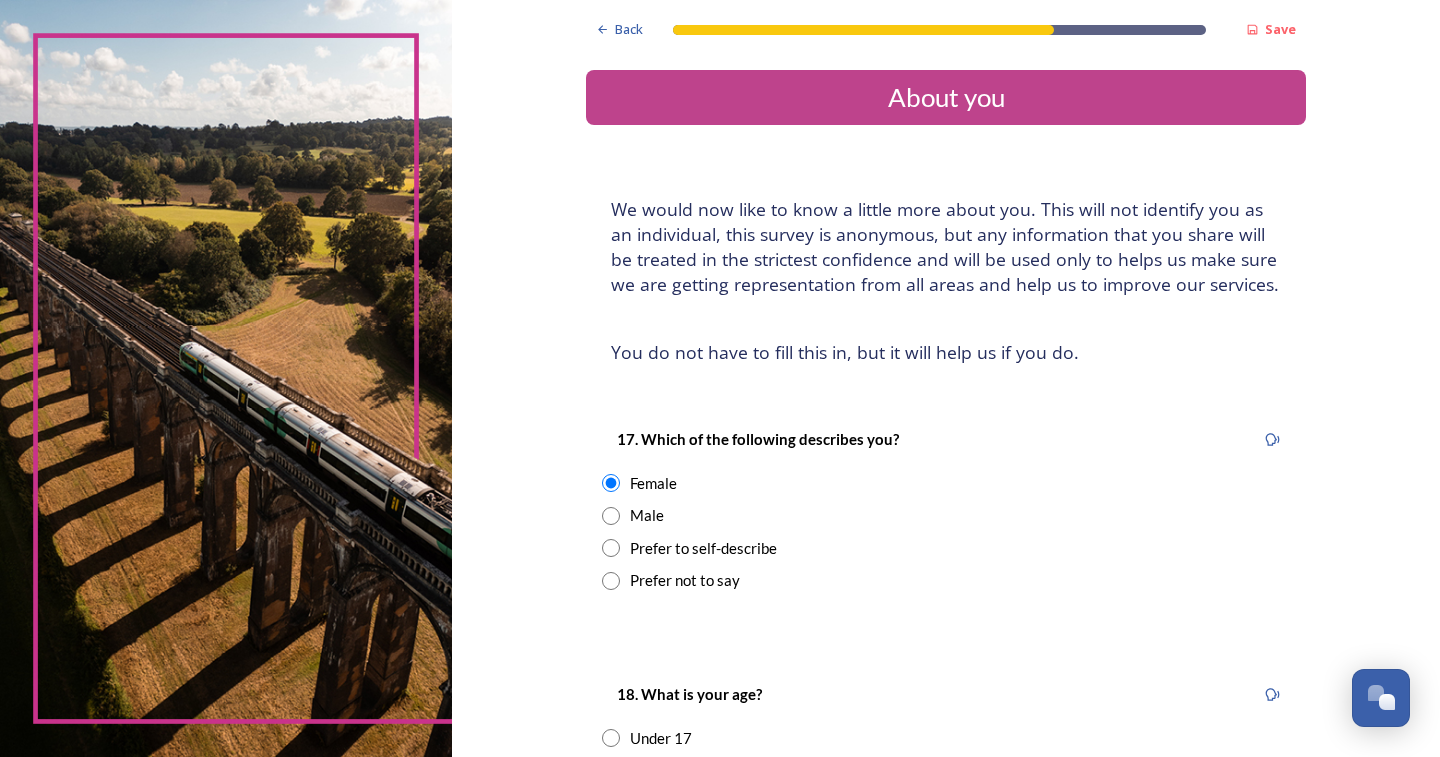 scroll, scrollTop: 400, scrollLeft: 0, axis: vertical 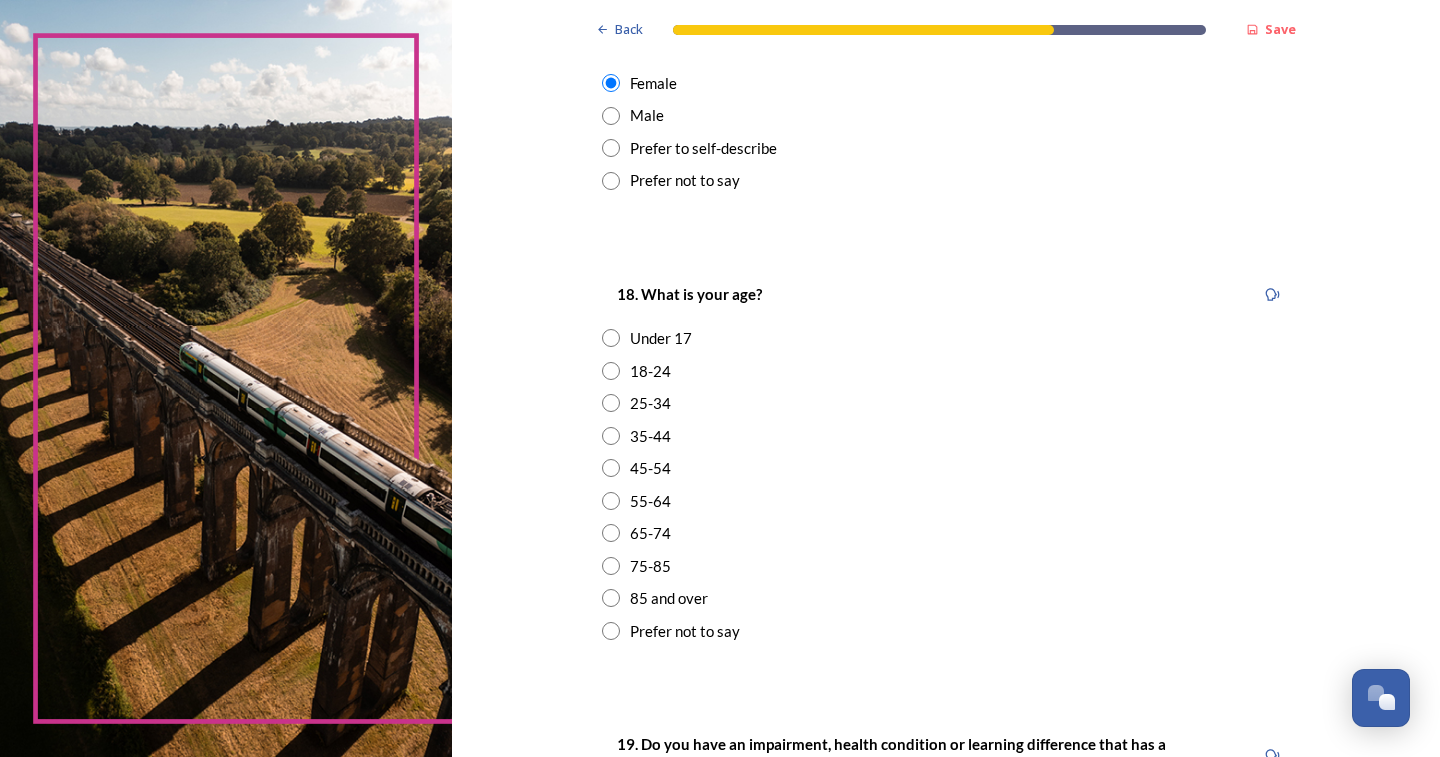 click at bounding box center (611, 566) 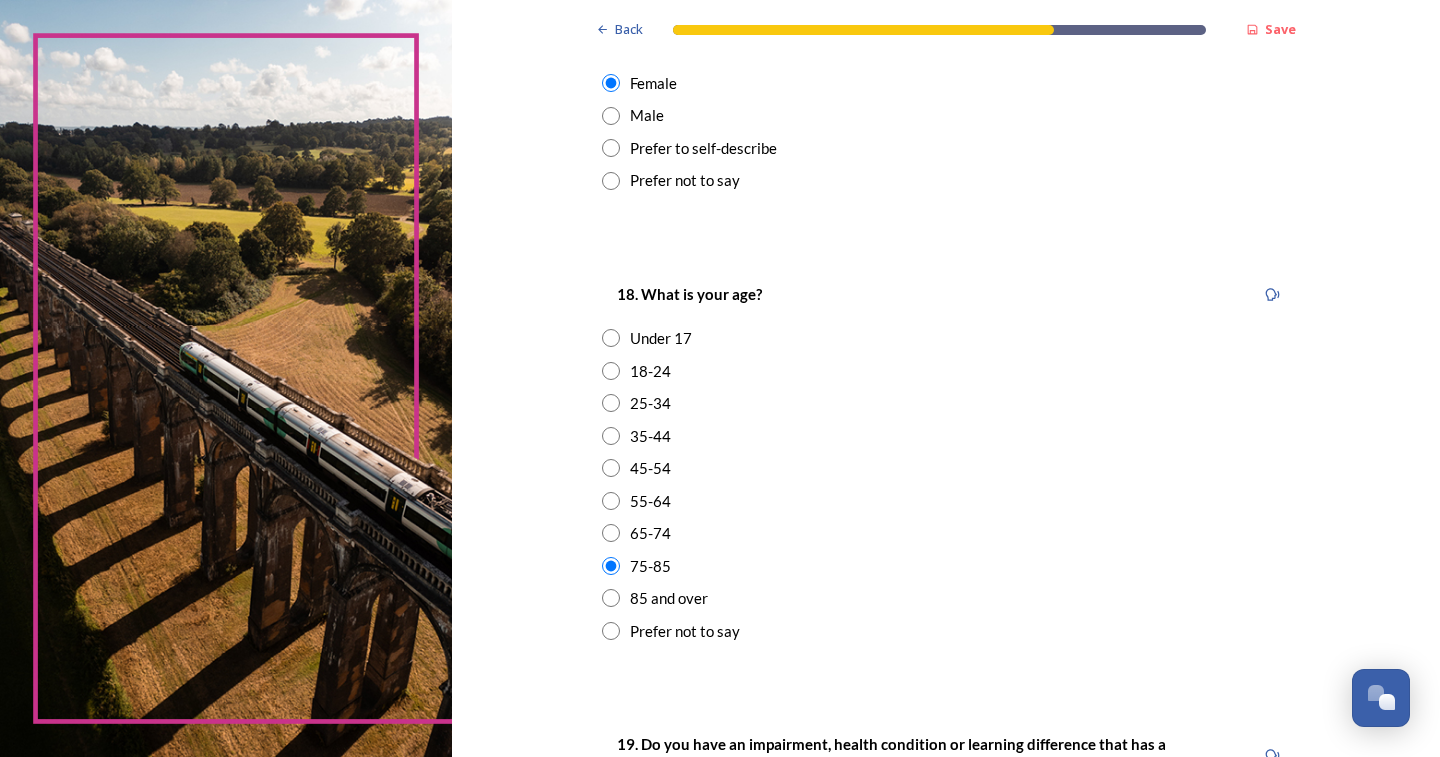 scroll, scrollTop: 800, scrollLeft: 0, axis: vertical 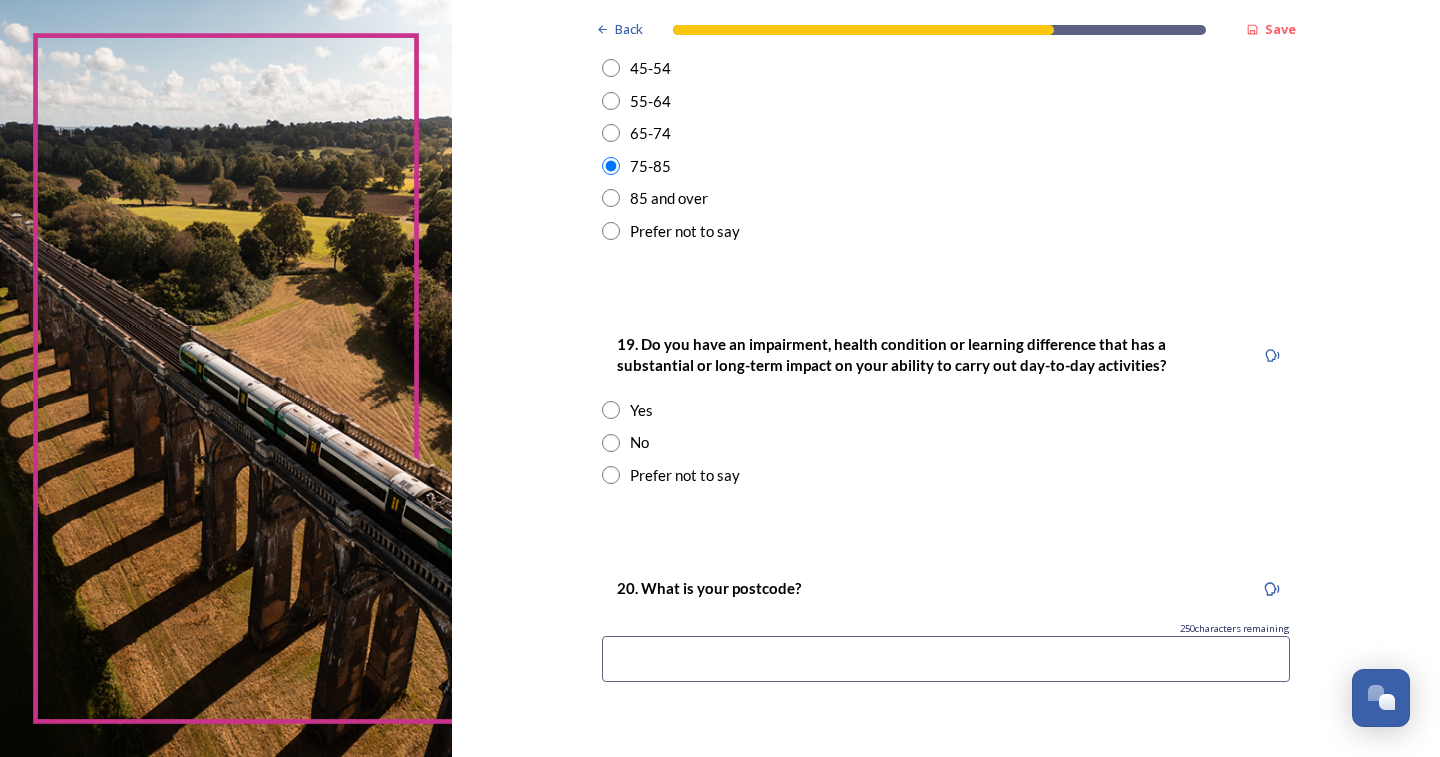 click at bounding box center (611, 443) 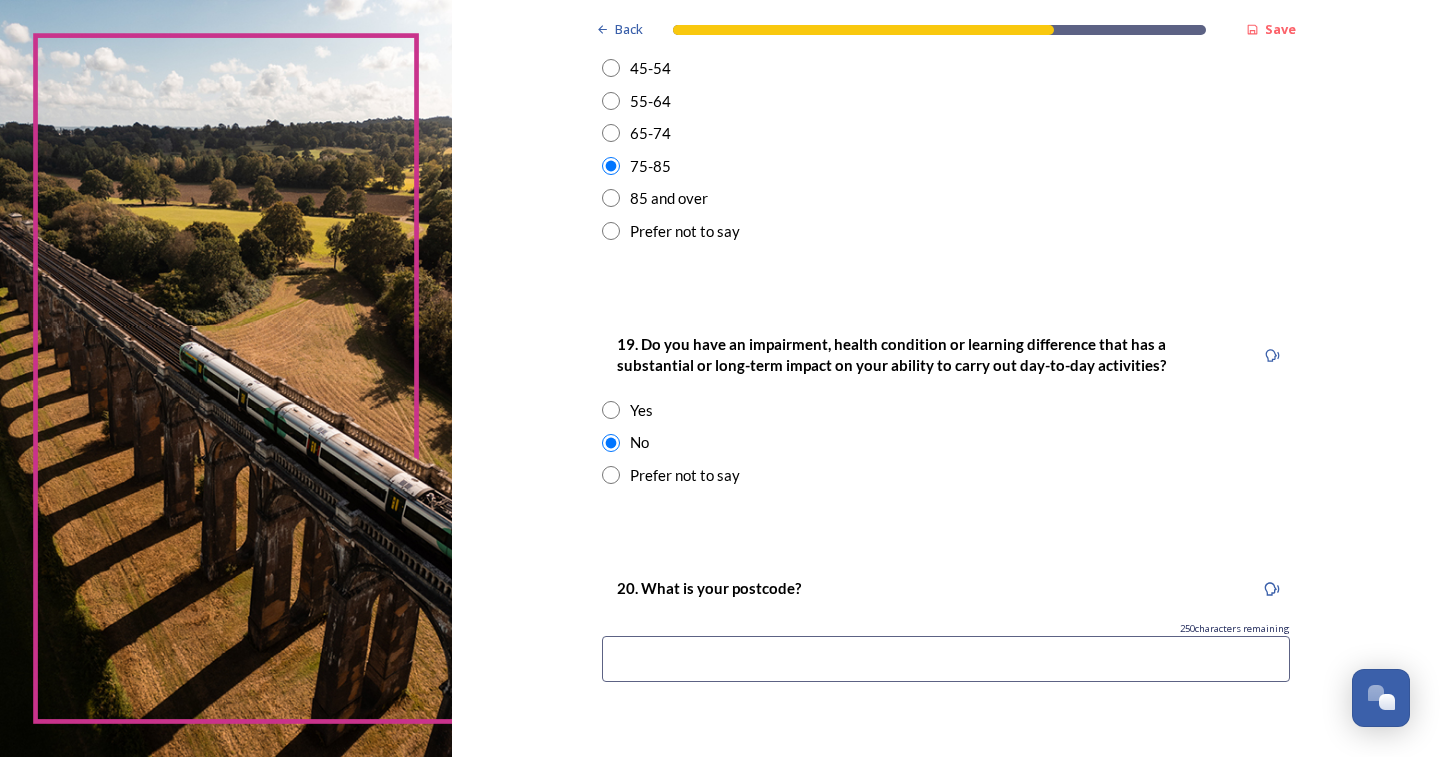 click at bounding box center [946, 659] 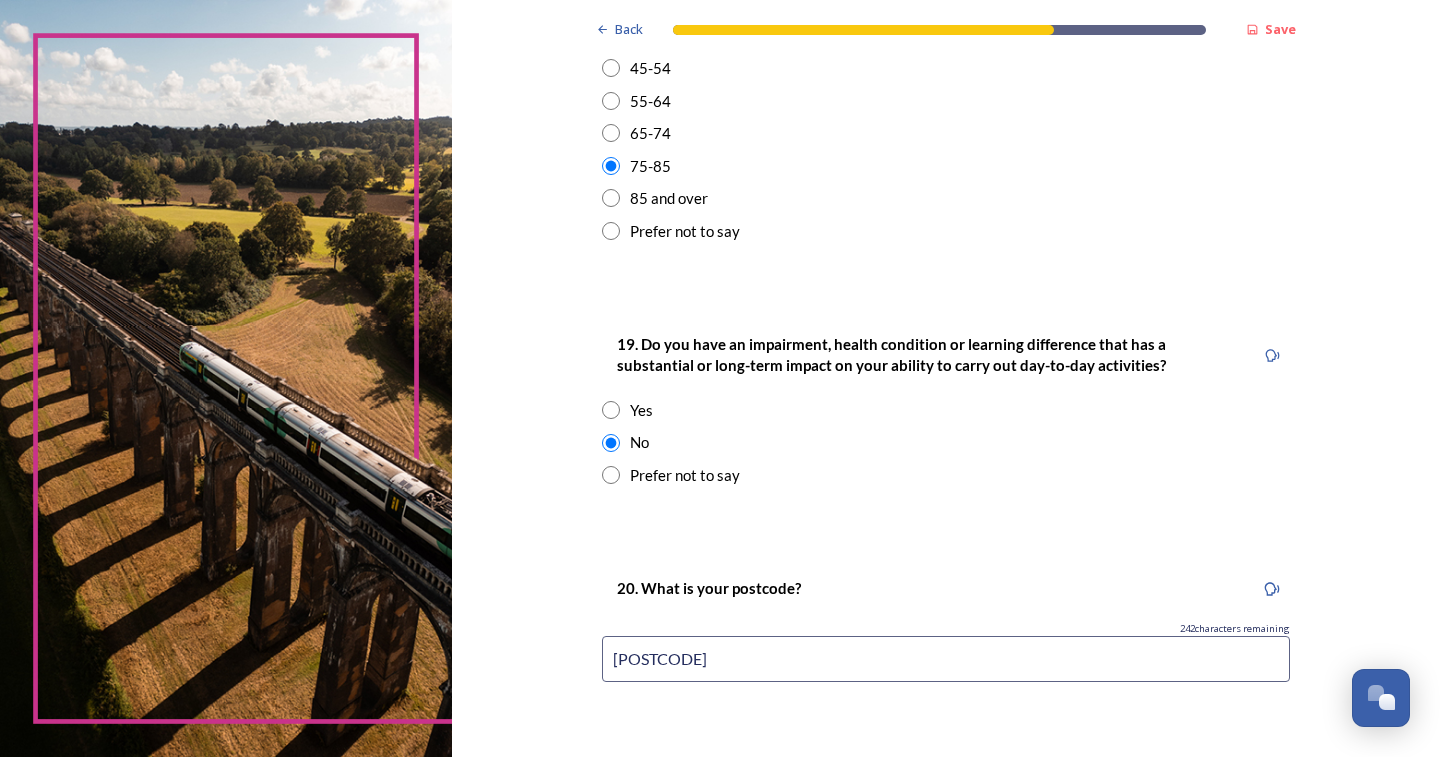 scroll, scrollTop: 998, scrollLeft: 0, axis: vertical 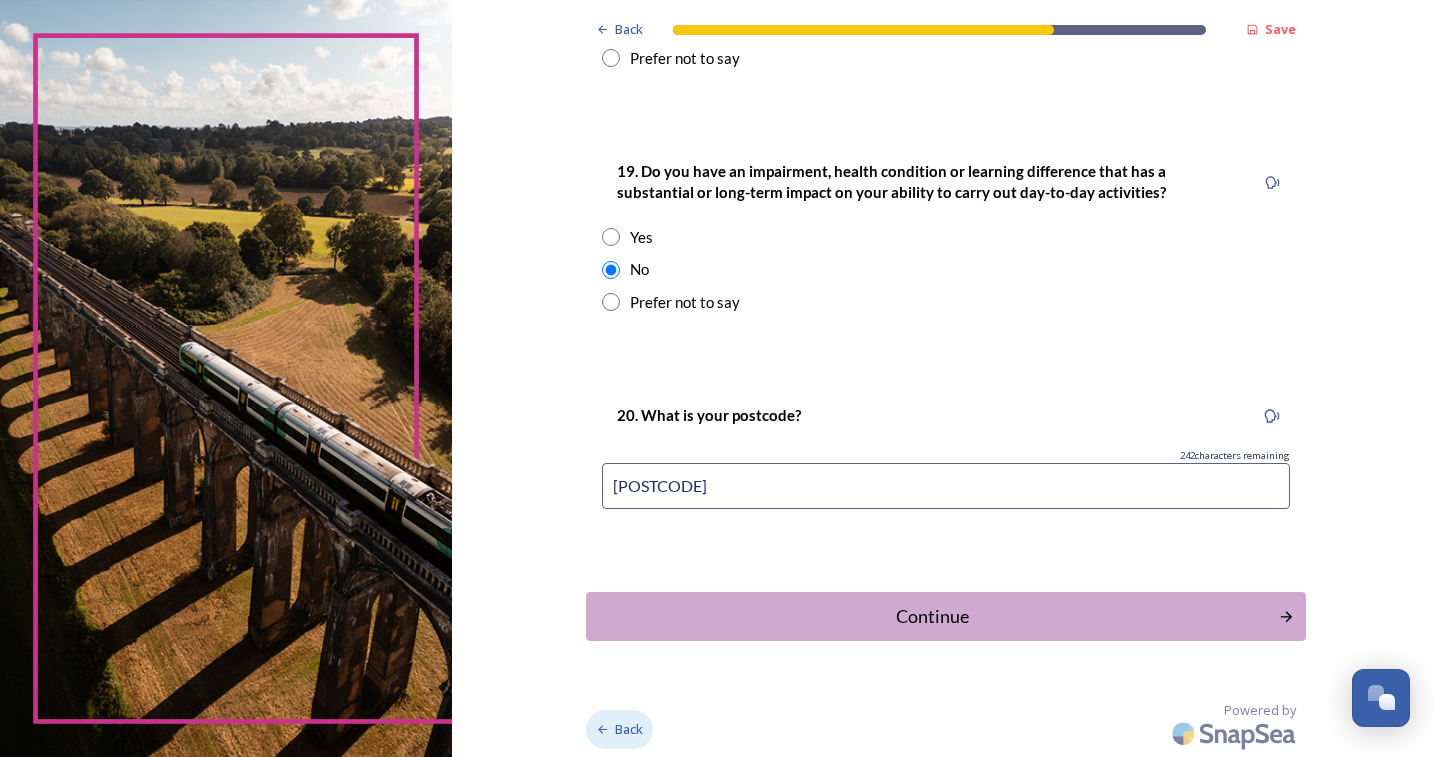 type on "[POSTCODE]" 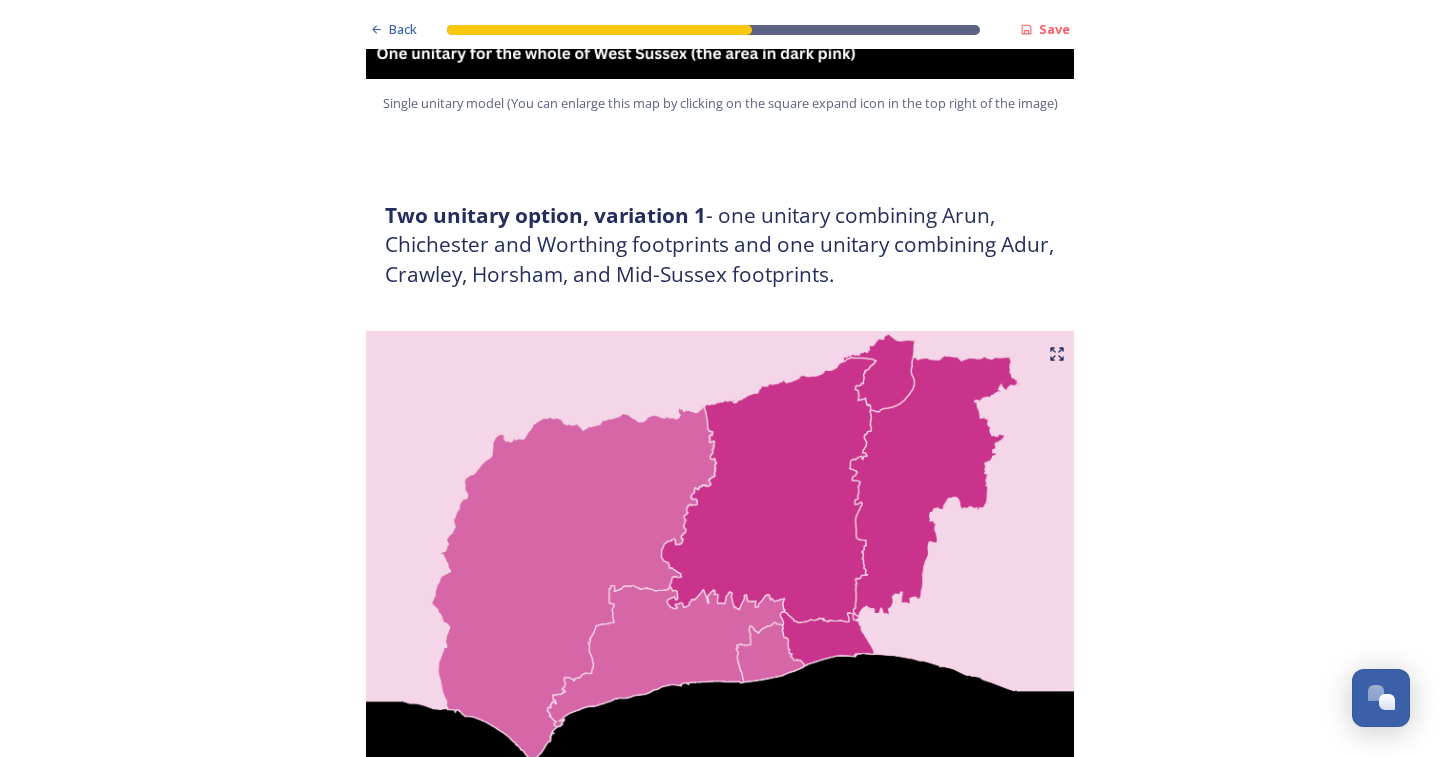 scroll, scrollTop: 5859, scrollLeft: 0, axis: vertical 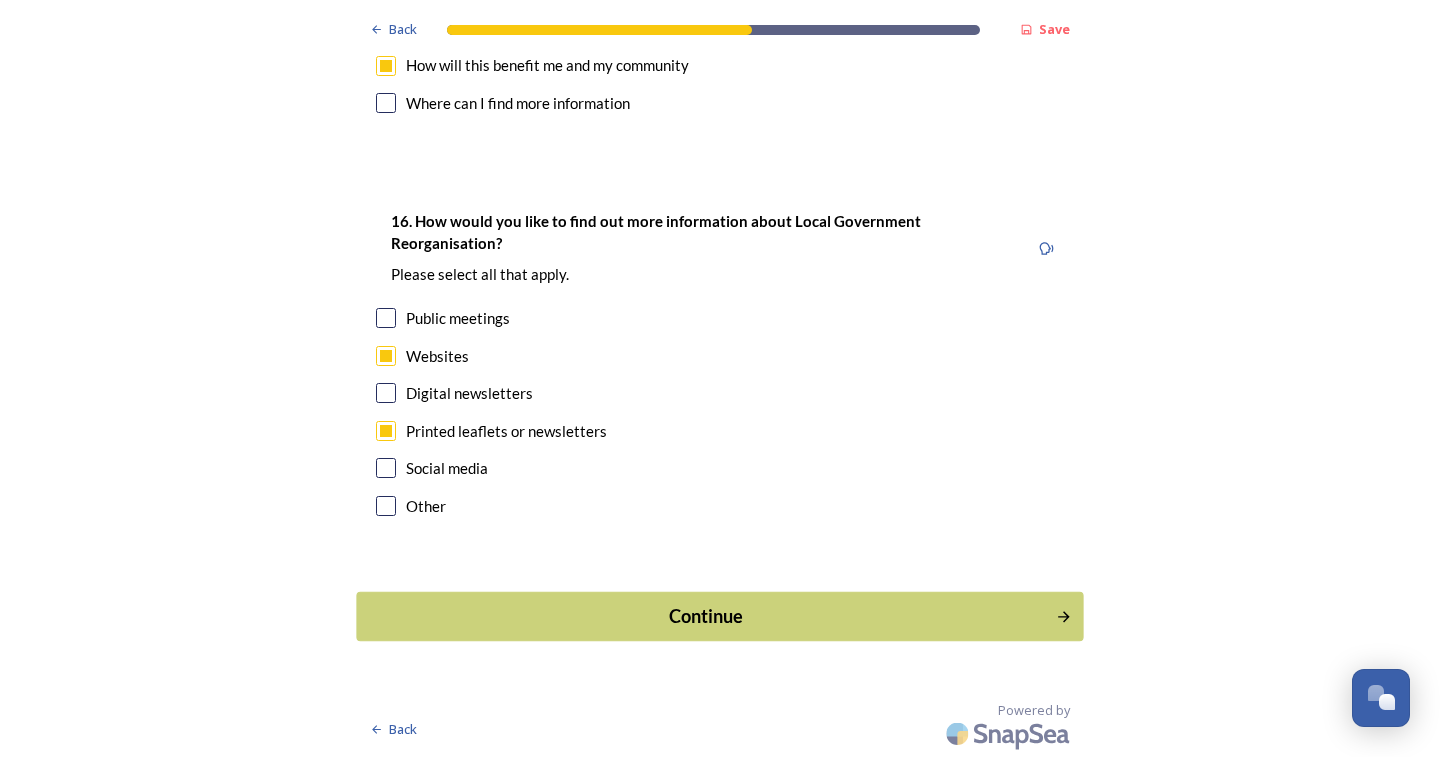 click on "Continue" at bounding box center [706, 616] 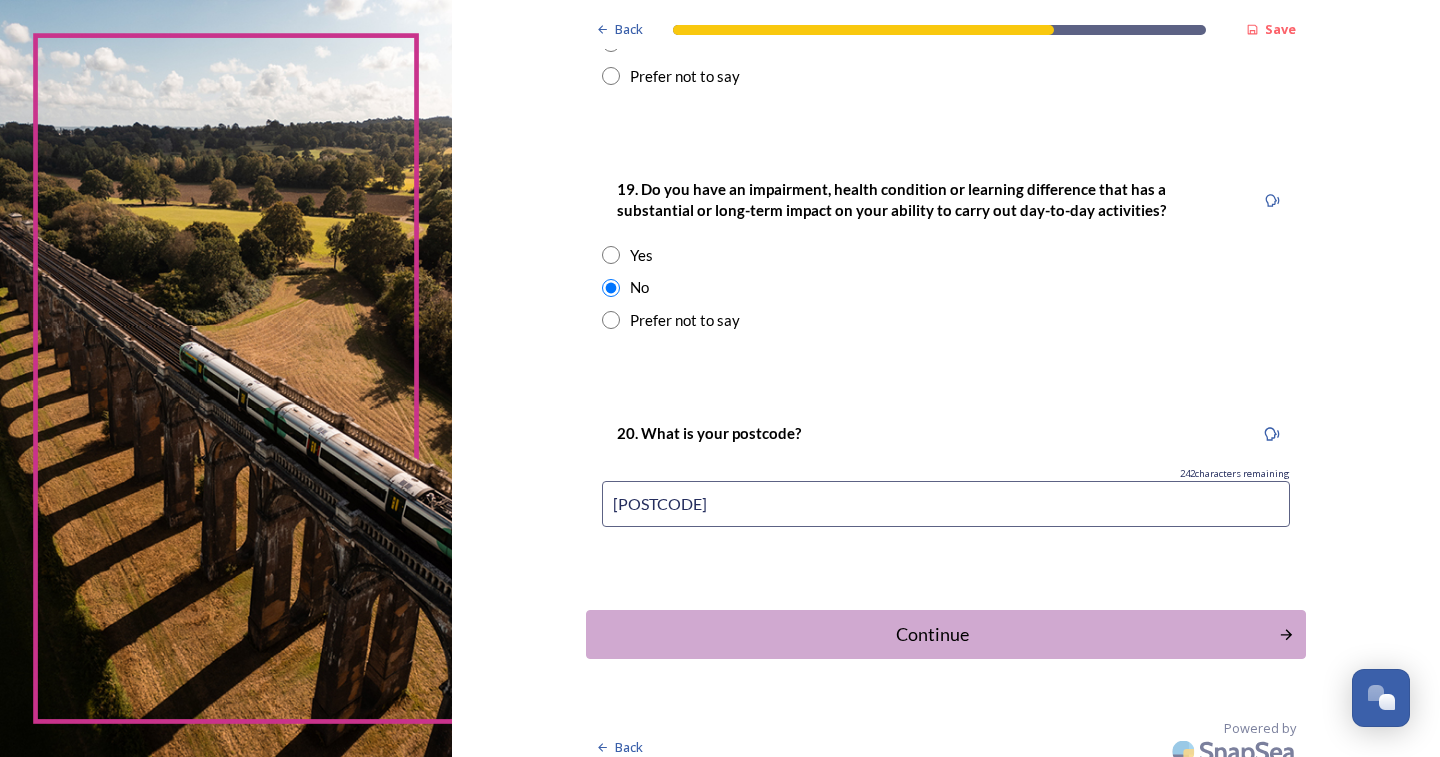 scroll, scrollTop: 998, scrollLeft: 0, axis: vertical 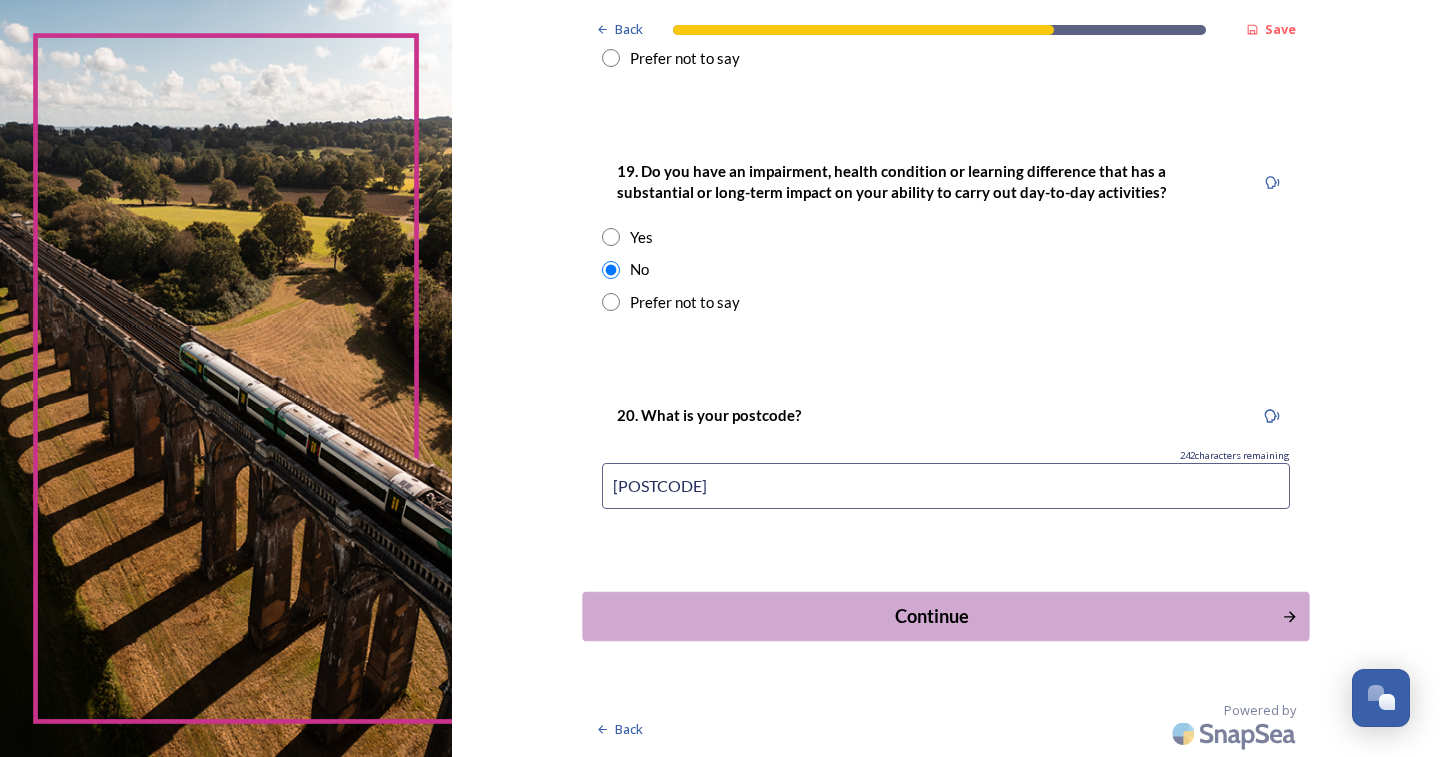 click on "Continue" at bounding box center [932, 616] 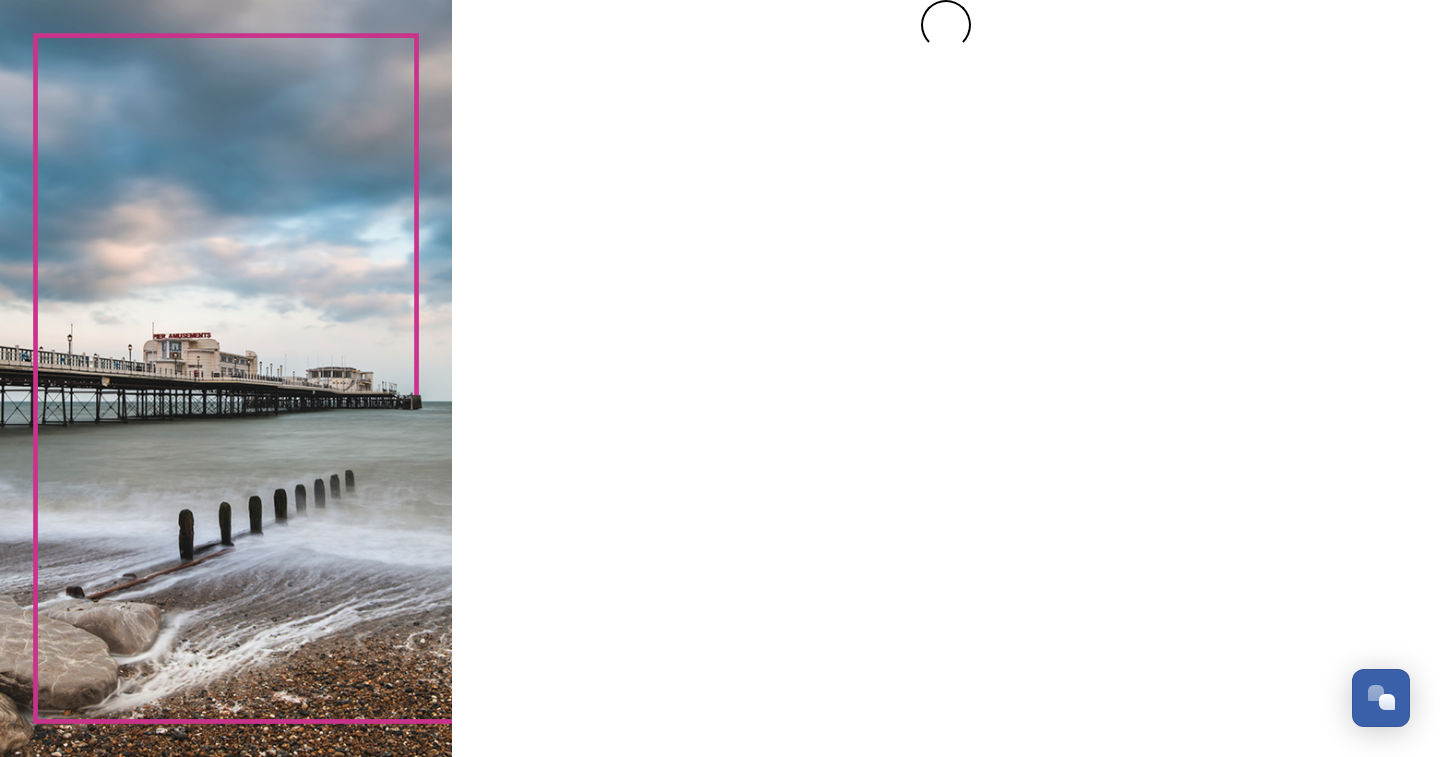 scroll, scrollTop: 0, scrollLeft: 0, axis: both 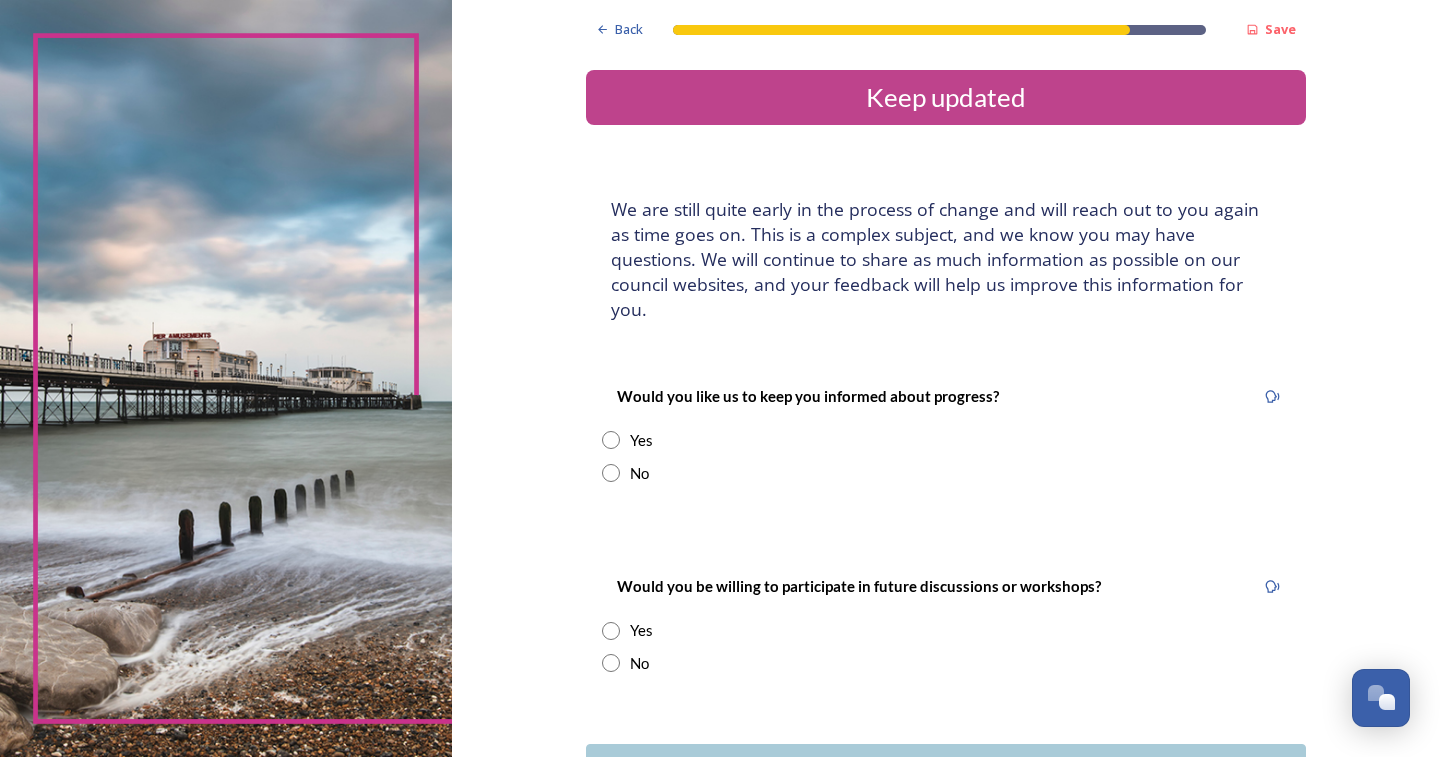 click at bounding box center [611, 440] 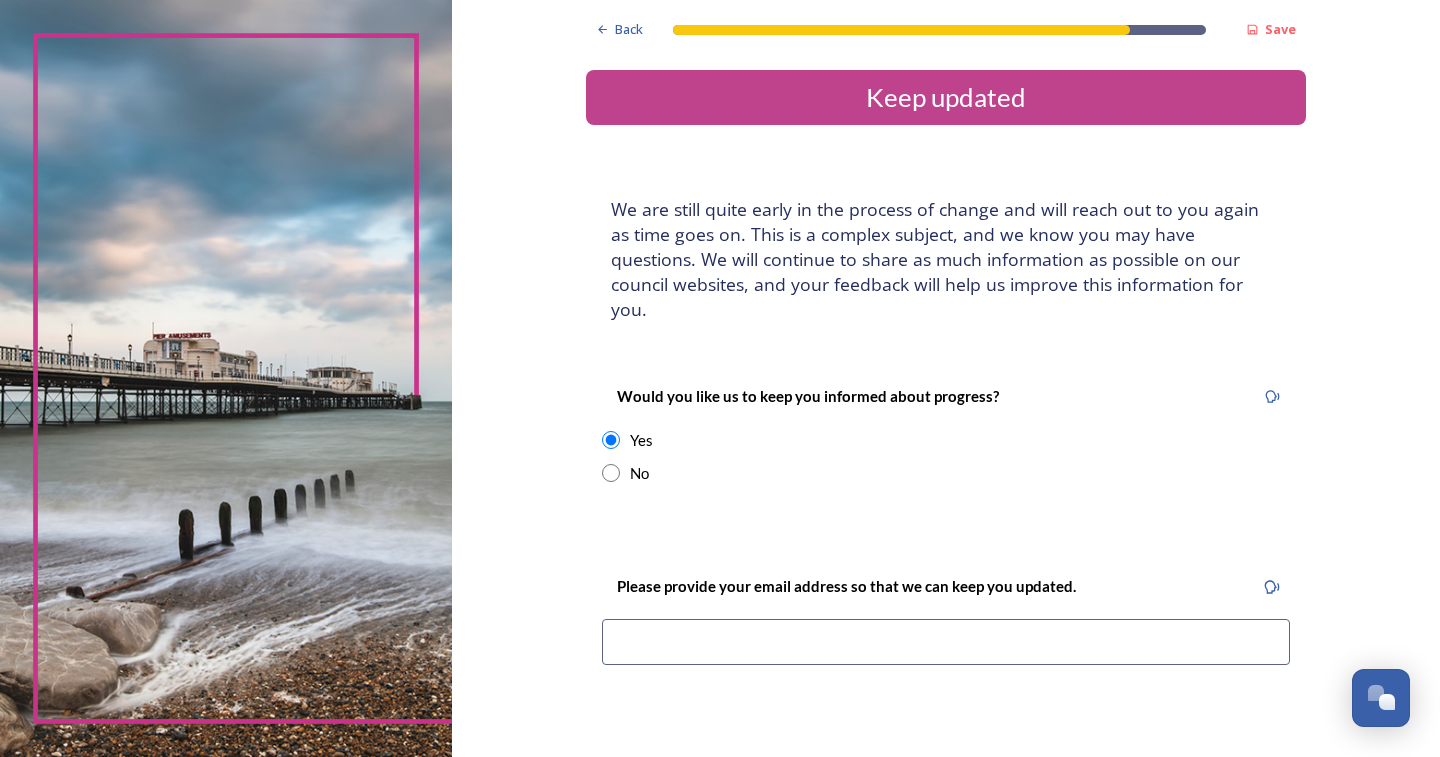 click at bounding box center [946, 642] 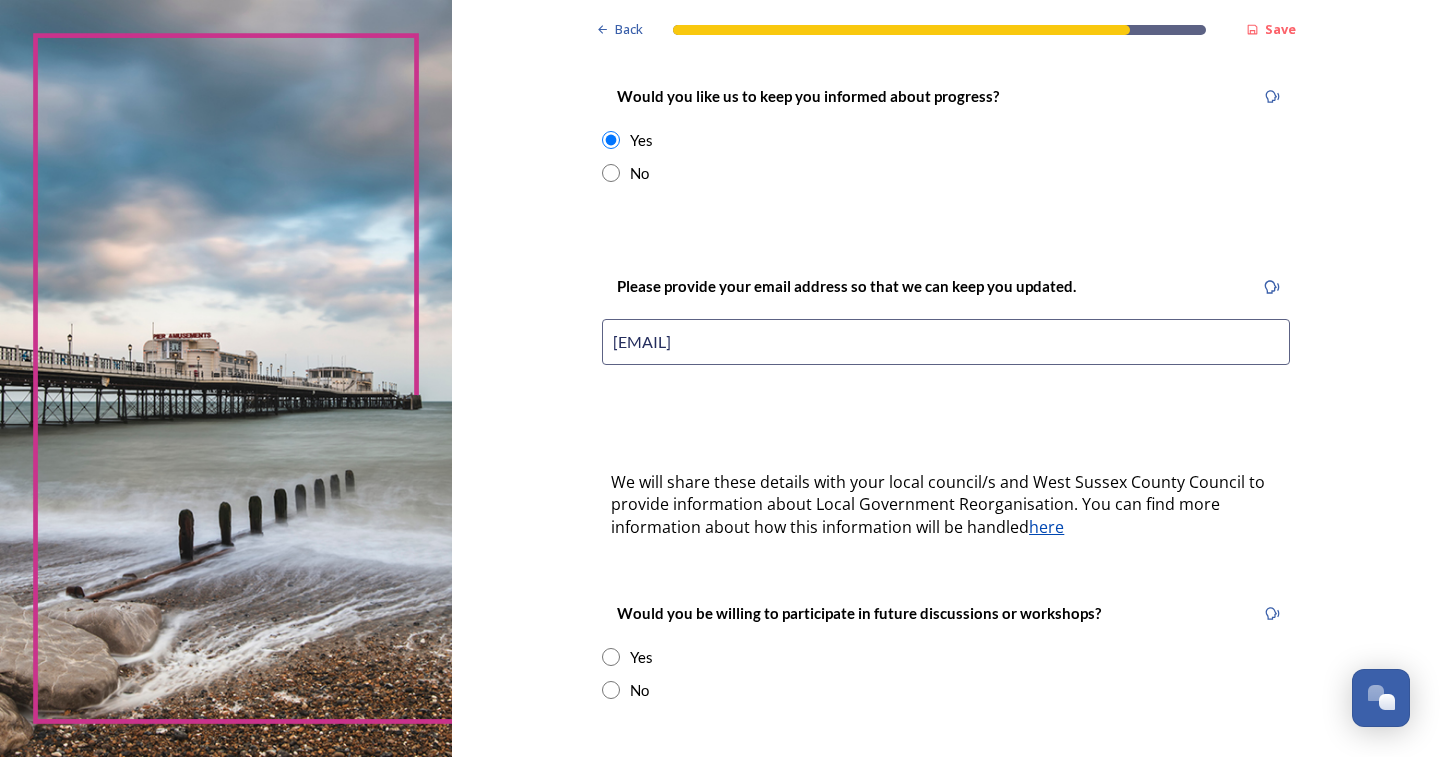 scroll, scrollTop: 400, scrollLeft: 0, axis: vertical 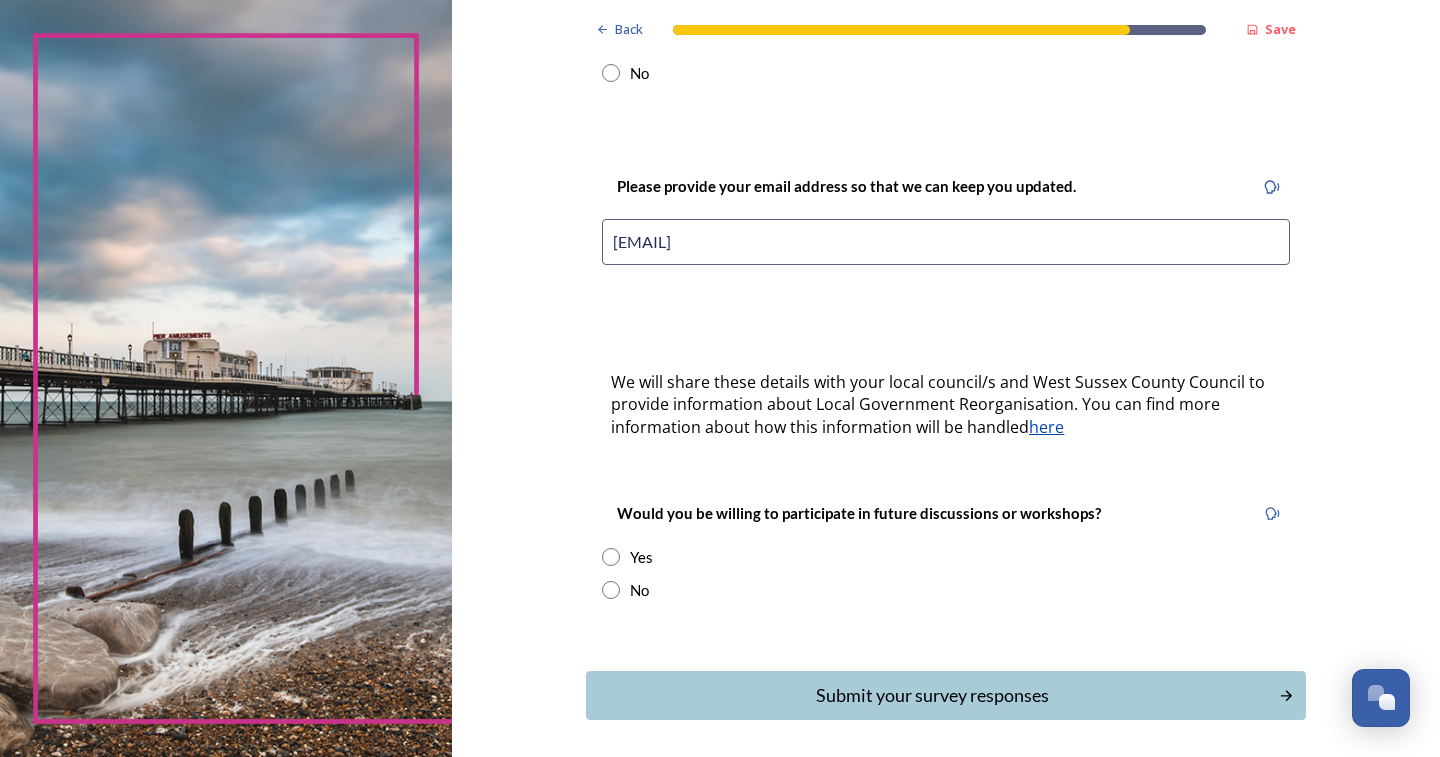 type on "[EMAIL]" 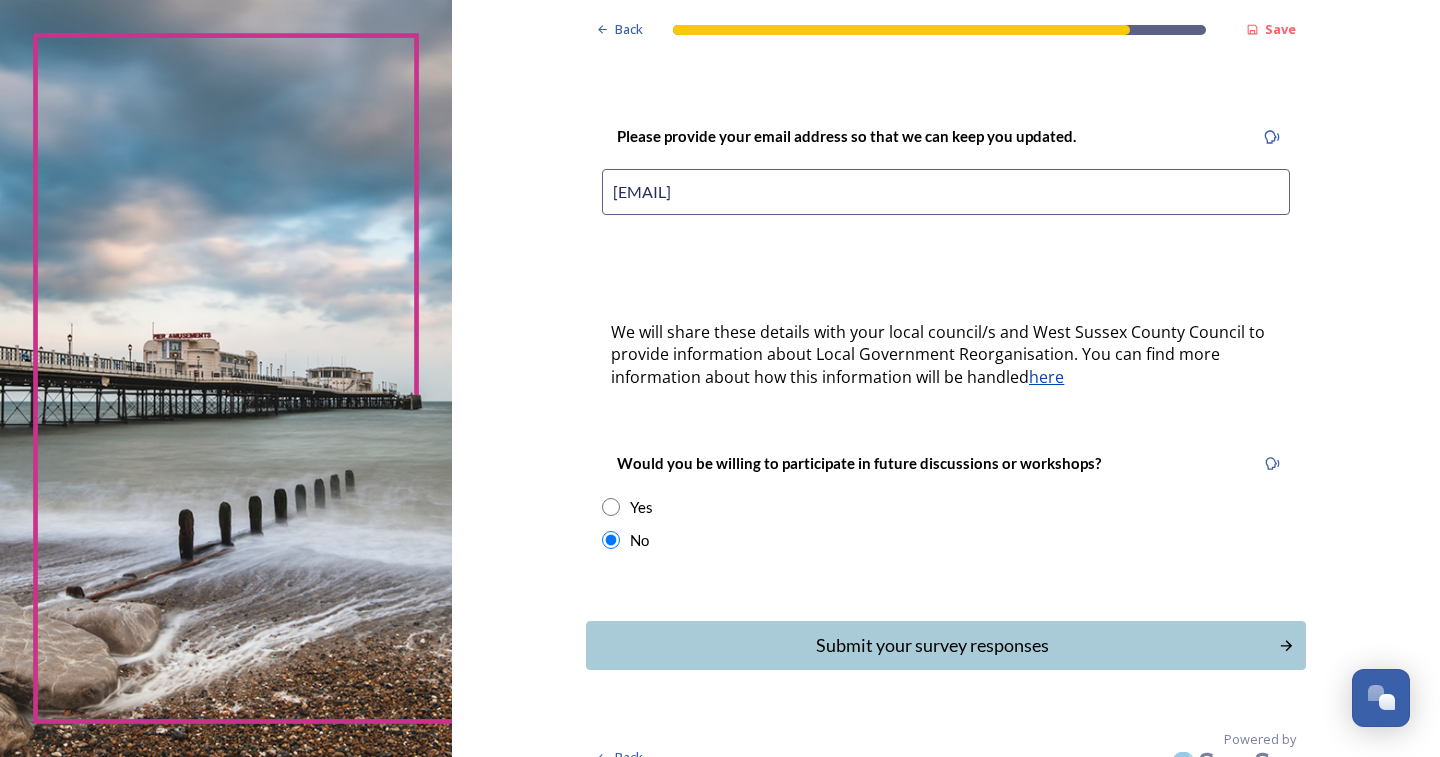 scroll, scrollTop: 453, scrollLeft: 0, axis: vertical 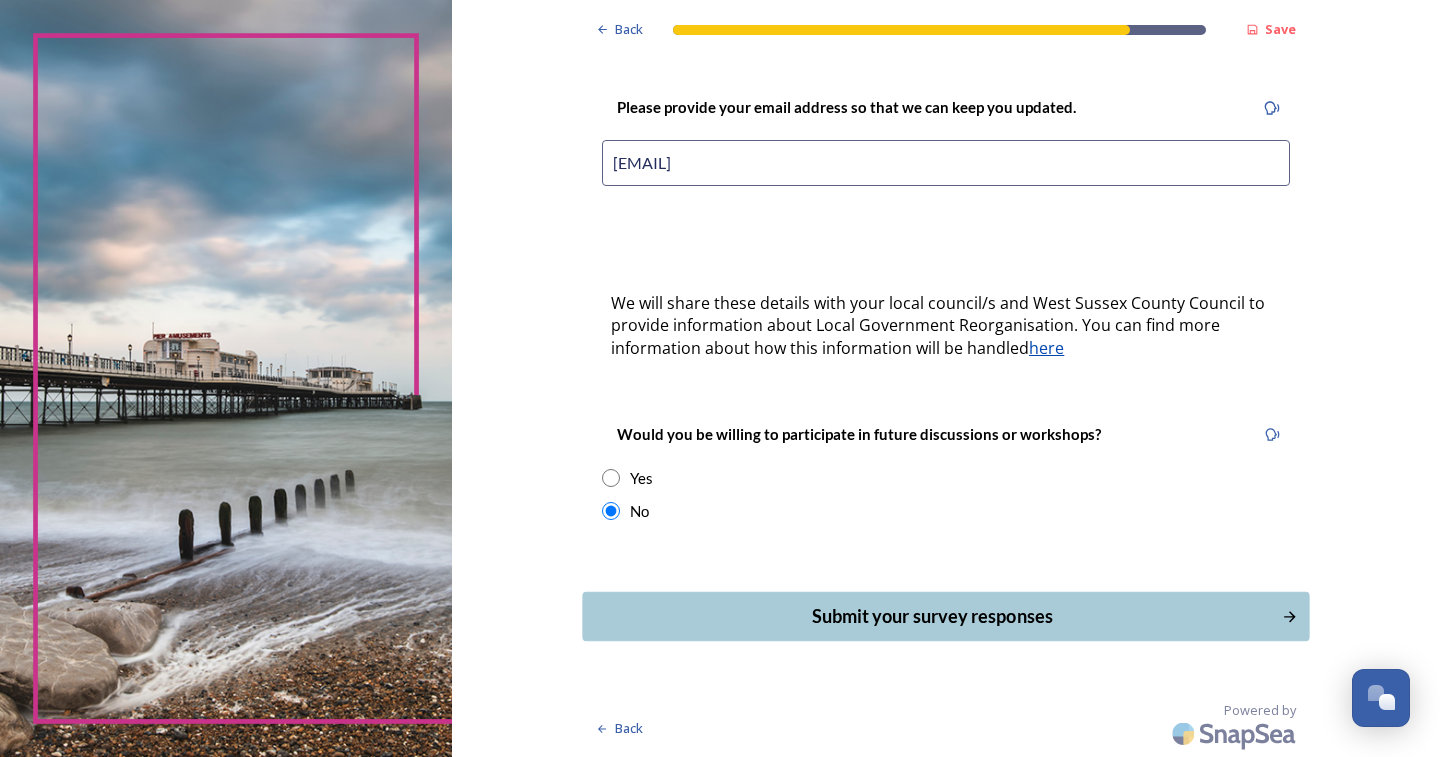 click on "Submit your survey responses" at bounding box center [932, 616] 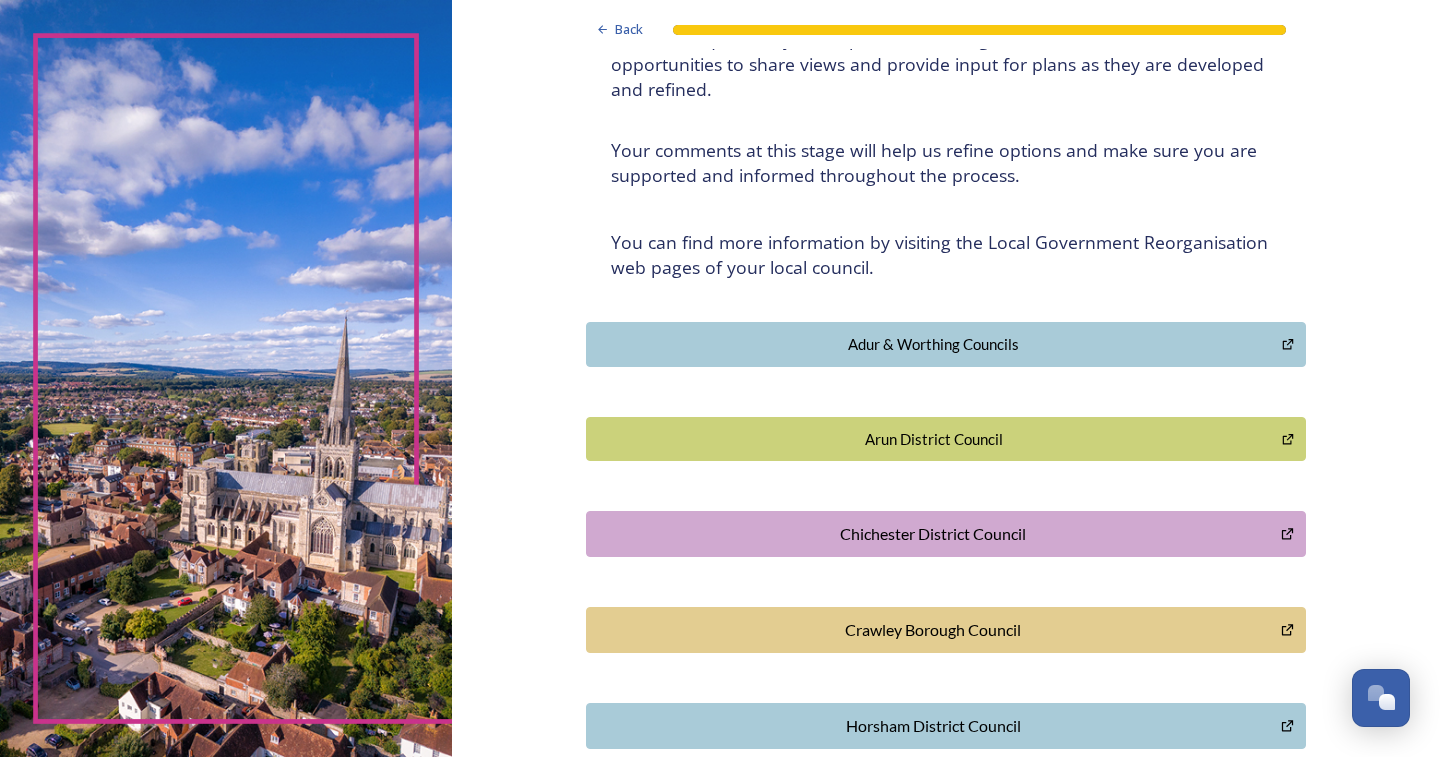 scroll, scrollTop: 131, scrollLeft: 0, axis: vertical 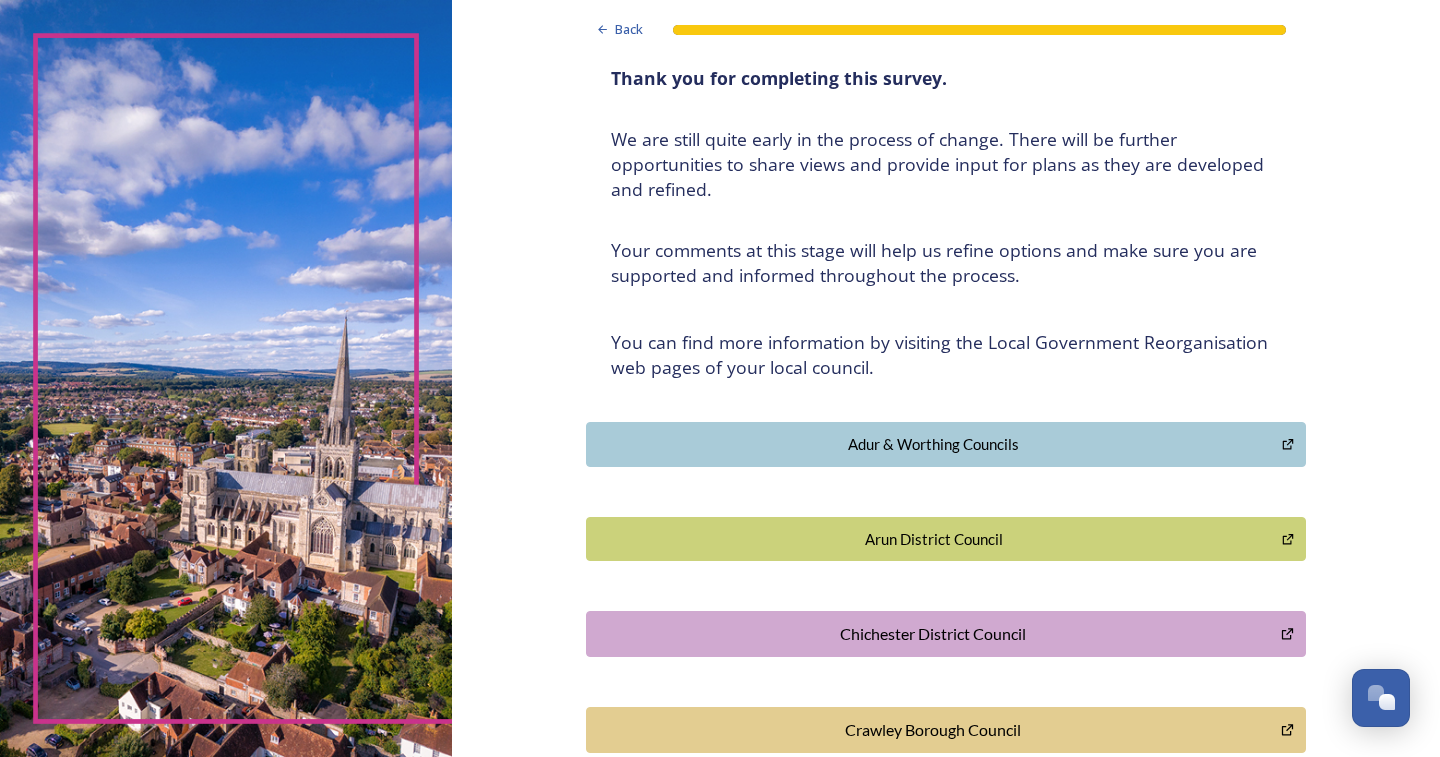 click on "Adur & Worthing Councils" at bounding box center (934, 444) 